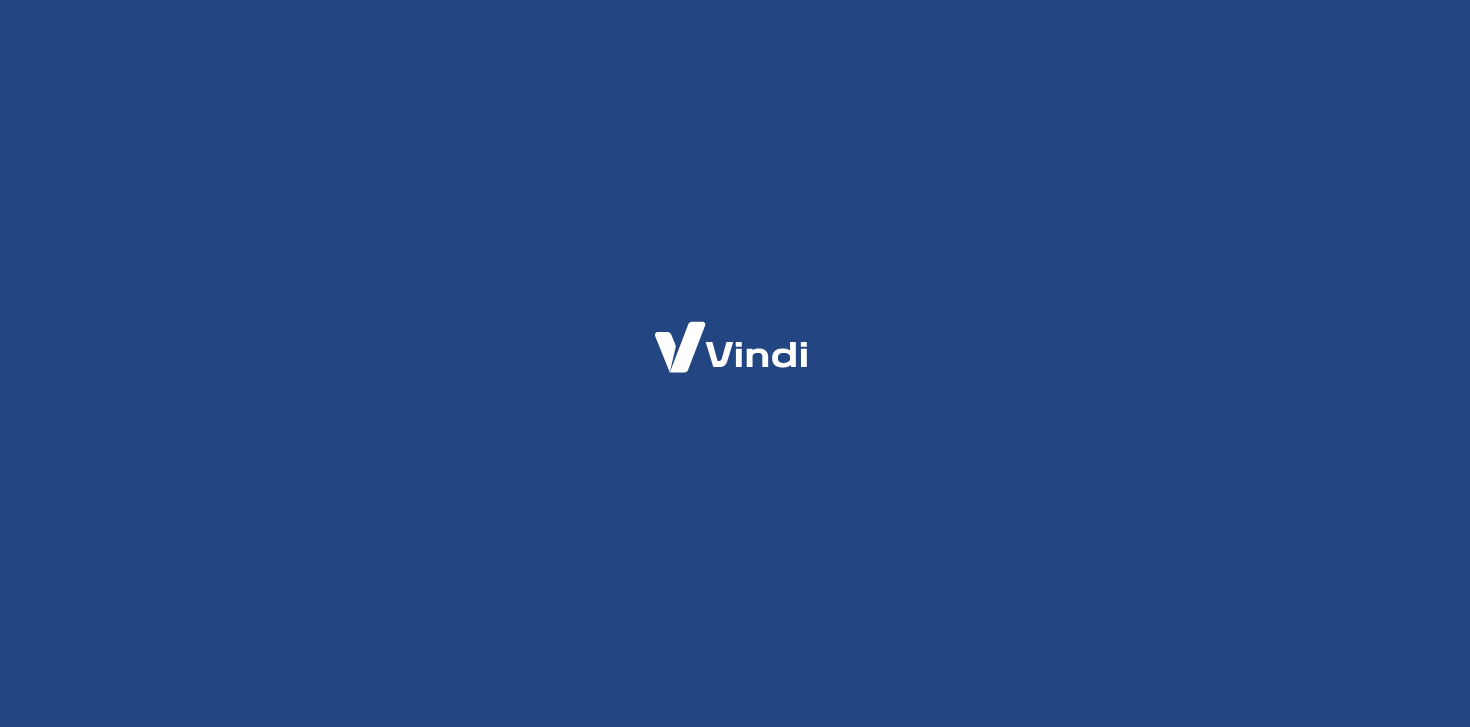 scroll, scrollTop: 0, scrollLeft: 0, axis: both 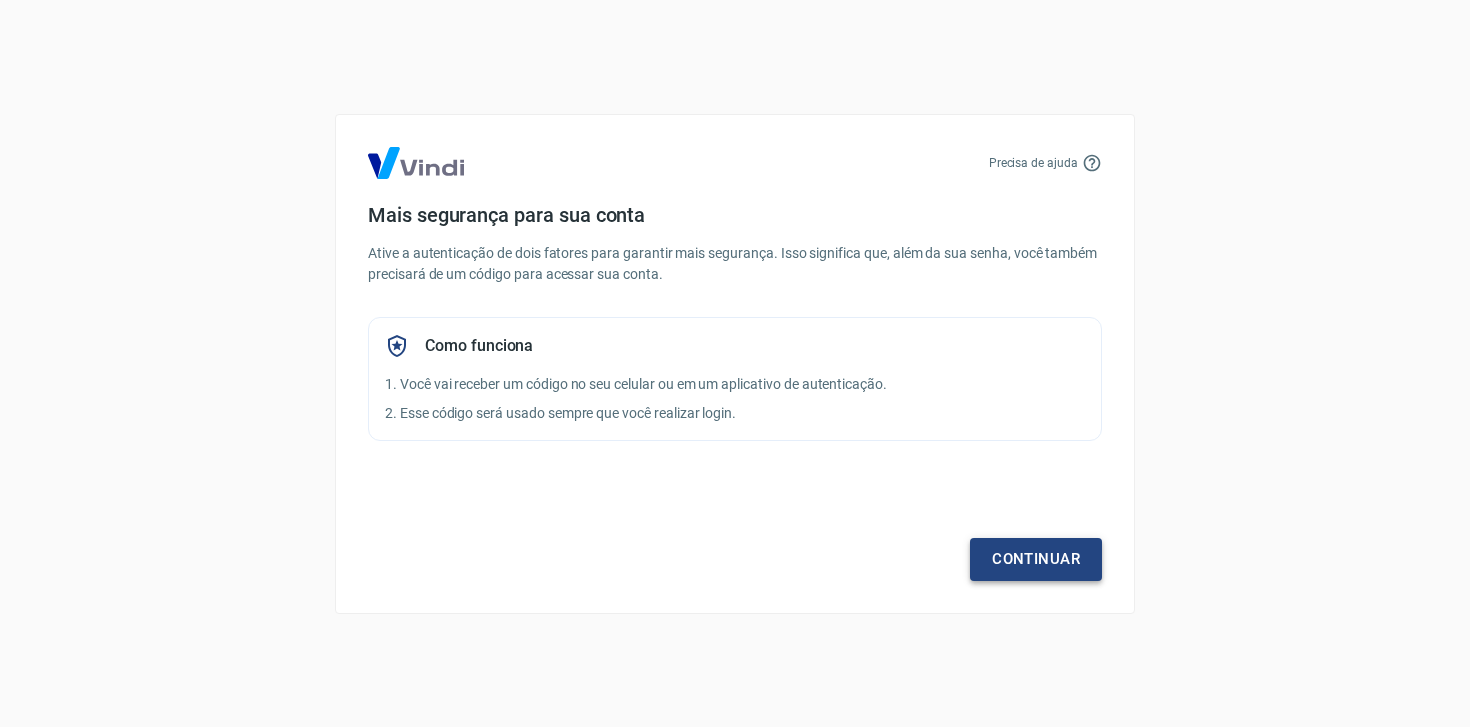 click on "Continuar" at bounding box center [1036, 559] 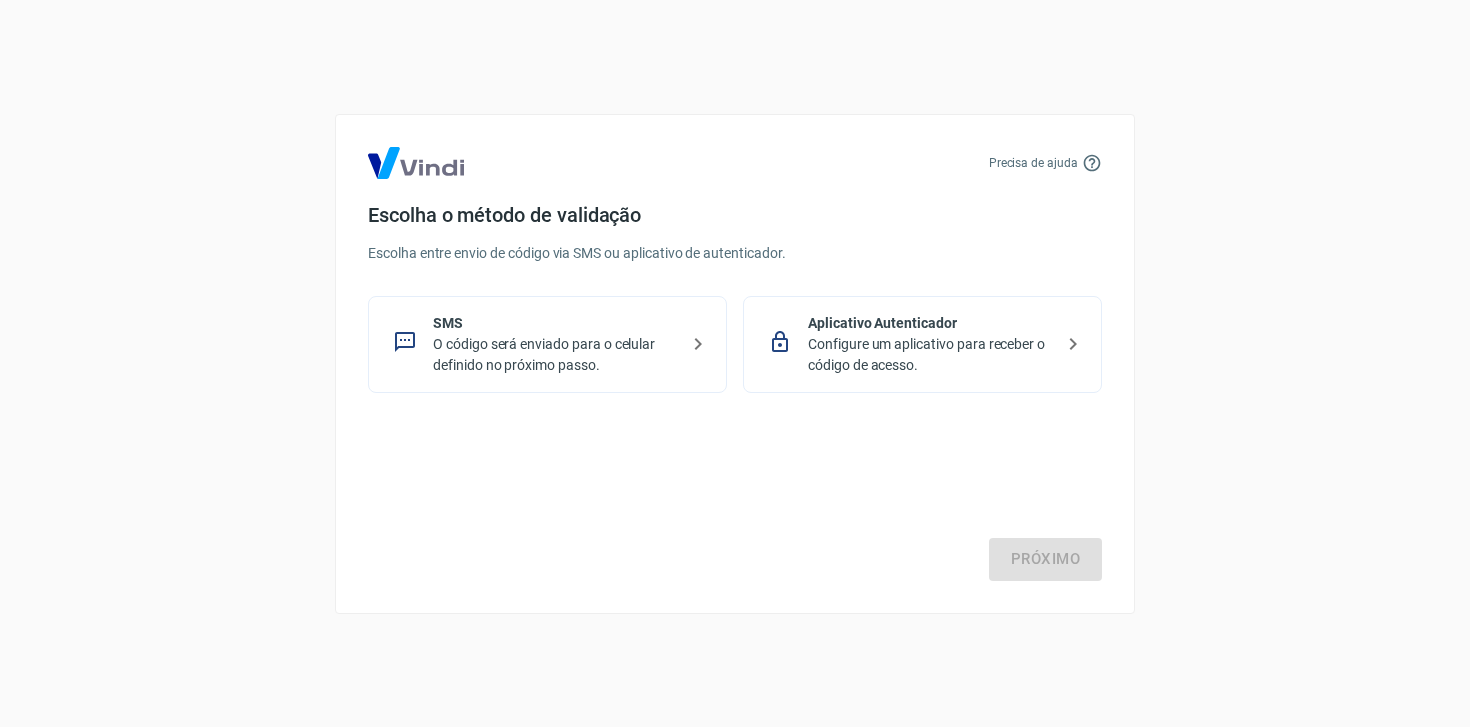 click on "O código será enviado para o celular definido no próximo passo." at bounding box center [555, 355] 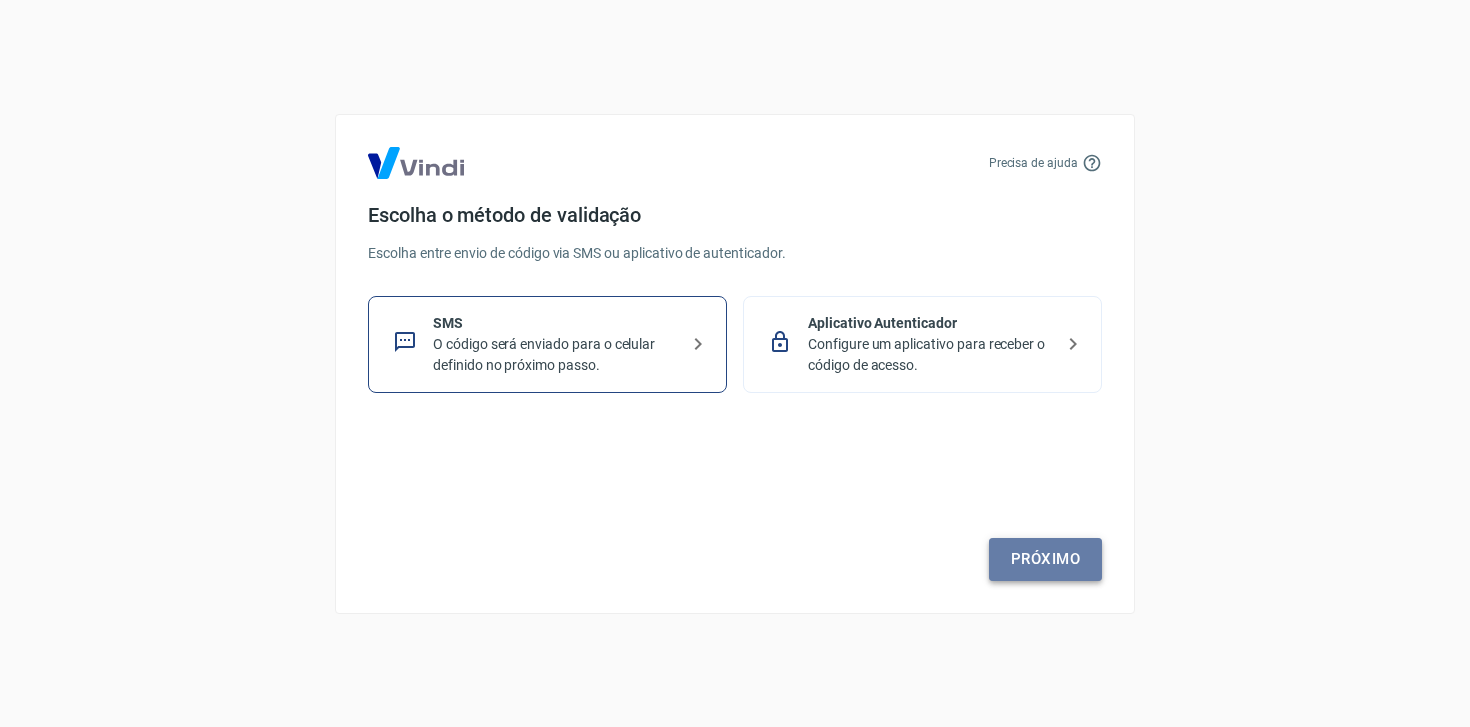 click on "Próximo" at bounding box center [1045, 559] 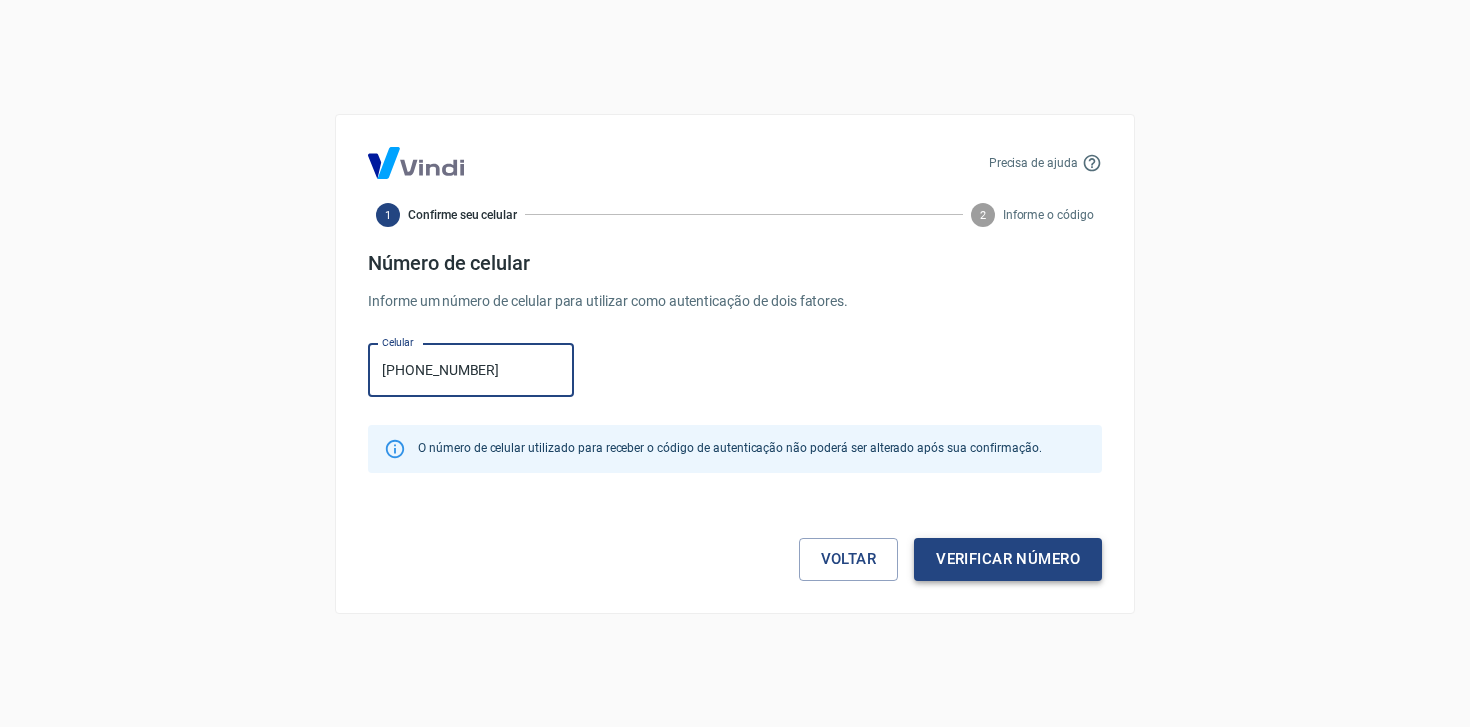 type on "[PHONE_NUMBER]" 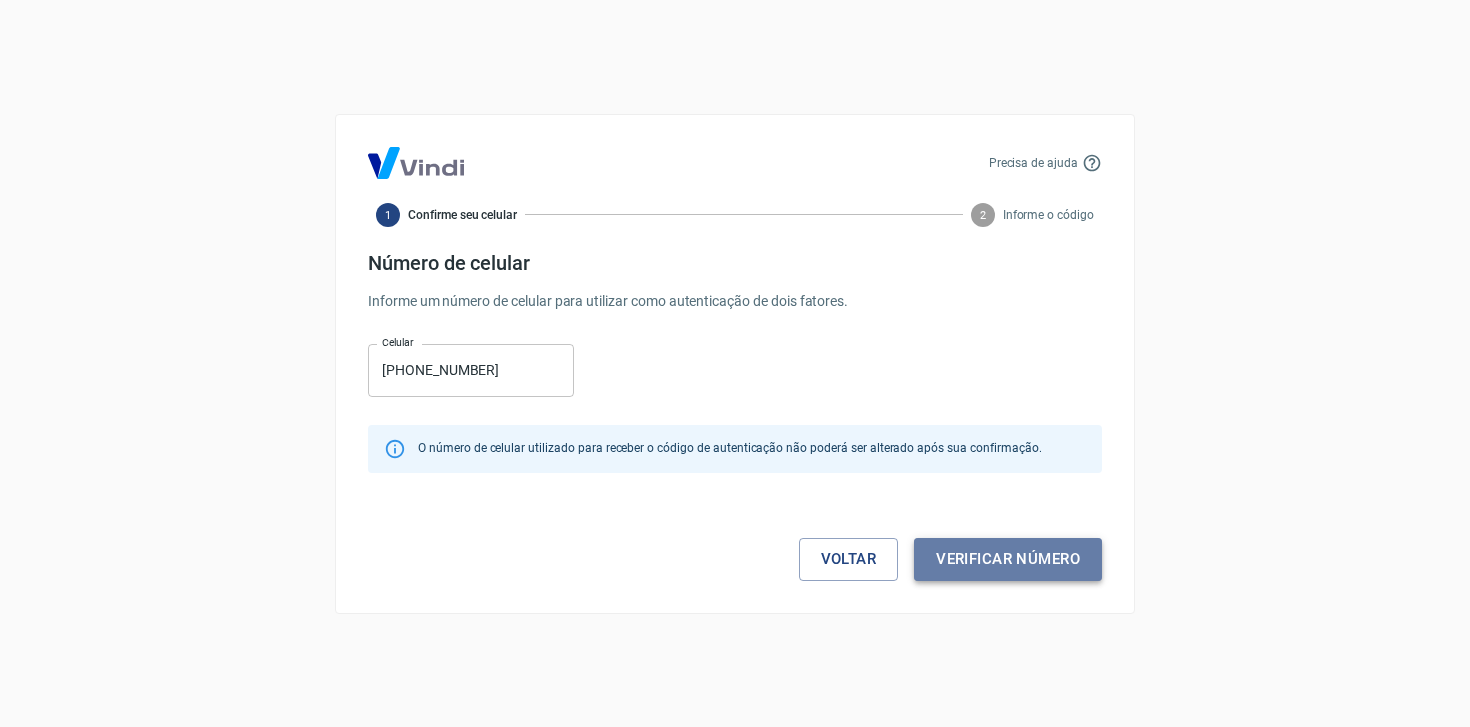click on "Verificar número" at bounding box center (1008, 559) 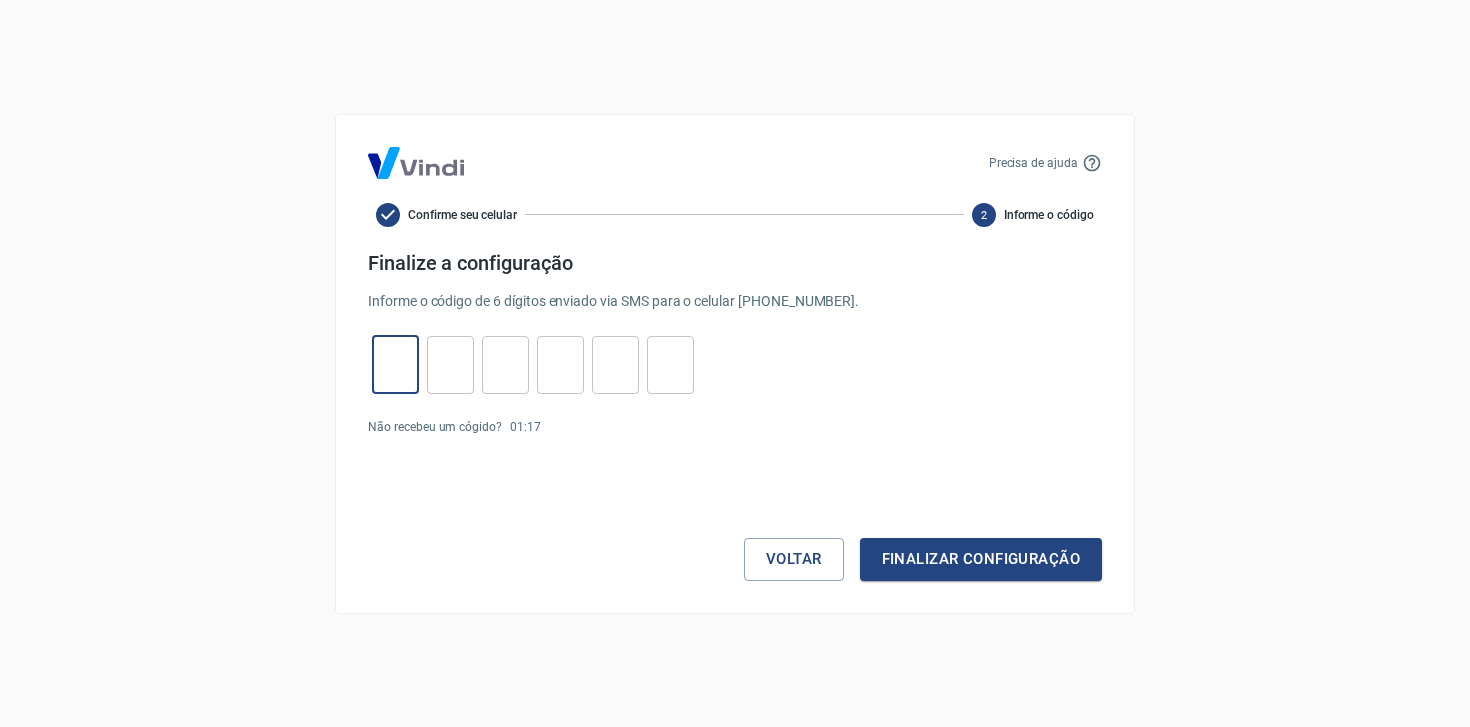 click at bounding box center (395, 364) 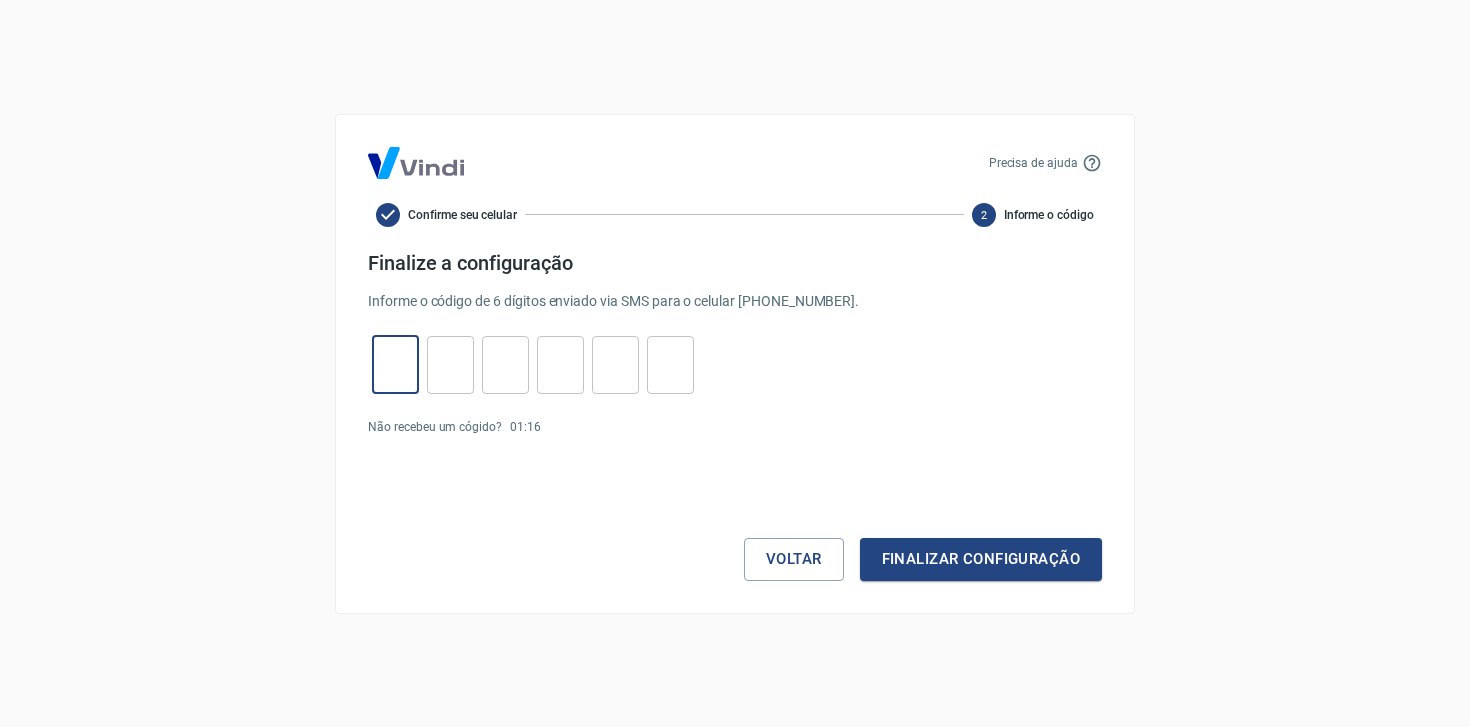 type on "0" 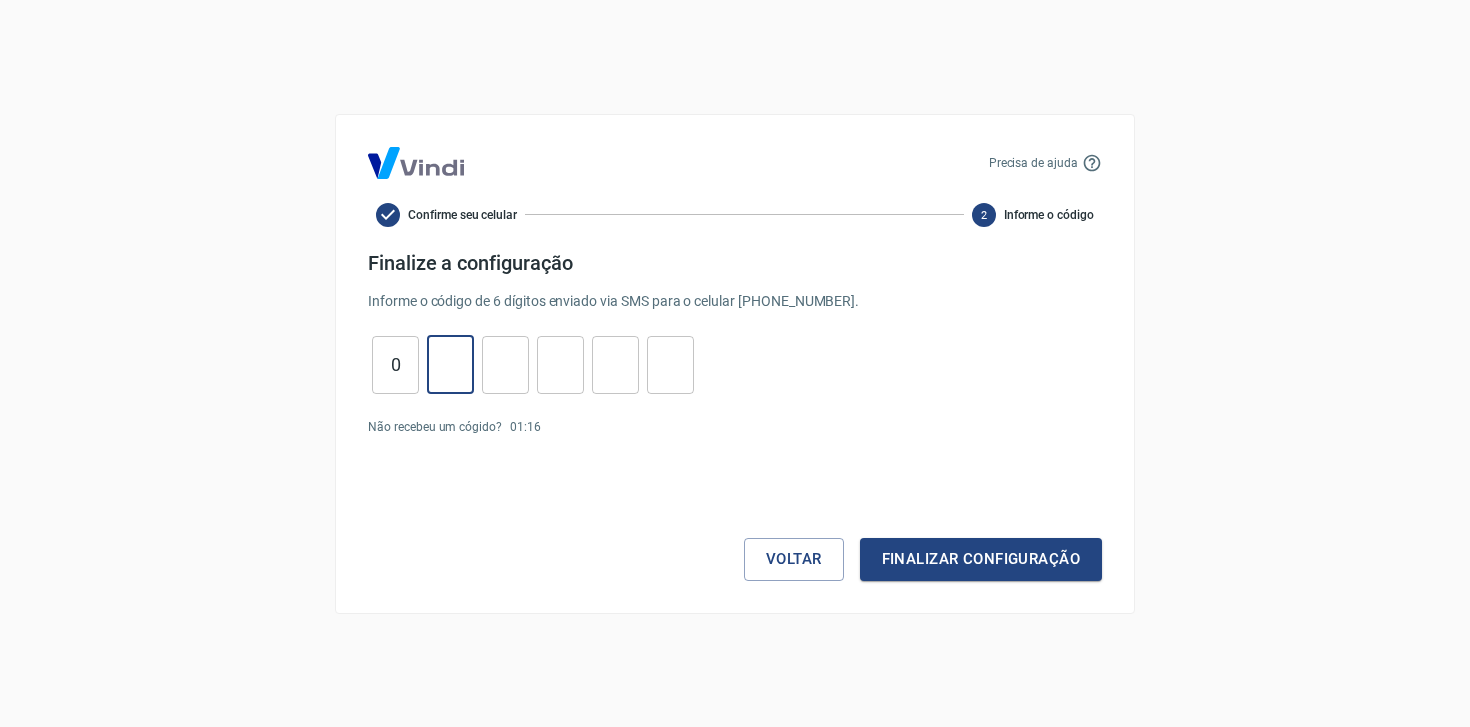 type on "0" 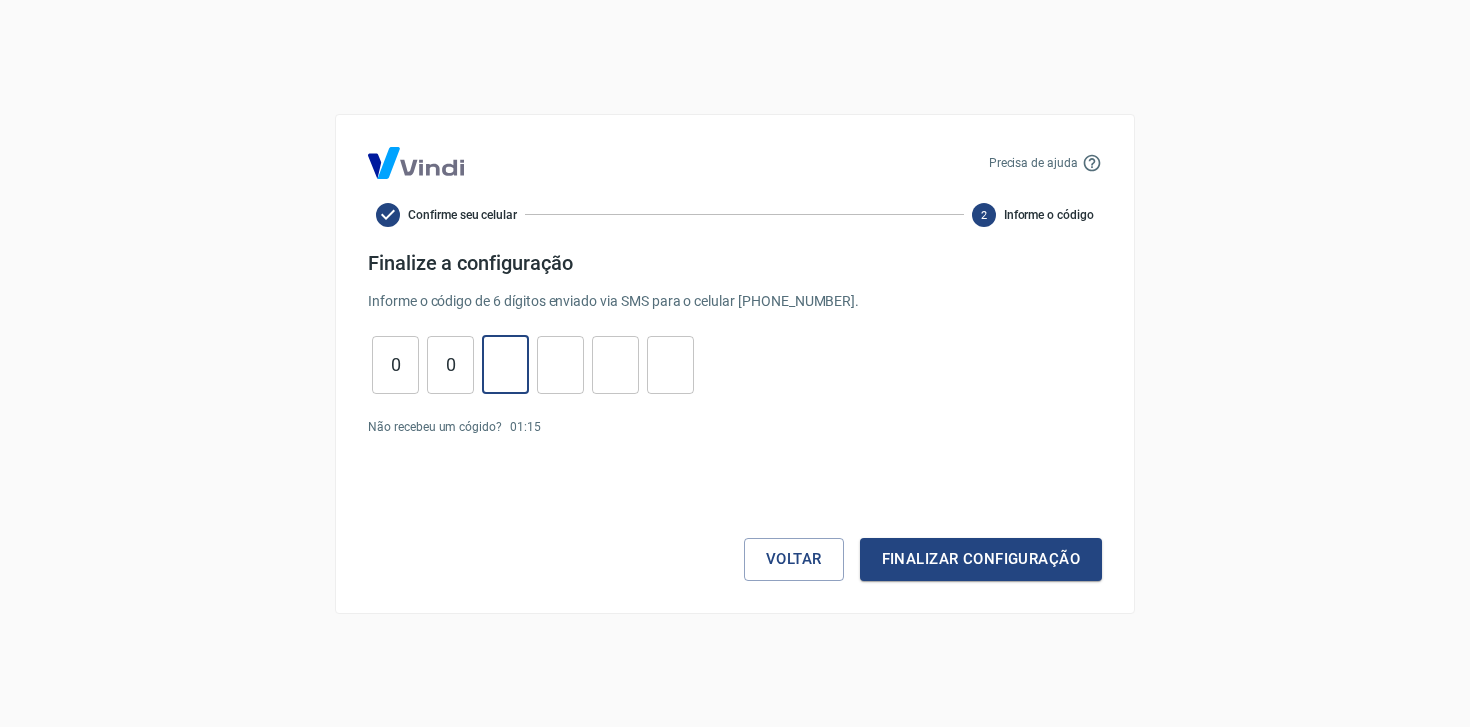 type on "7" 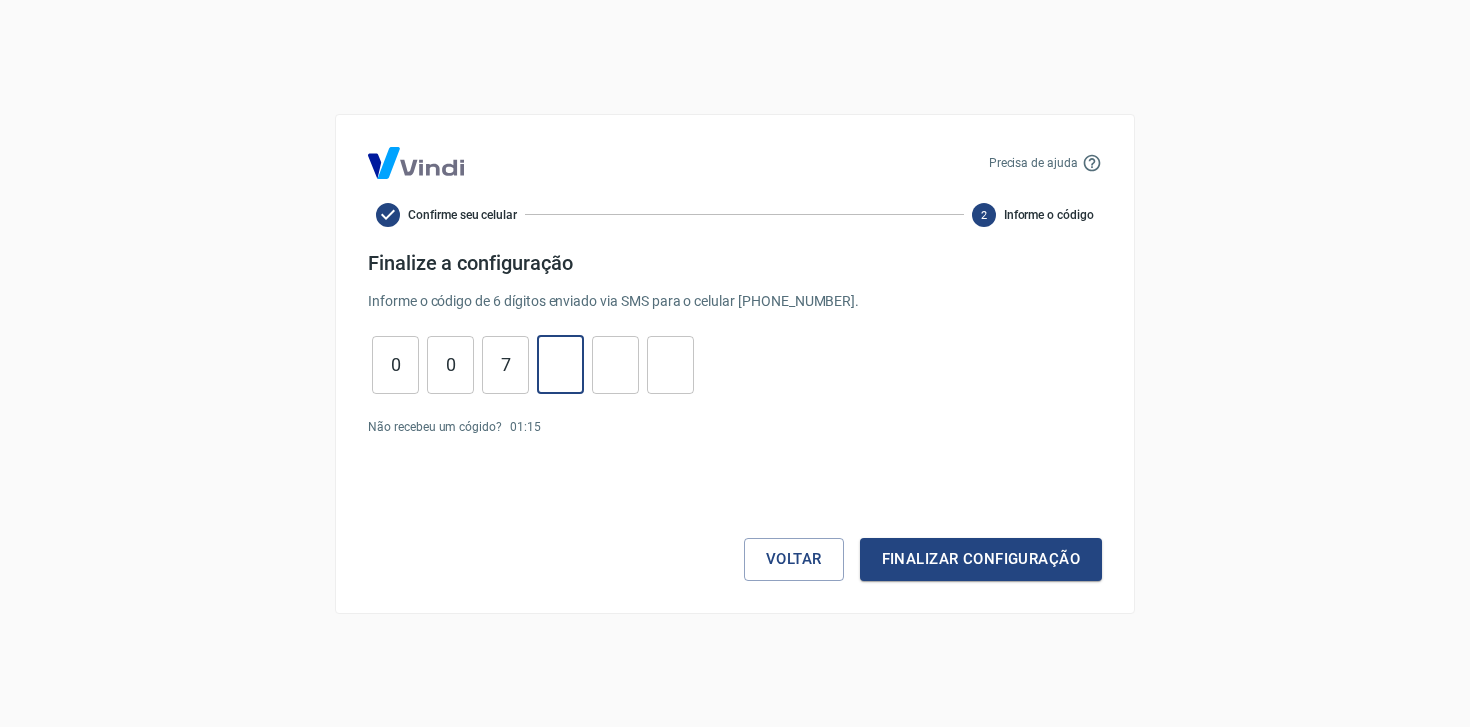 type on "0" 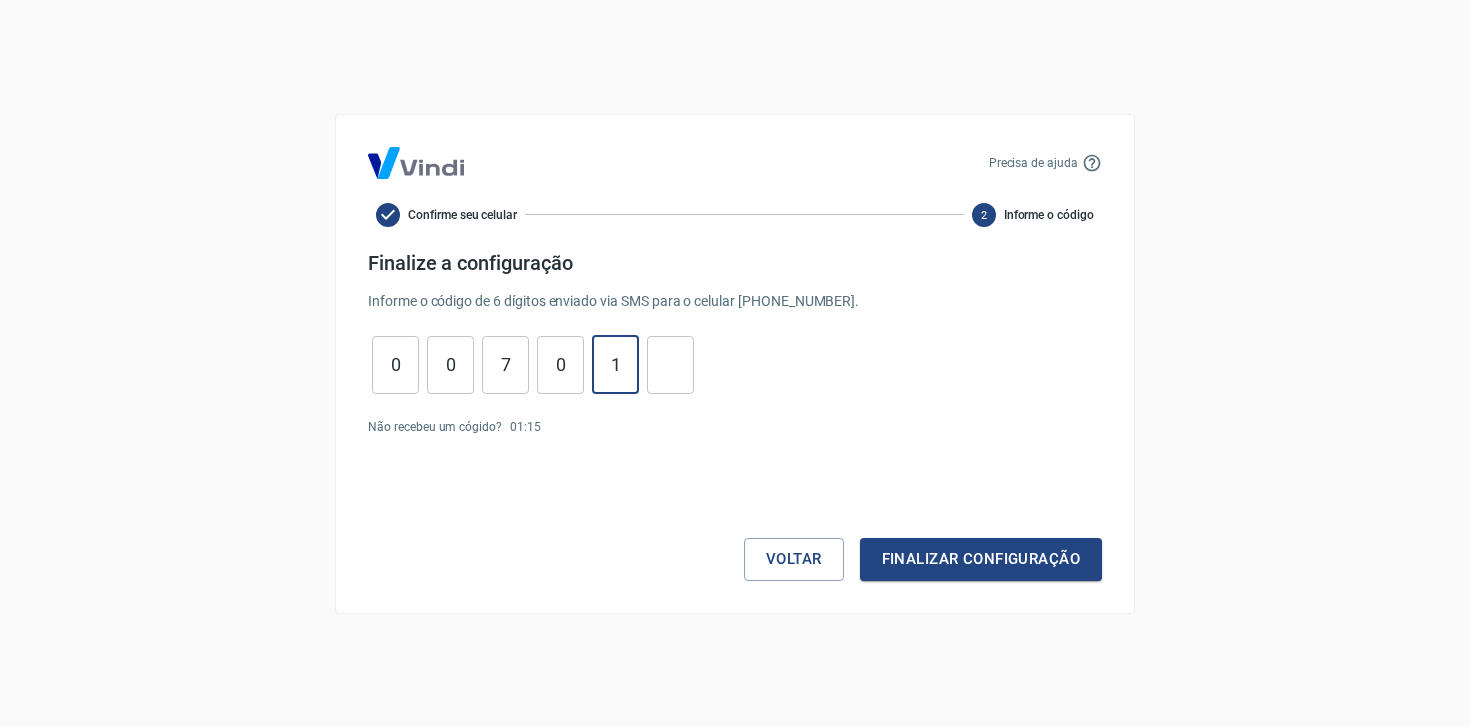 type on "1" 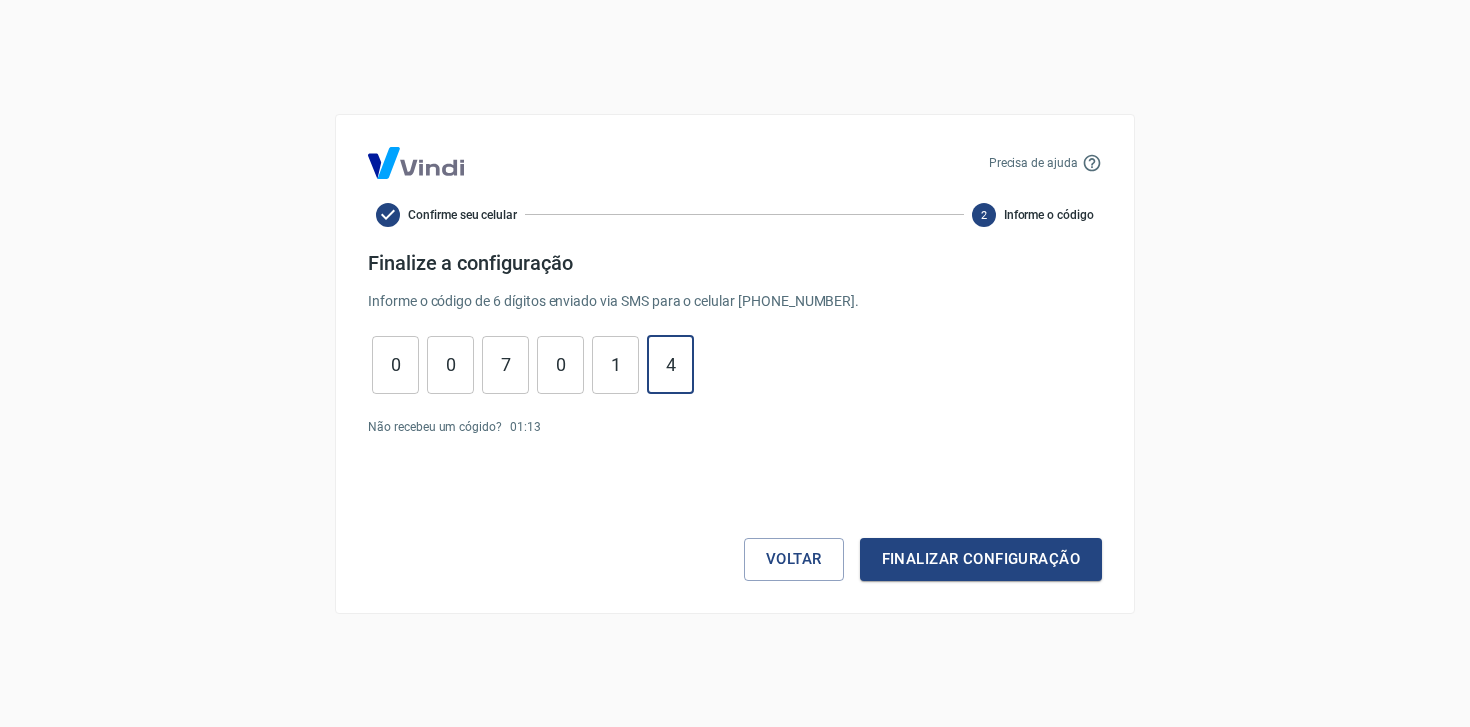 type on "4" 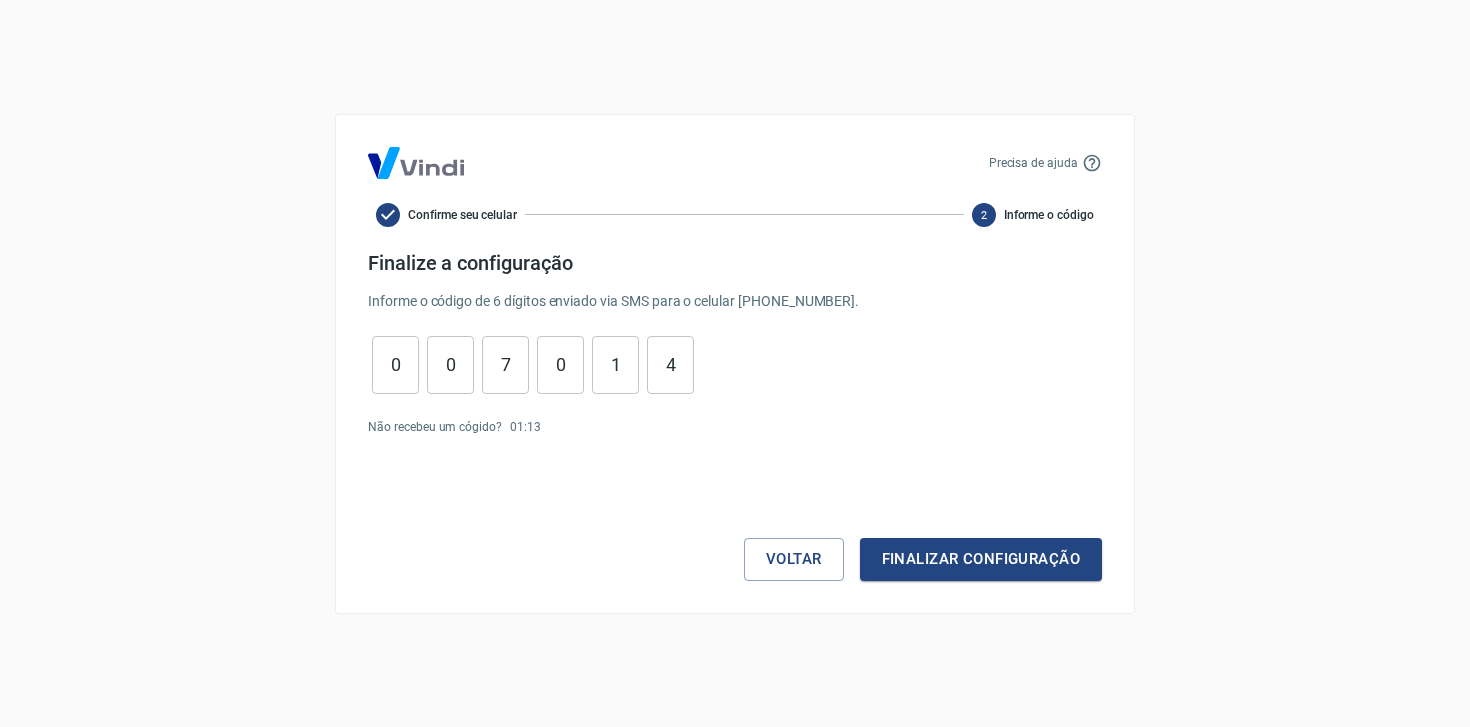 click on "Precisa de ajuda Confirme seu celular 2 Informe o código Finalize a configuração Informe o código de 6 dígitos enviado via SMS para o celular   [PHONE_NUMBER] . 0 ​ 0 ​ 7 ​ 0 ​ 1 ​ 4 ​ Não recebeu um cógido? 01 : 13 Voltar Finalizar configuração" at bounding box center (735, 364) 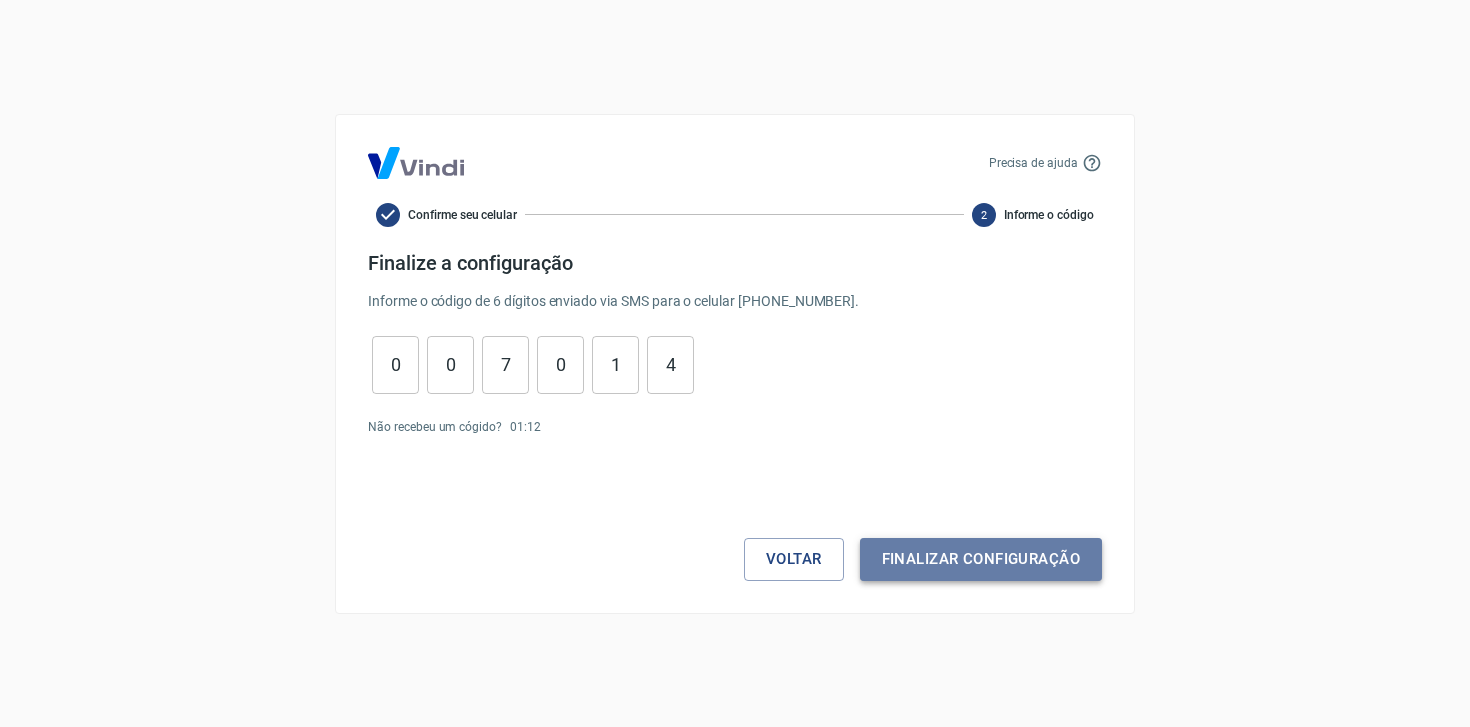 click on "Finalizar configuração" at bounding box center [981, 559] 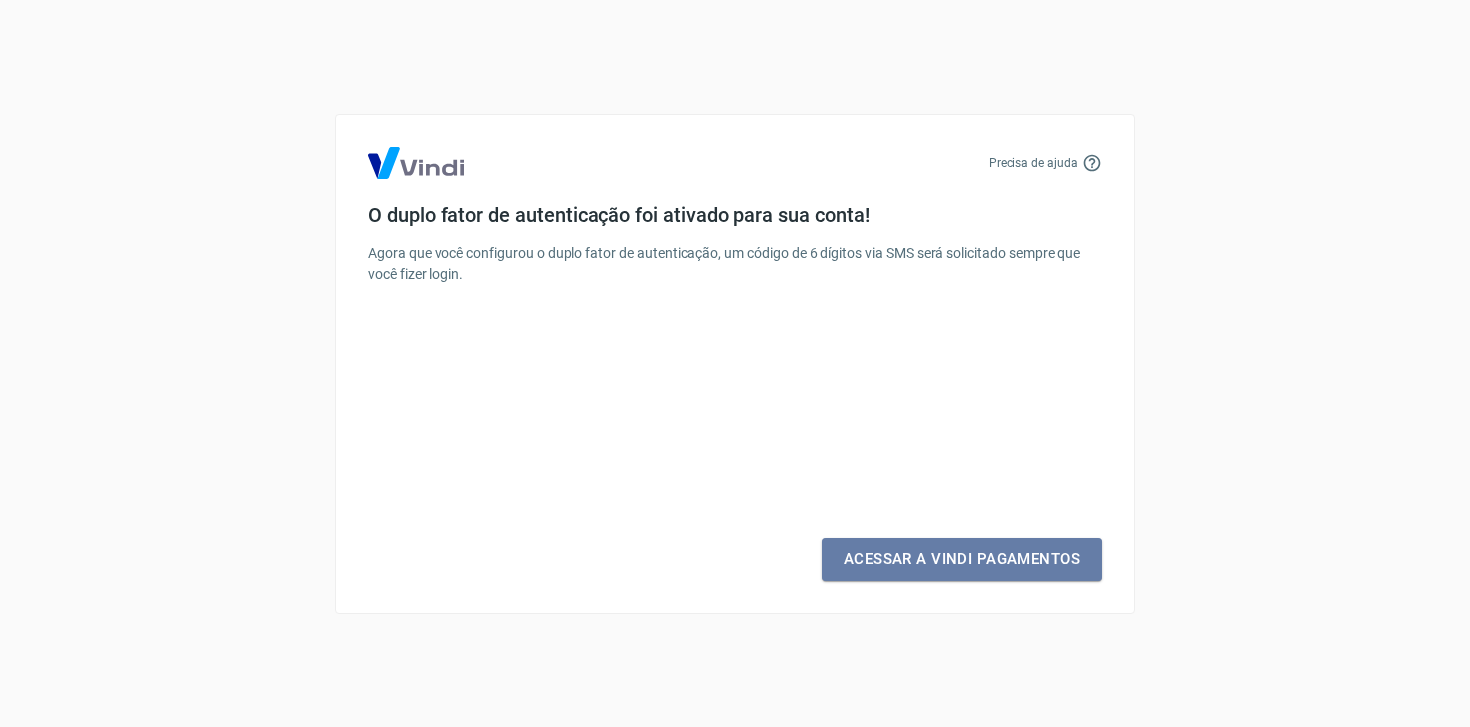 click on "Acessar a Vindi Pagamentos" at bounding box center (962, 559) 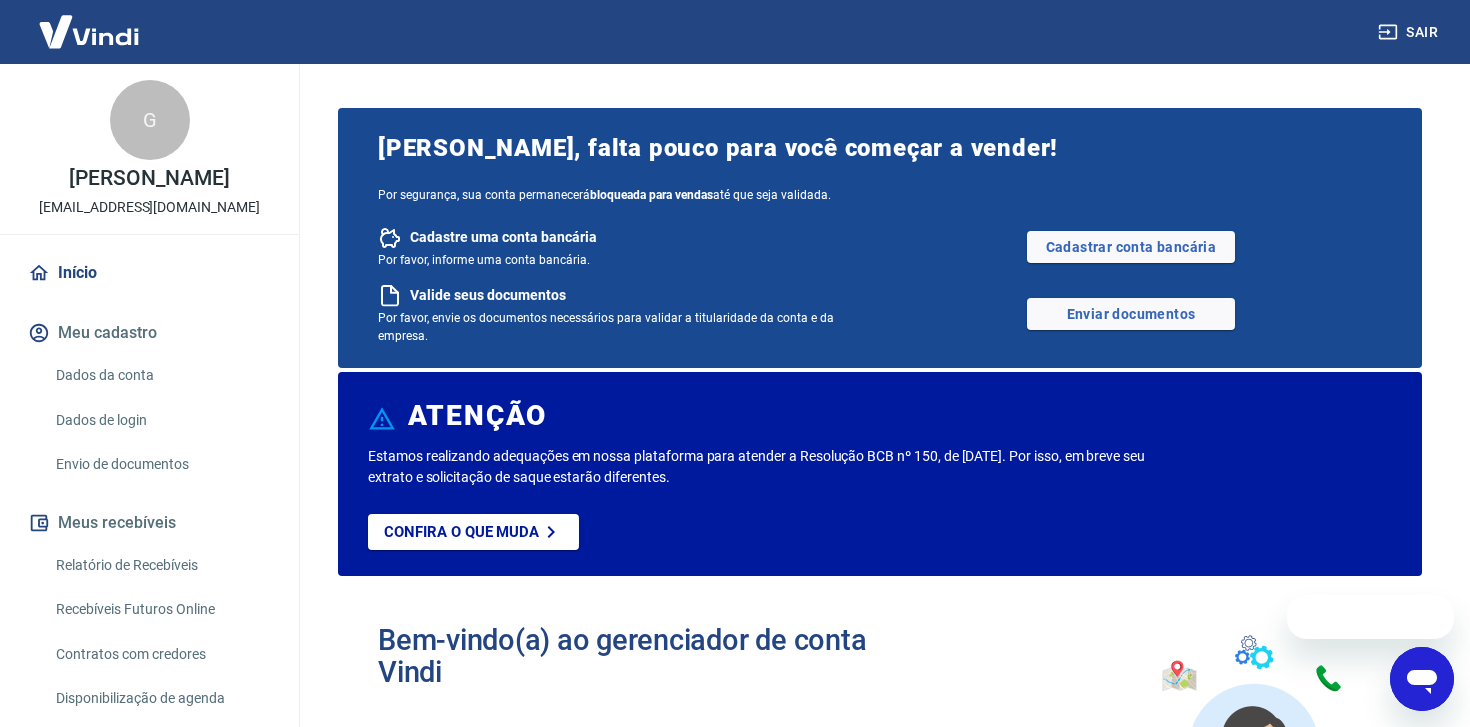scroll, scrollTop: 0, scrollLeft: 0, axis: both 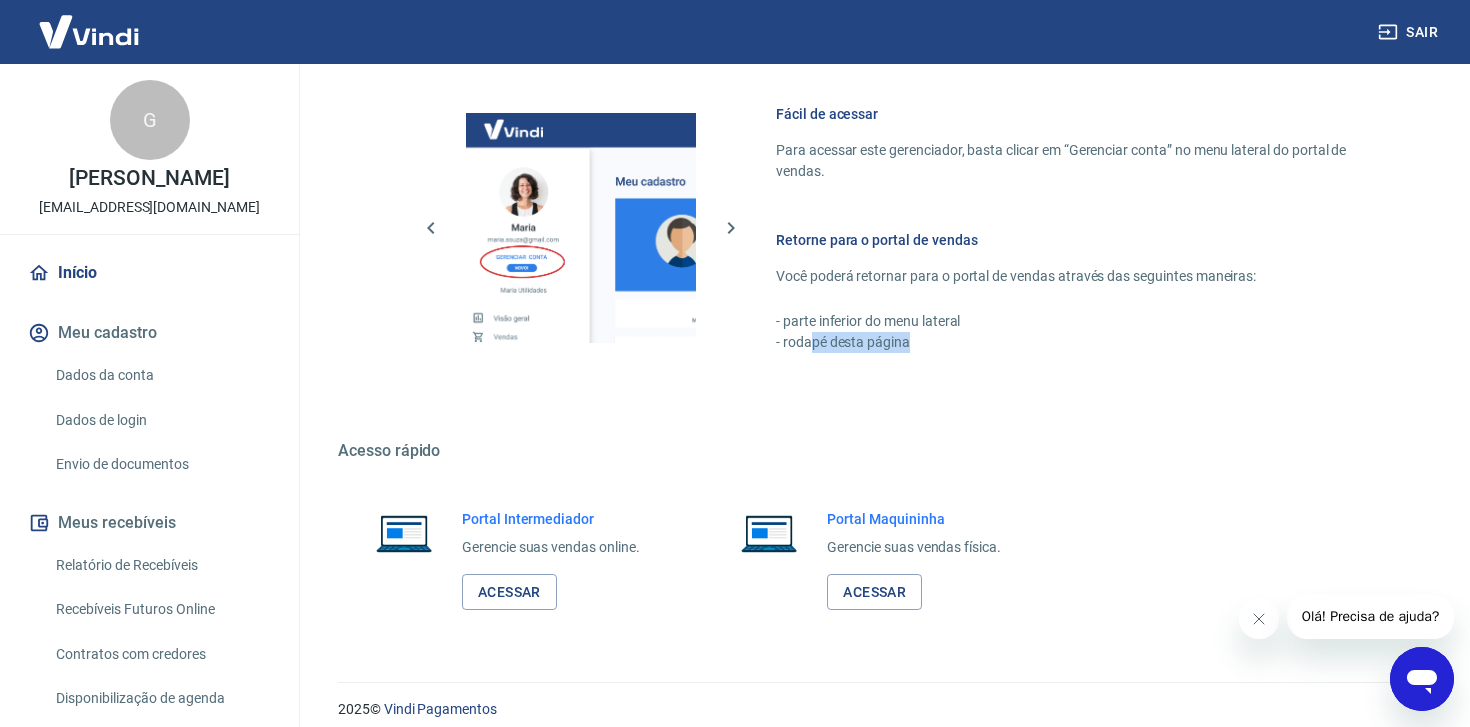 drag, startPoint x: 811, startPoint y: 327, endPoint x: 951, endPoint y: 329, distance: 140.01428 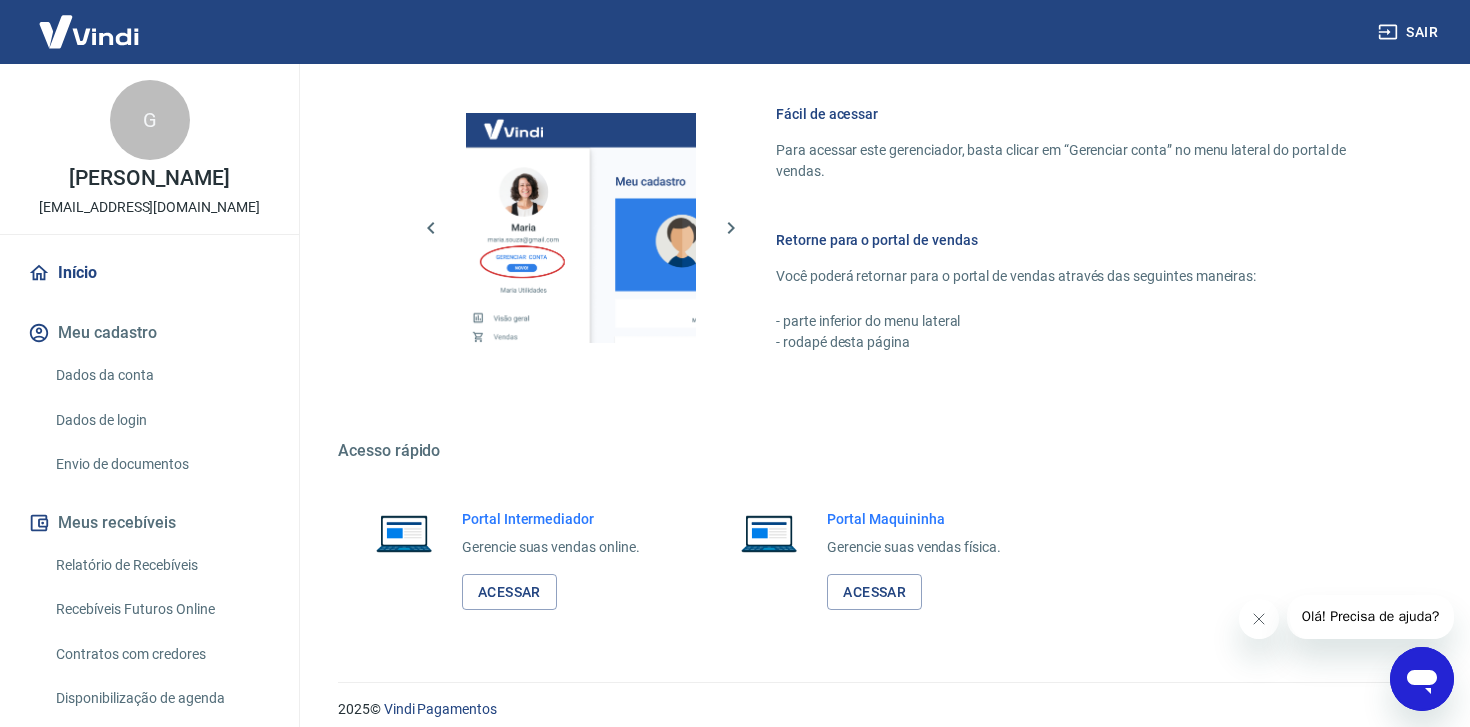 click on "[PERSON_NAME], falta pouco para você começar a vender! Por segurança, sua conta permanecerá  bloqueada para vendas  até que seja validada. Cadastre uma conta bancária Por favor, informe uma conta bancária. Cadastrar conta bancária Valide seus documentos Por favor, envie os documentos necessários para validar a titularidade da conta e da empresa. Enviar documentos ATENÇÃO Estamos realizando adequações em nossa plataforma para atender a Resolução BCB nº 150, de [DATE]. Por isso, em breve seu extrato e solicitação de saque estarão diferentes. Confira o que muda Bem-vindo(a) ao gerenciador de conta Vindi Aqui você pode consultar e atualizar todos os seus dados cadastrais de forma fácil e rápida. Mantenha suas informações sempre atualizadas para garantir uma experiência ainda melhor com nossas soluções de pagamento. O que deseja fazer hoje? Informações pessoais Gestão de dados cadastrais, envio de documentos, alteração de telefone e endereços. Segurança Acessar" at bounding box center [880, -294] 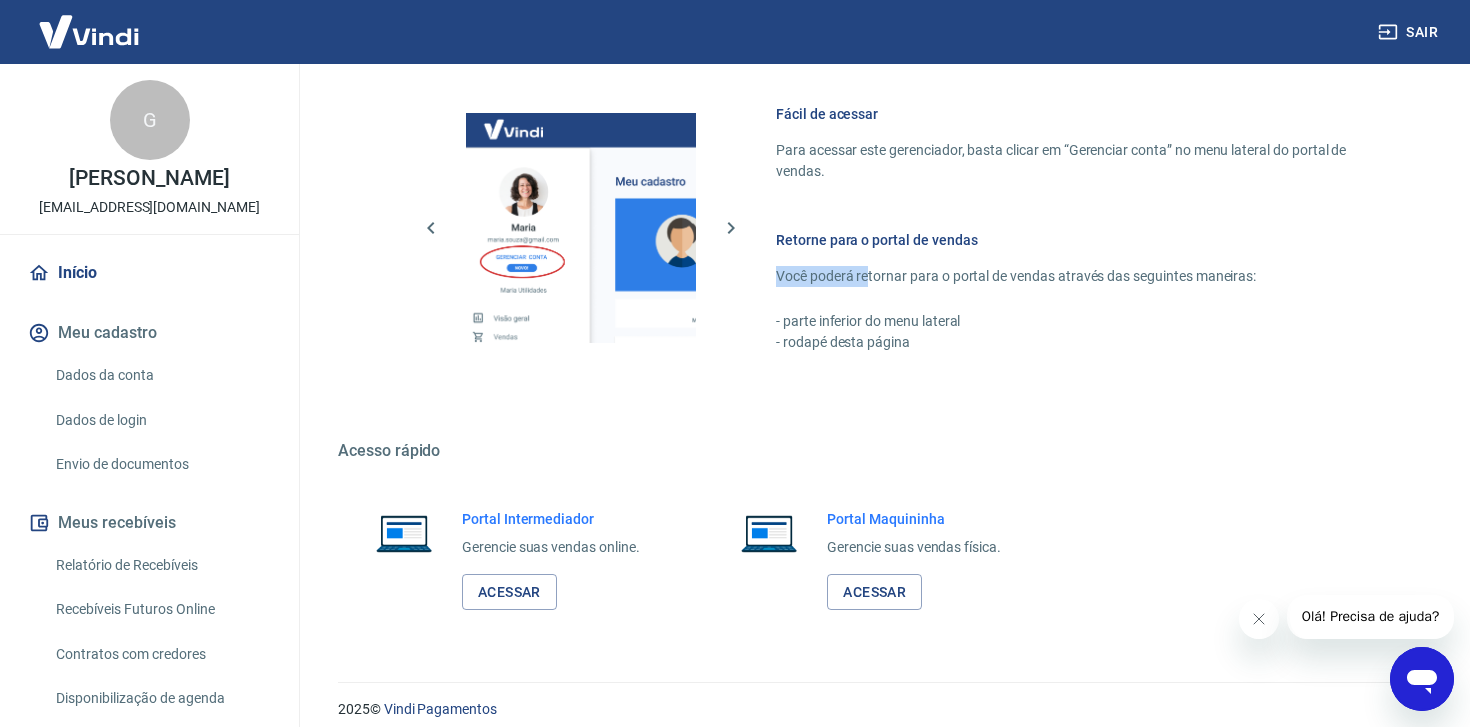 drag, startPoint x: 869, startPoint y: 262, endPoint x: 1018, endPoint y: 249, distance: 149.56604 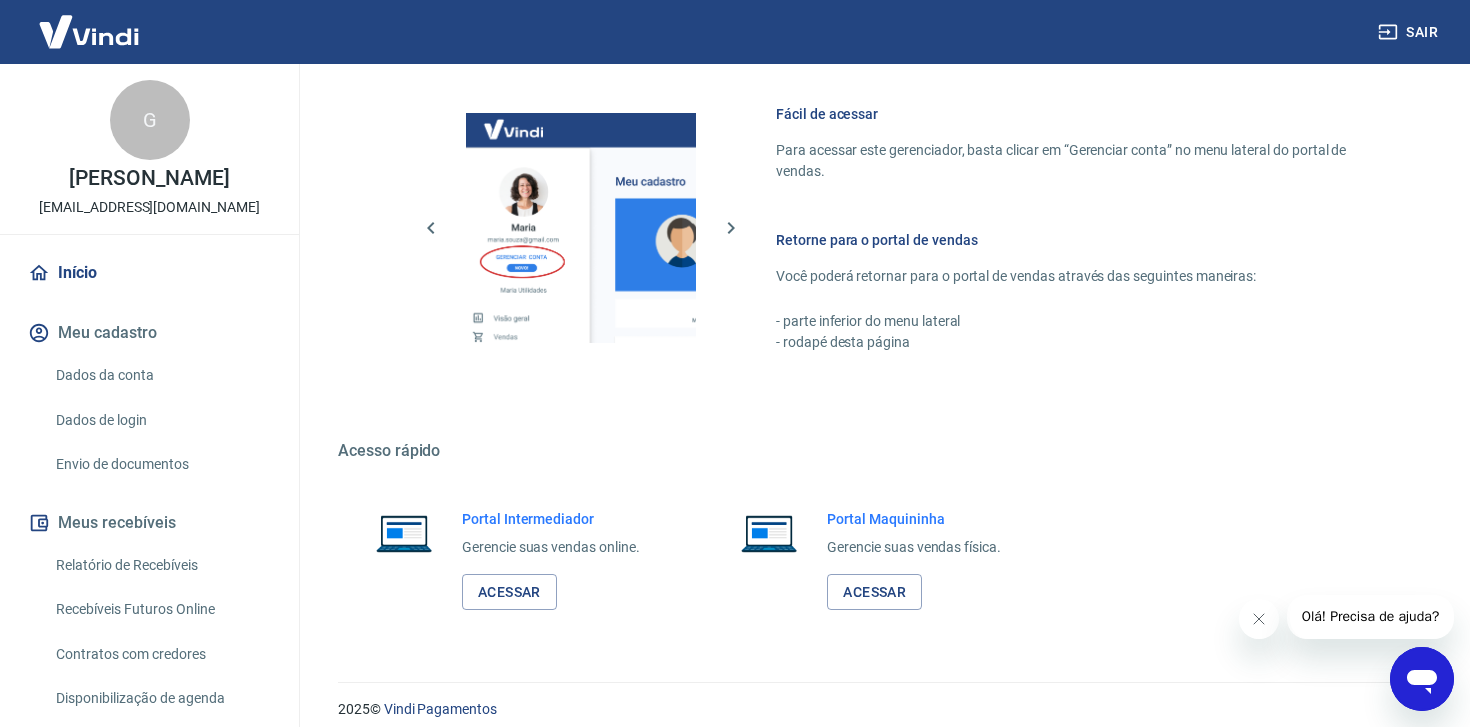 click on "Para acessar este gerenciador, basta clicar em “Gerenciar conta” no menu lateral do portal de vendas." at bounding box center (1075, 161) 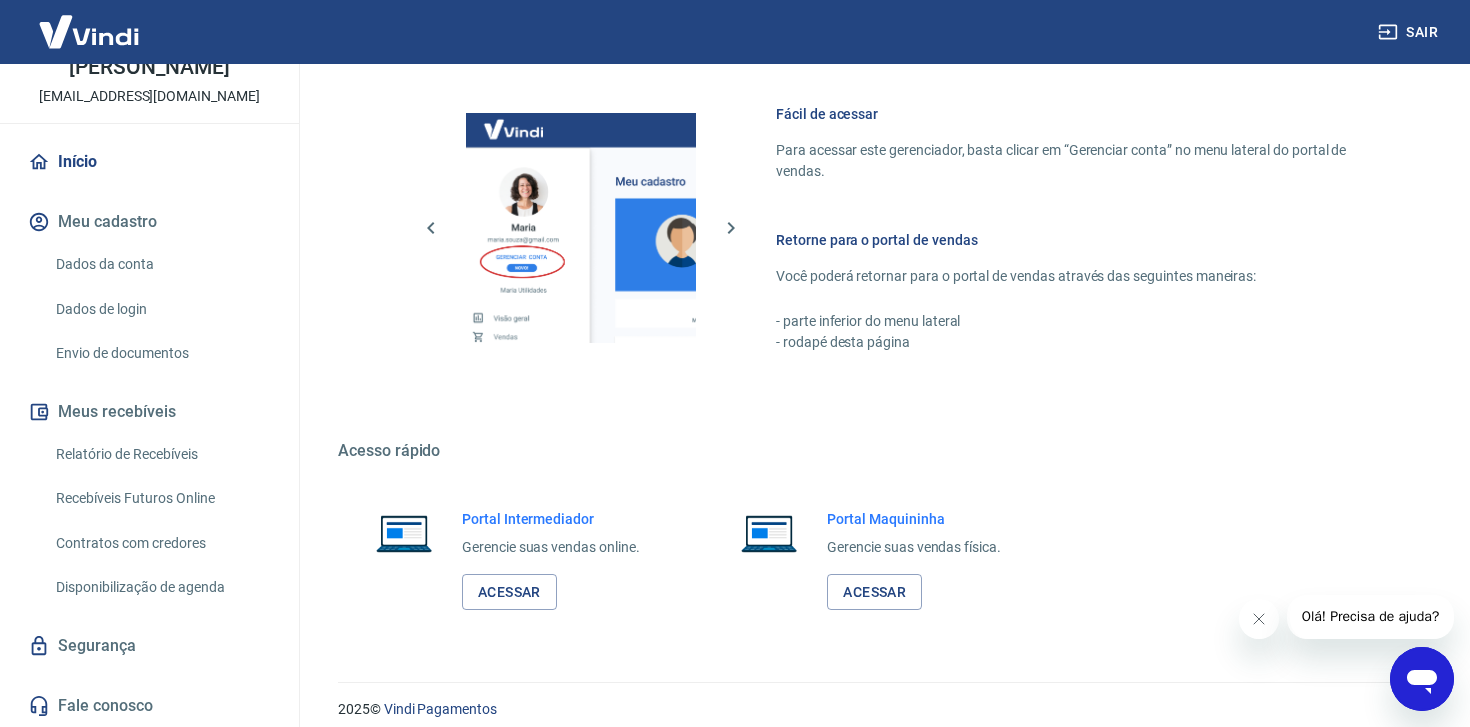 scroll, scrollTop: 132, scrollLeft: 0, axis: vertical 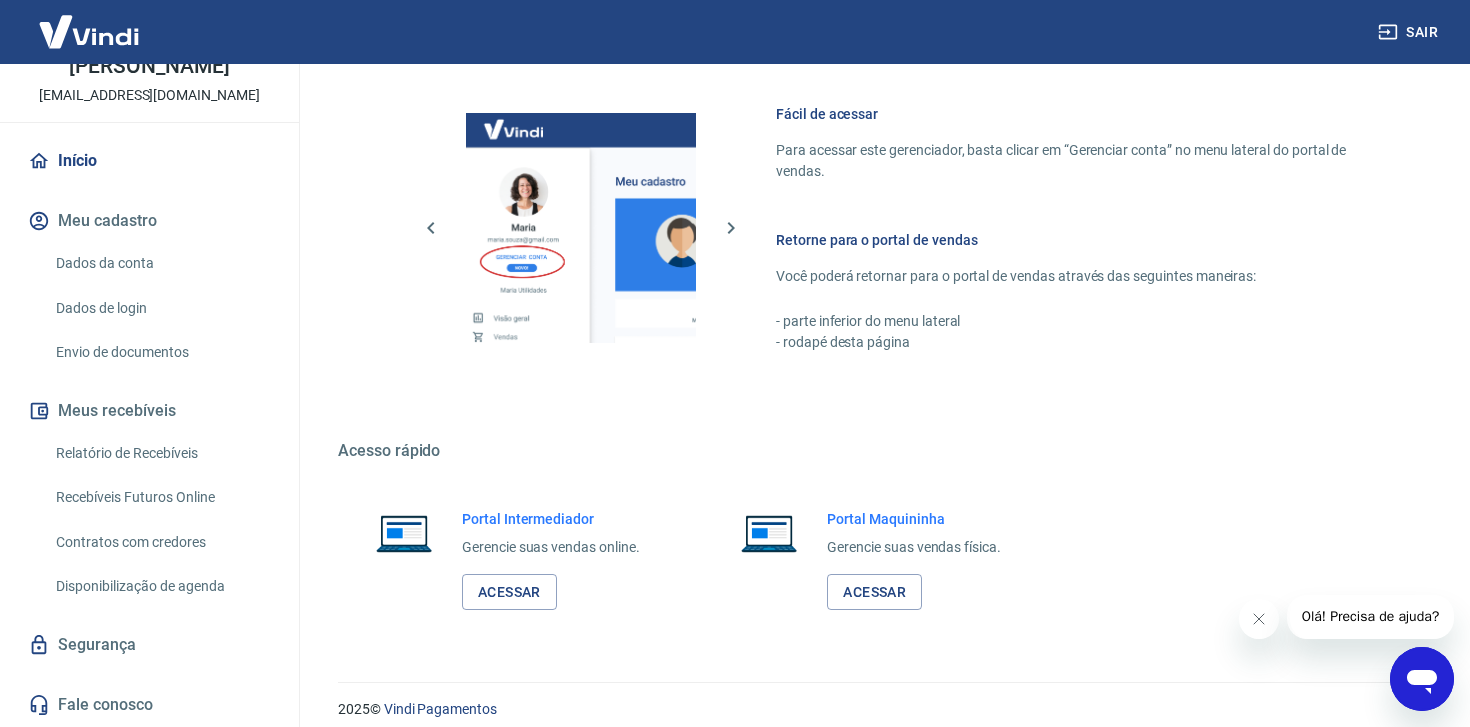 click 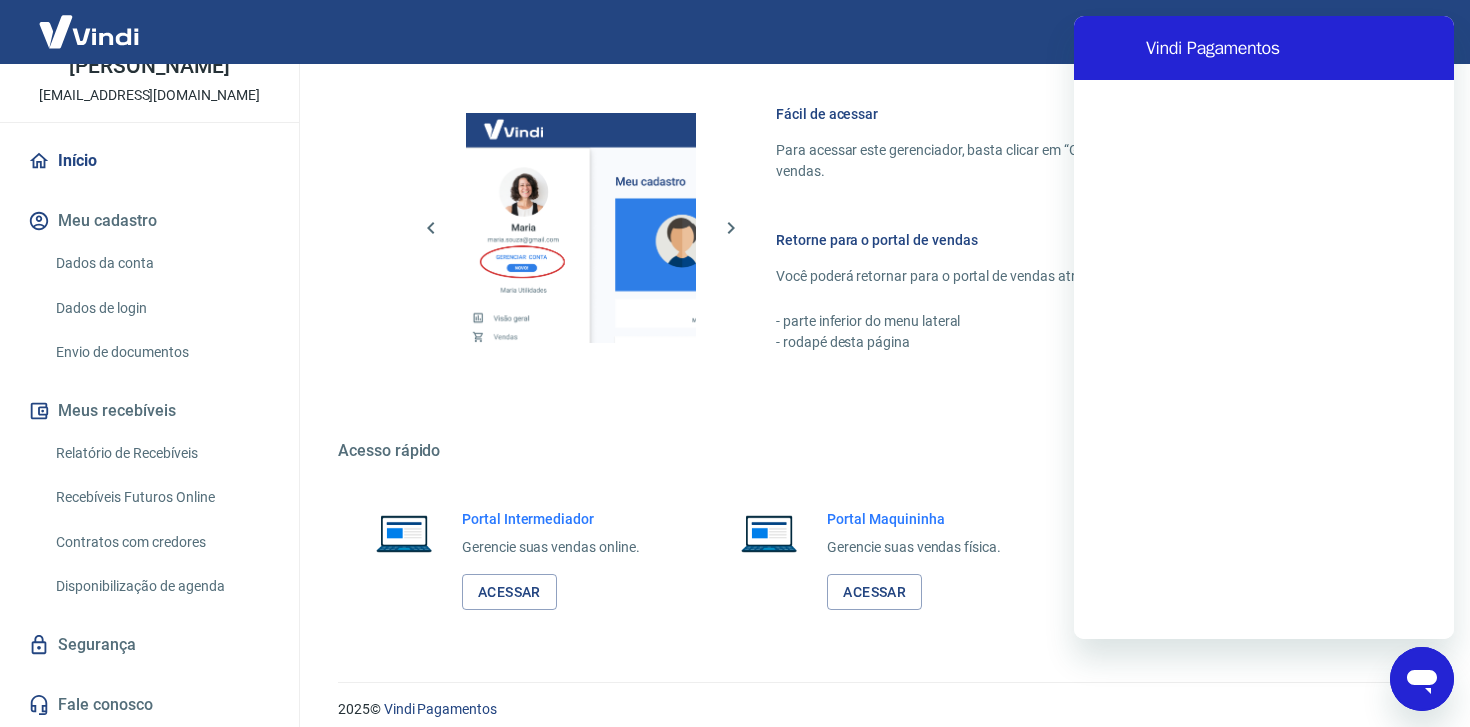 scroll, scrollTop: 0, scrollLeft: 0, axis: both 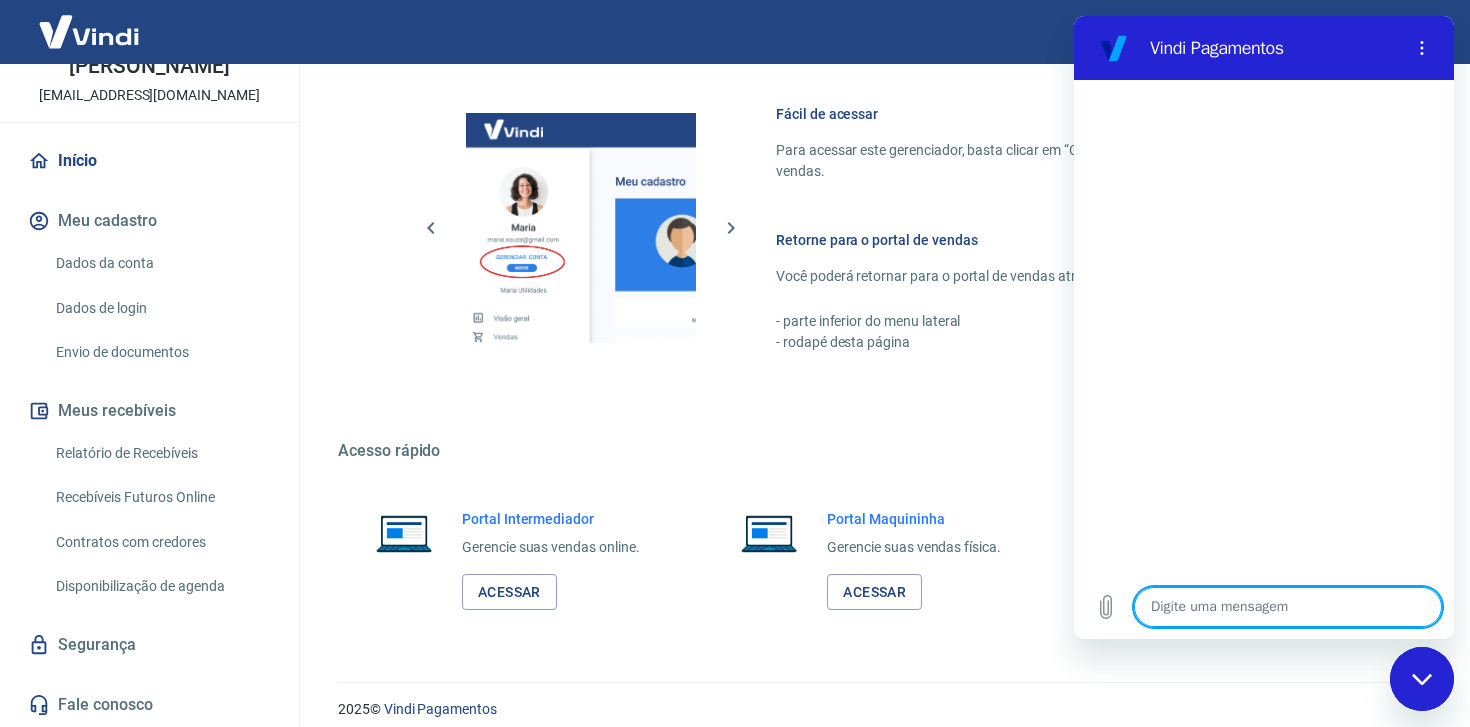 click at bounding box center (1288, 607) 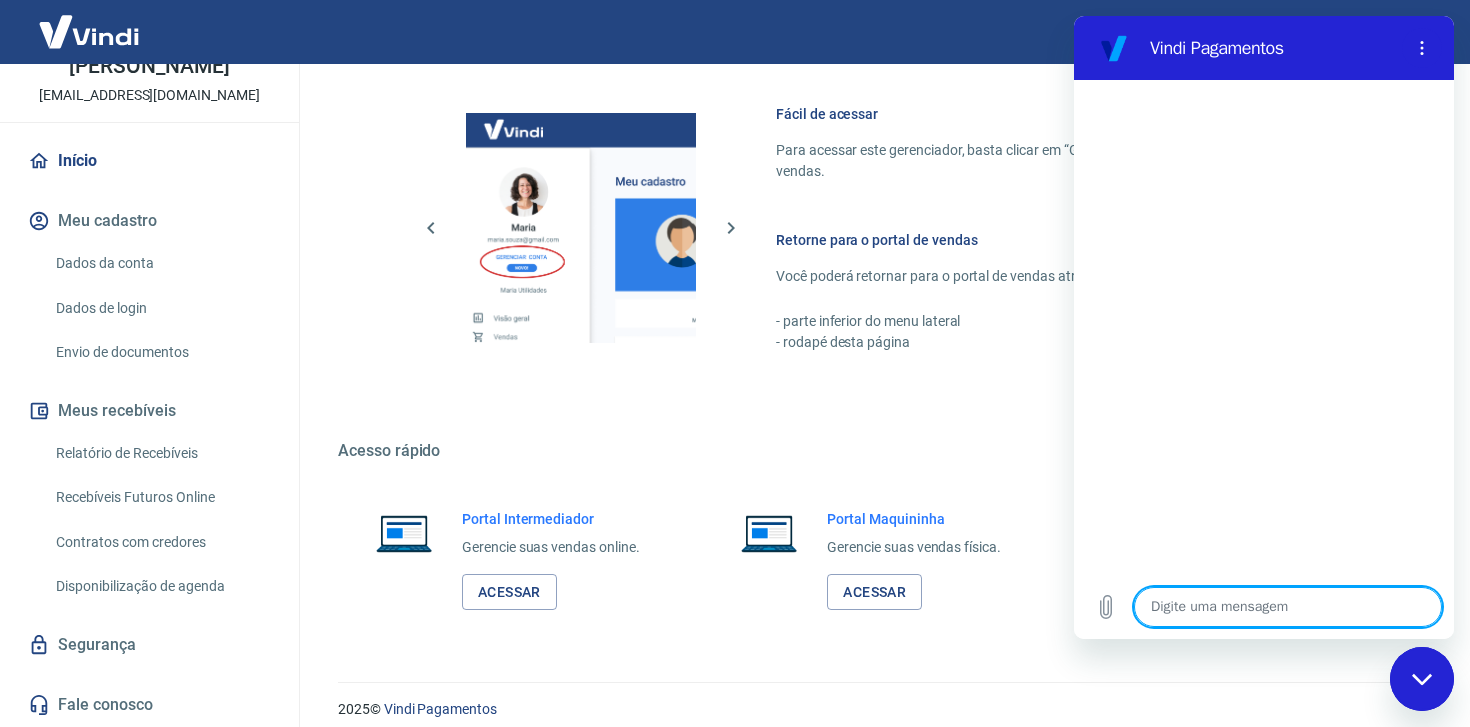 type on "o" 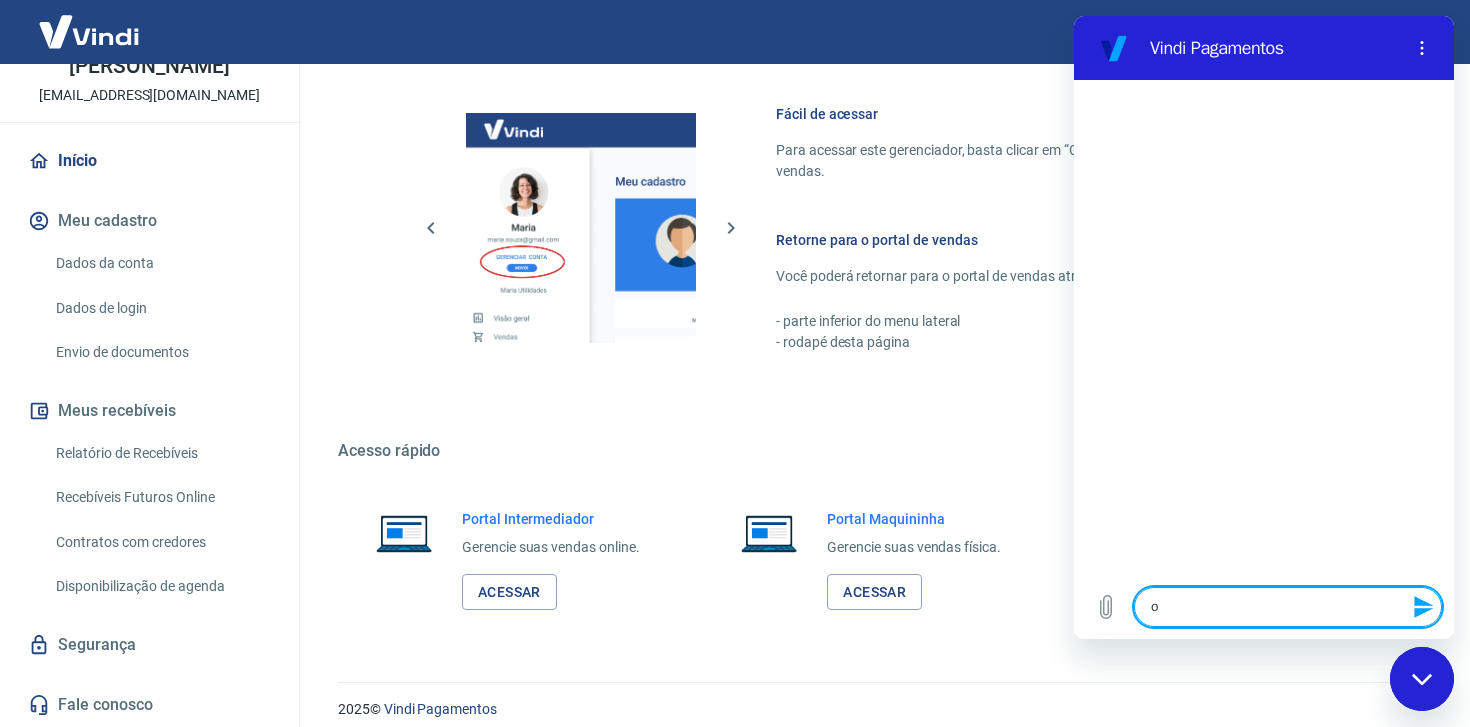 type on "ol" 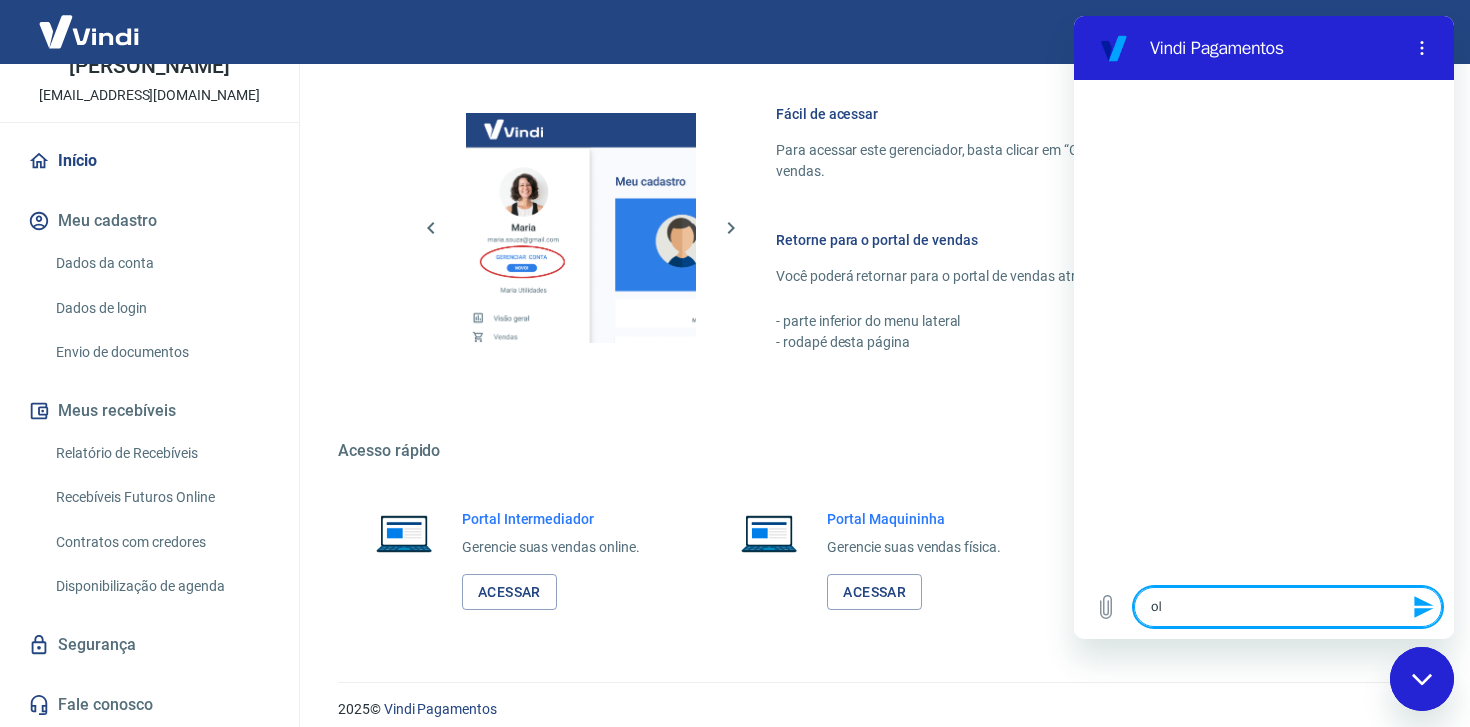 type on "o" 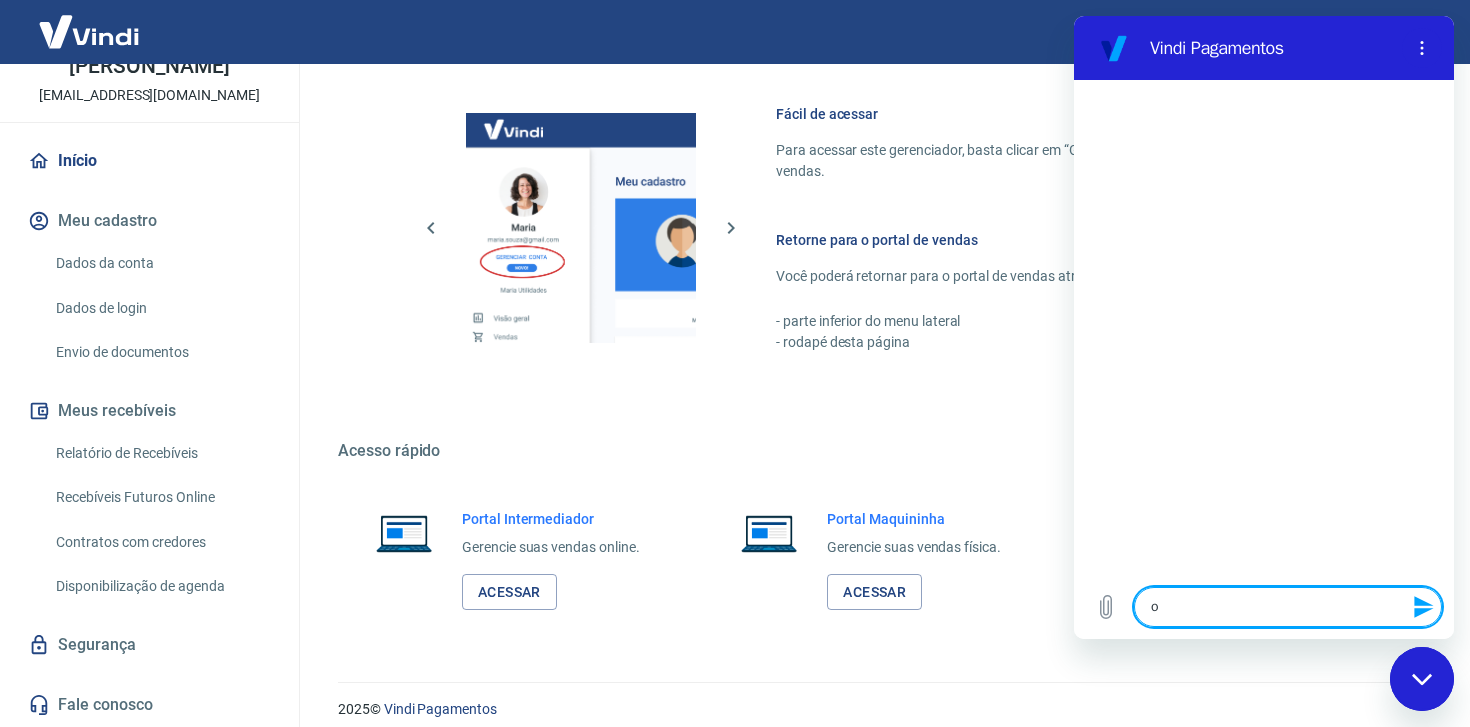 type 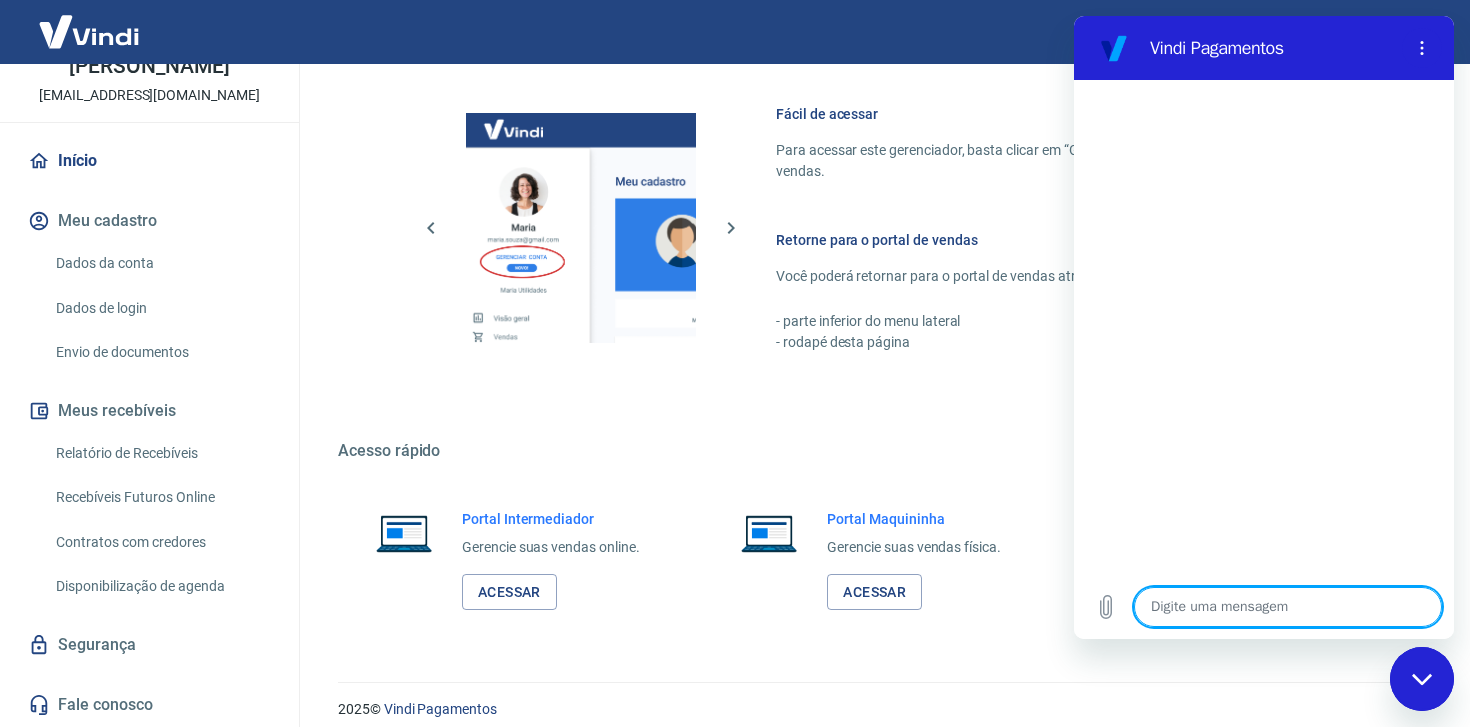 type on "O" 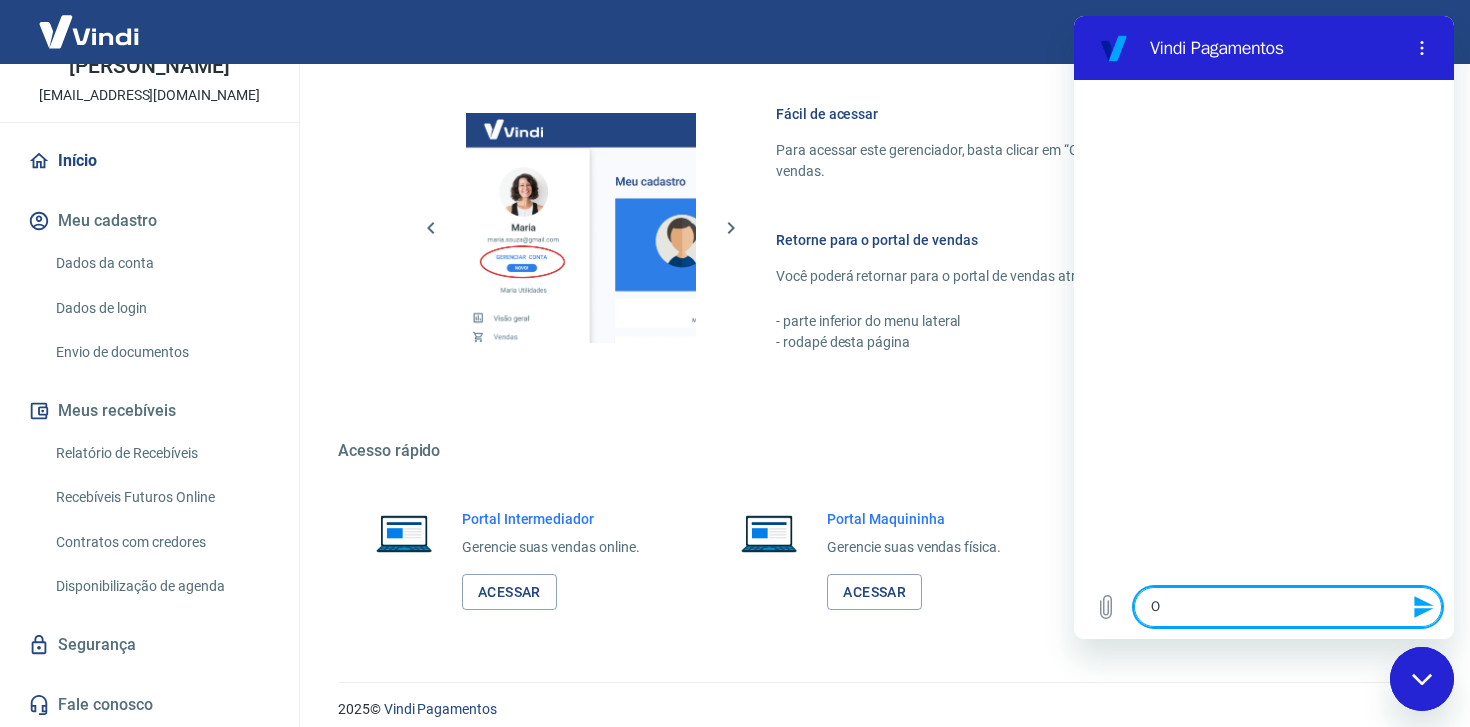 type on "Ol" 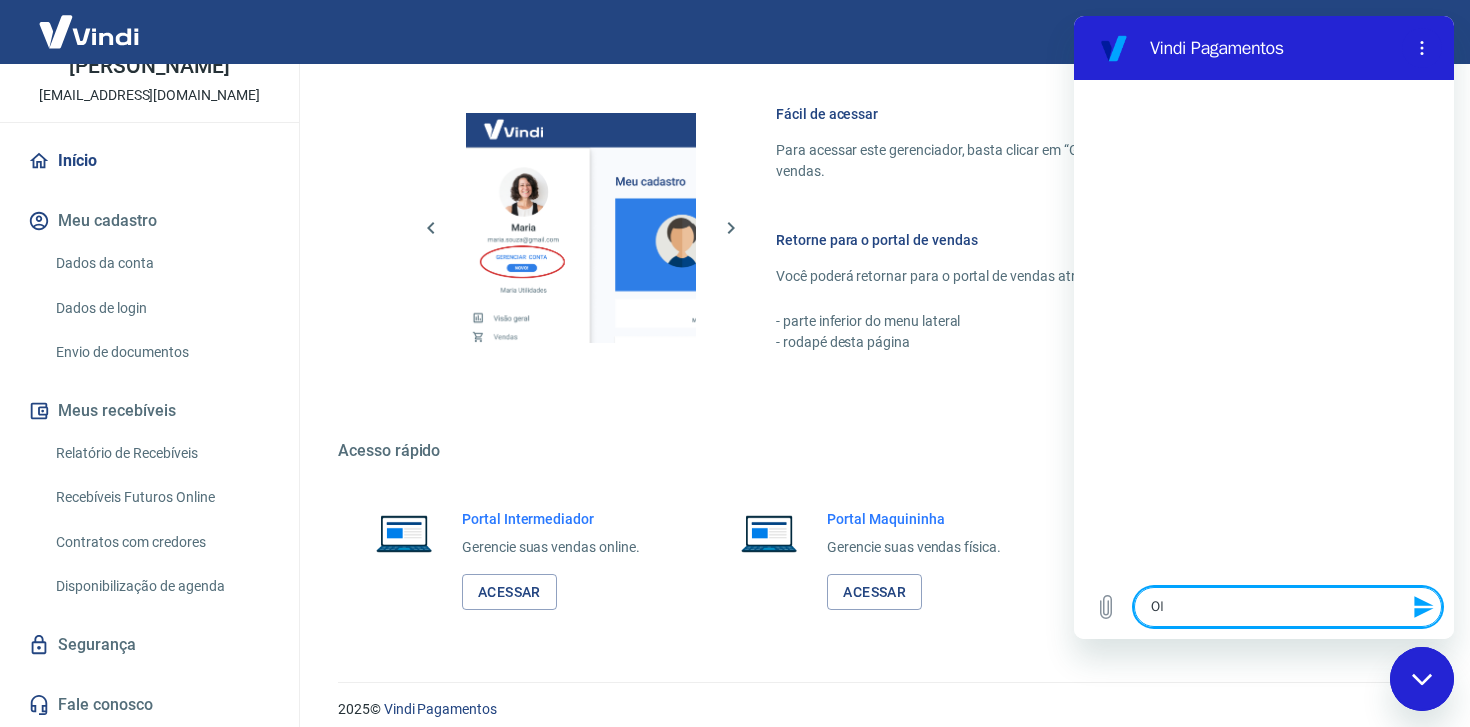 type on "Ol'" 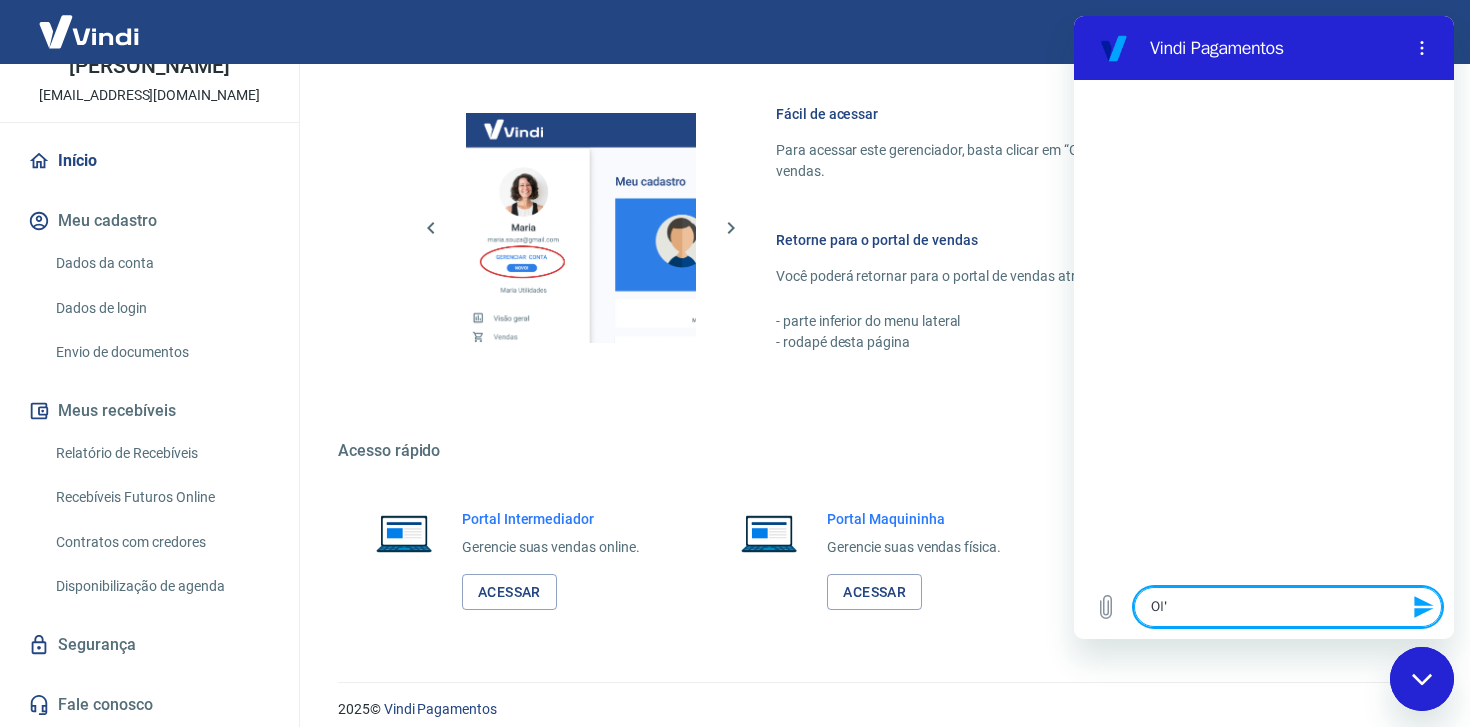 type on "Olá" 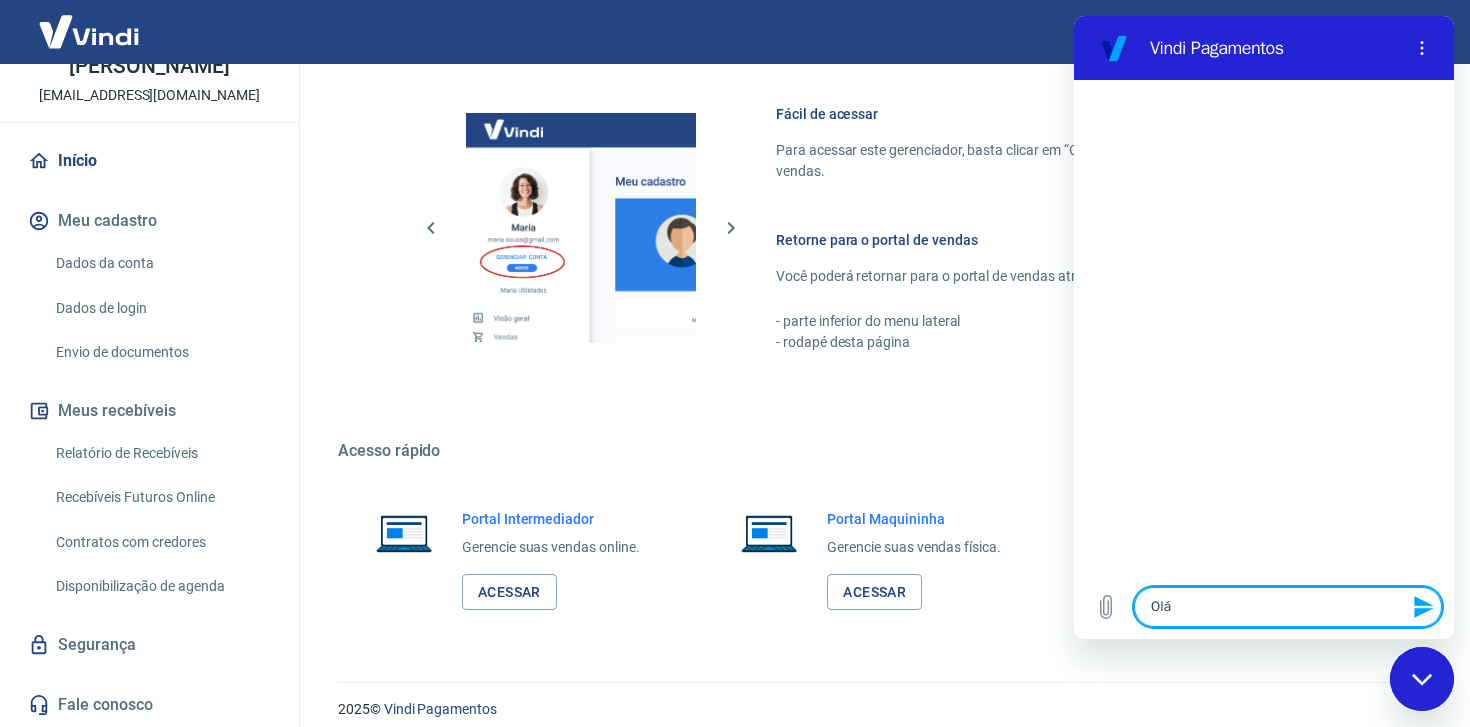 type on "Olá" 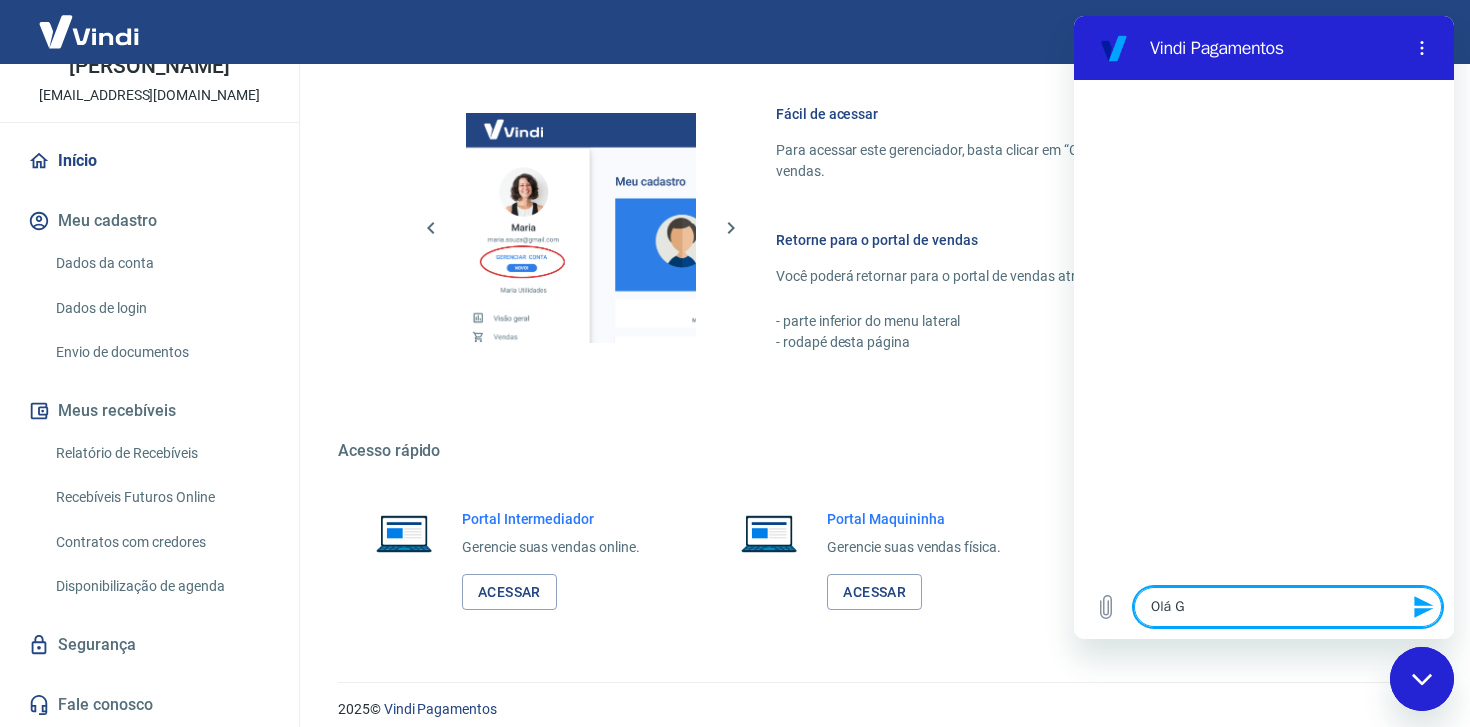 type on "Olá Go" 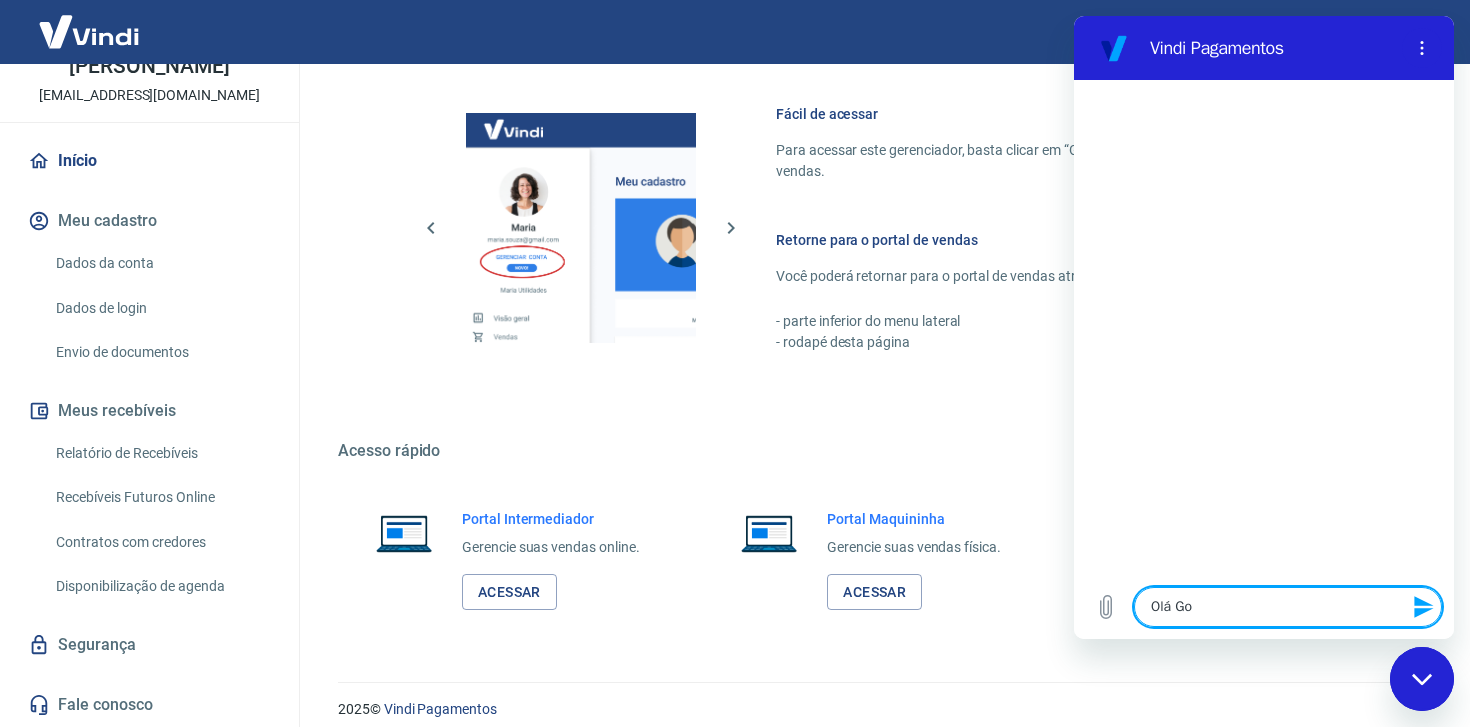 type on "Olá Gos" 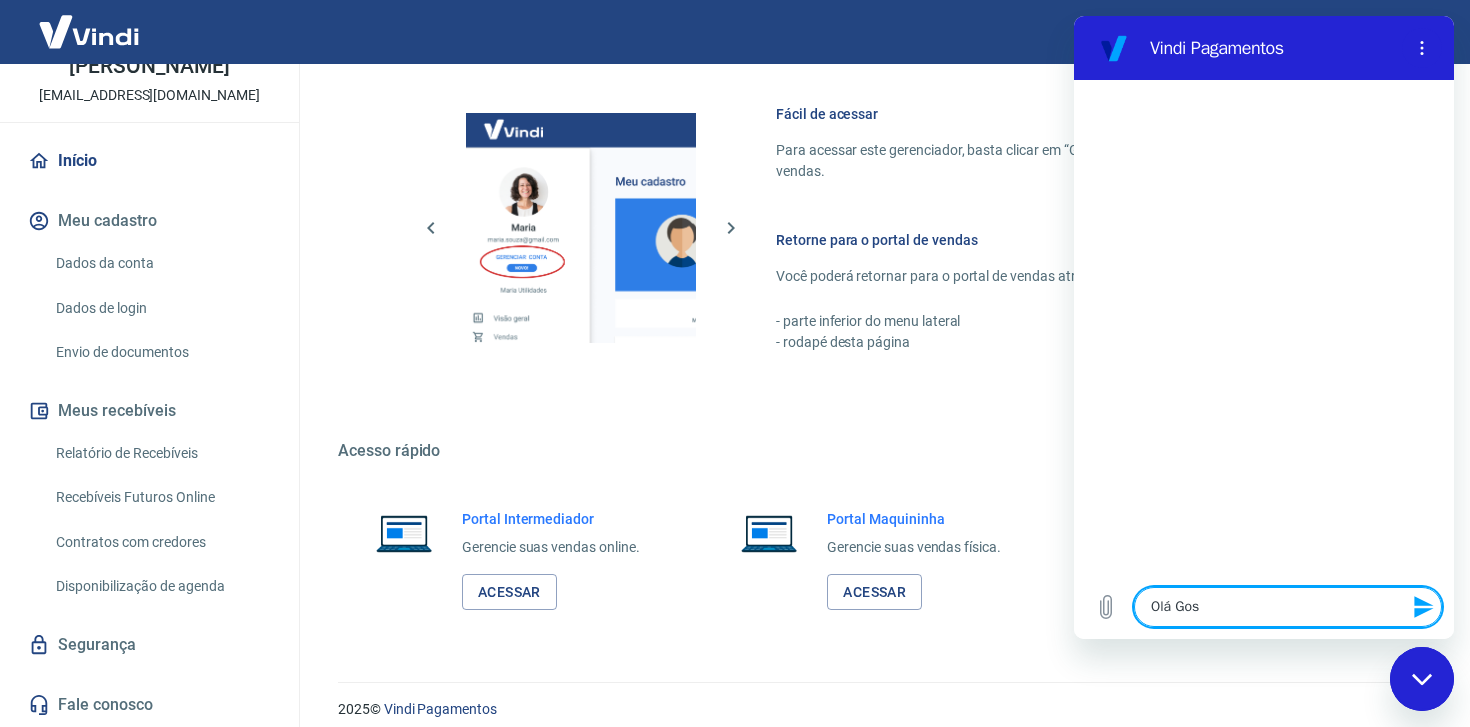 type on "Olá Gost" 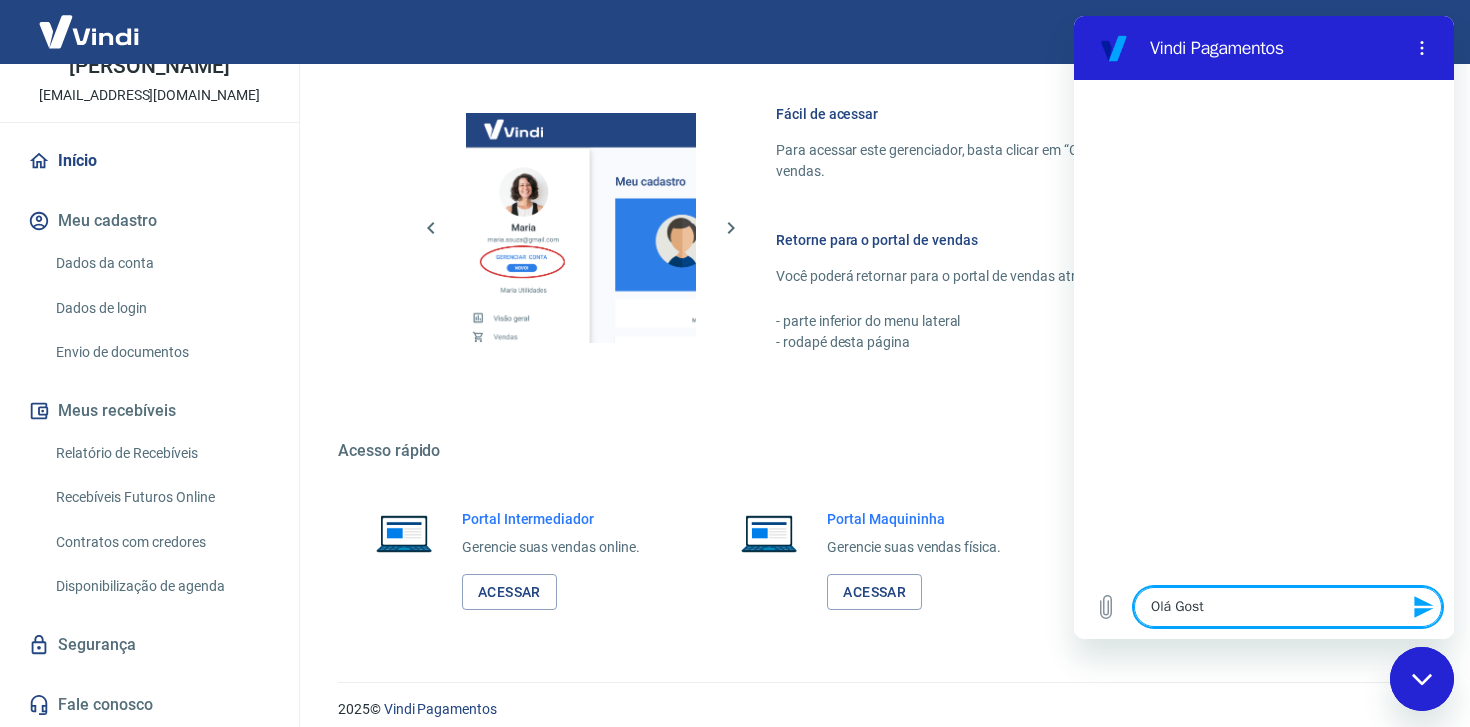type on "Olá Gosta" 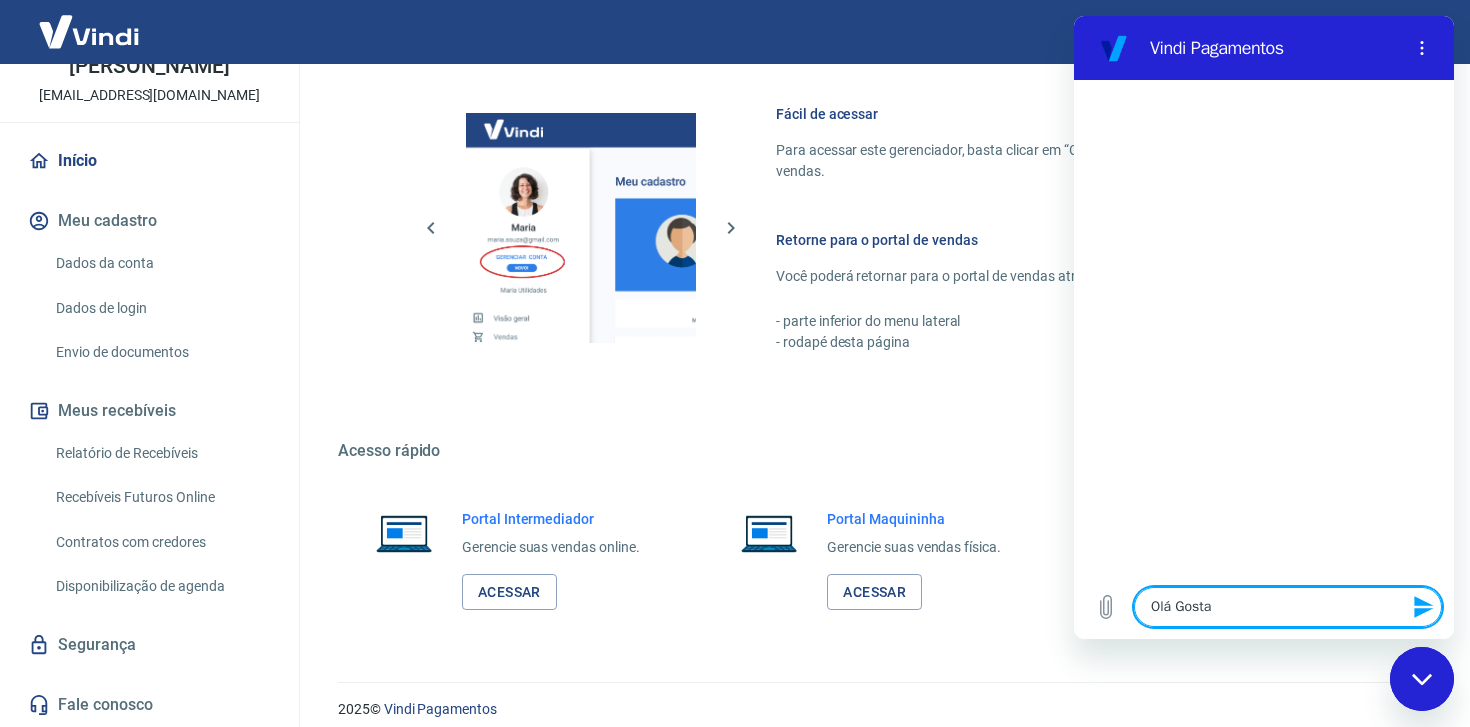 type on "Olá Gostar" 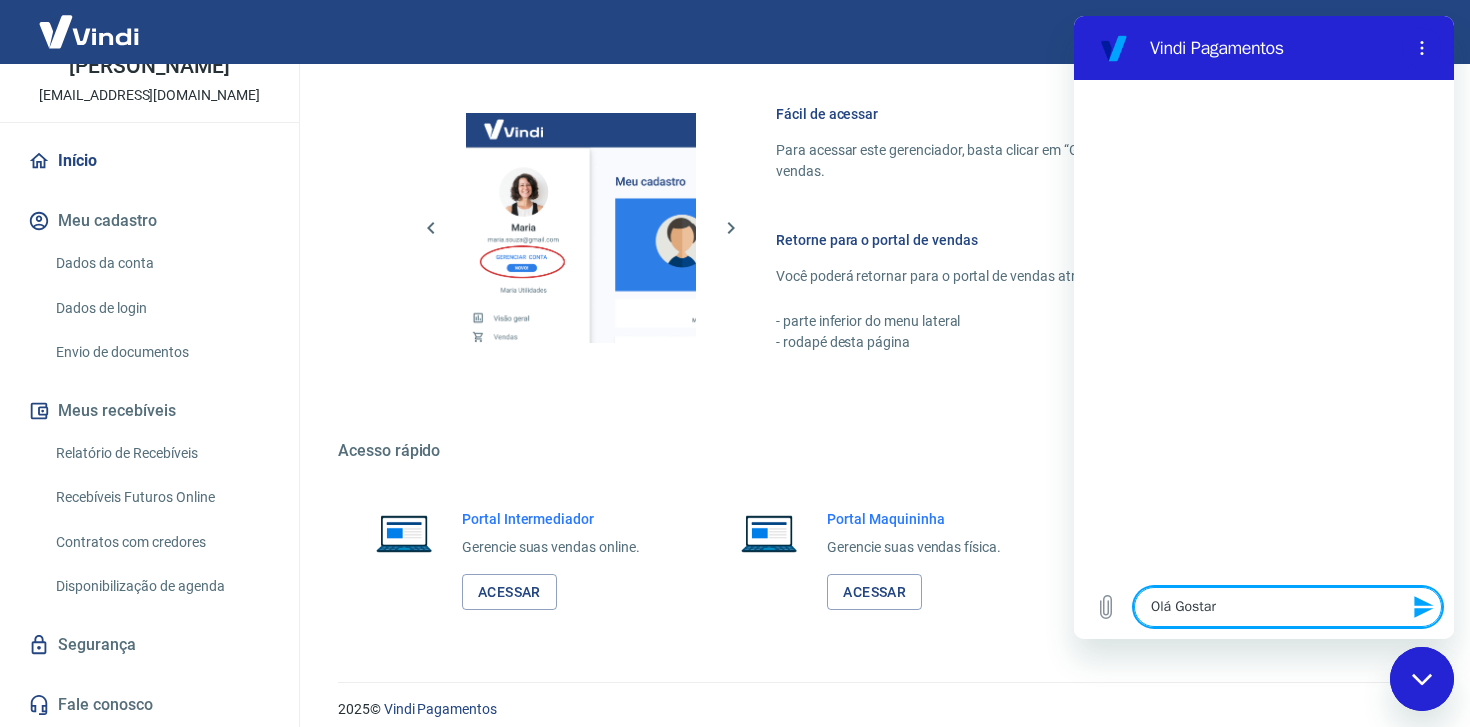 type on "[PERSON_NAME]" 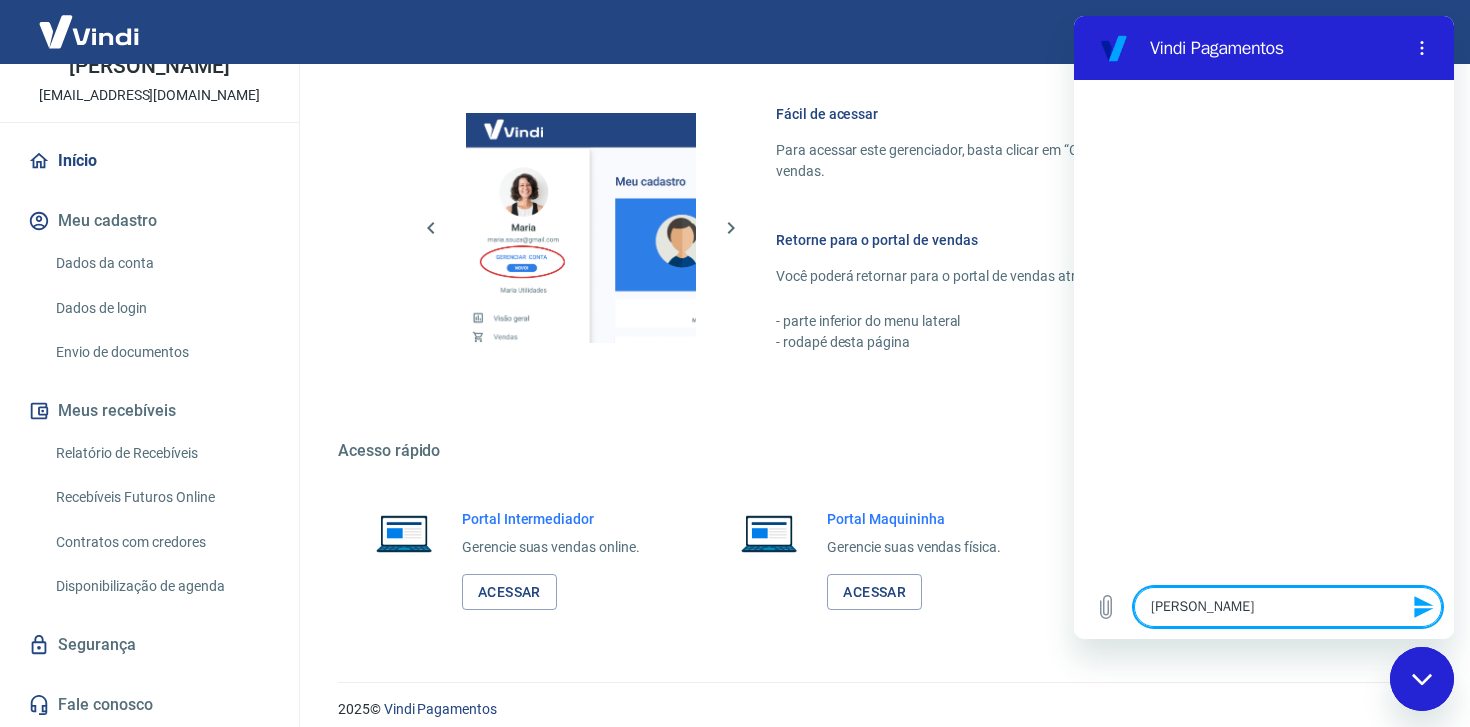 type on "Olá Gostaria" 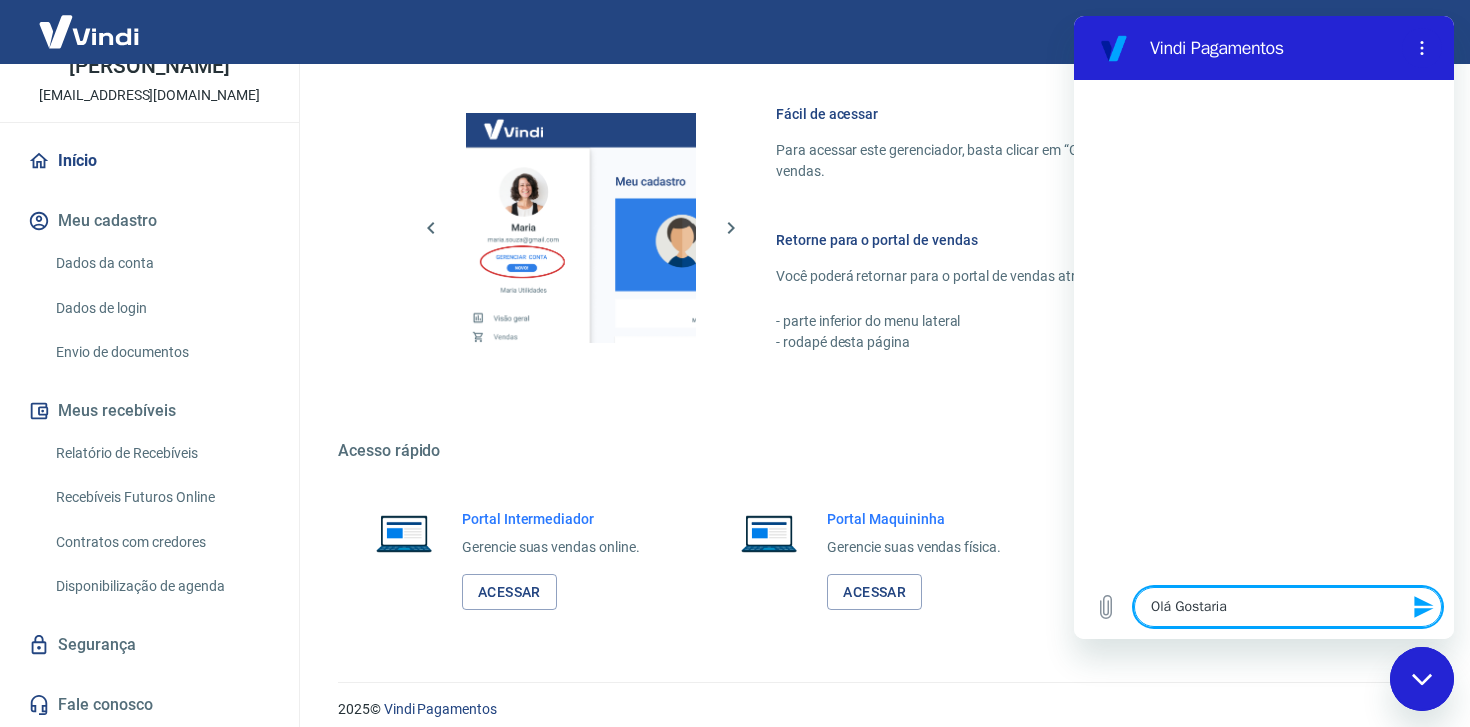 type on "Olá Gostaria" 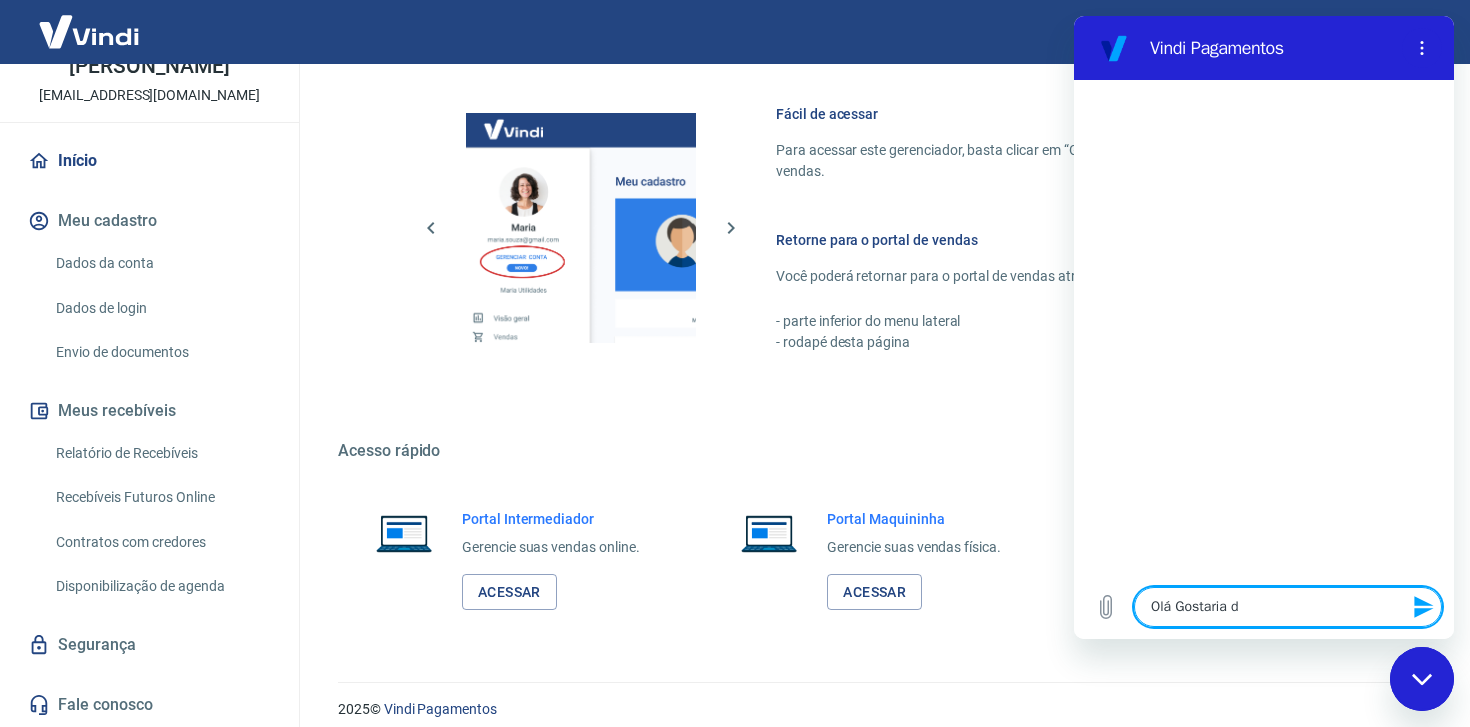 type on "x" 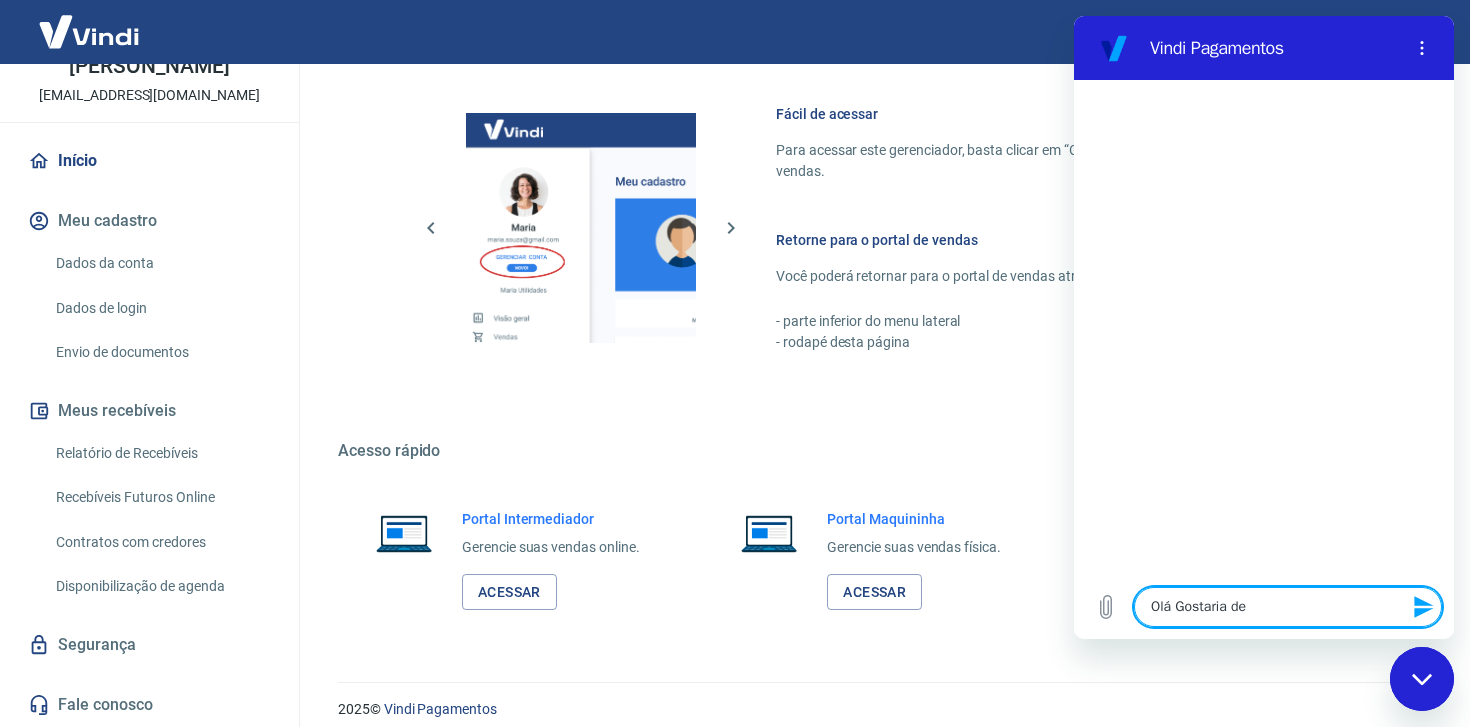 type on "Olá Gostaria de" 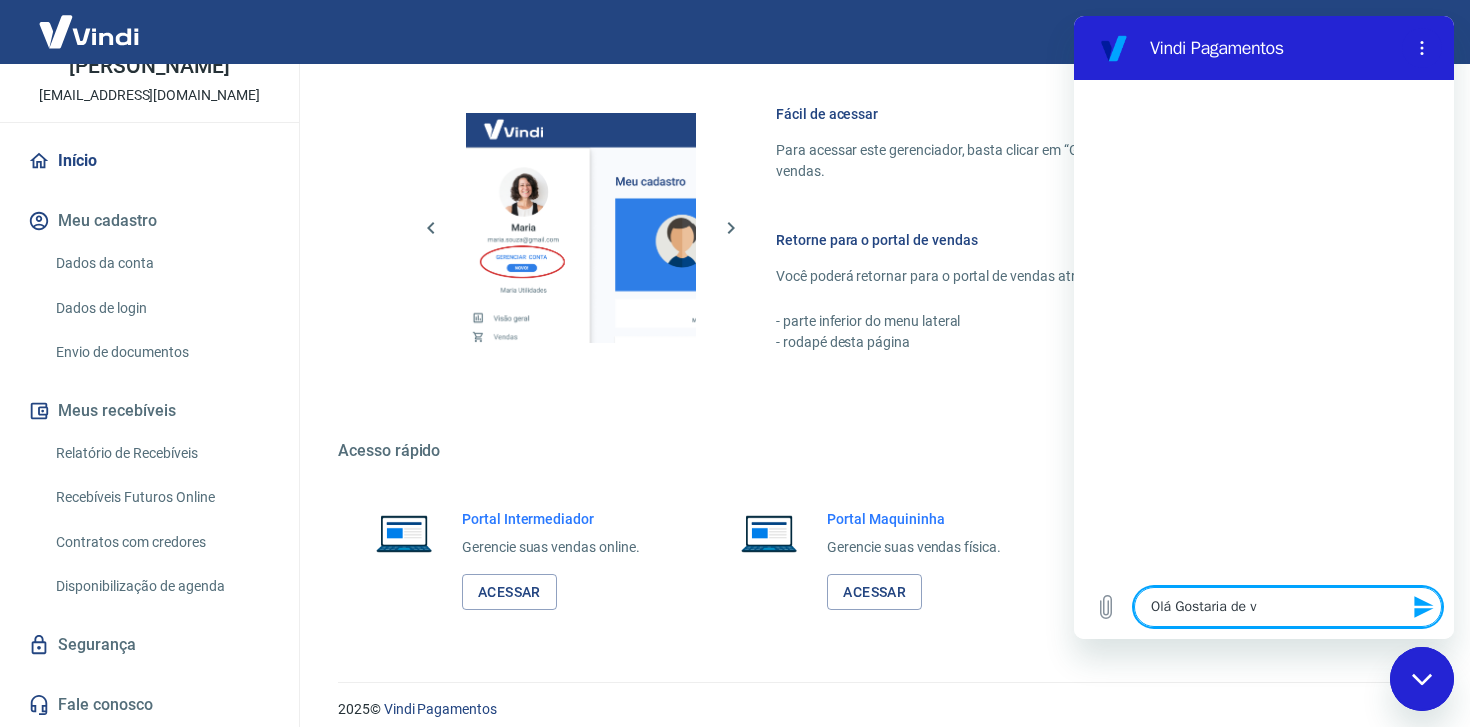 type on "Olá Gostaria de ve" 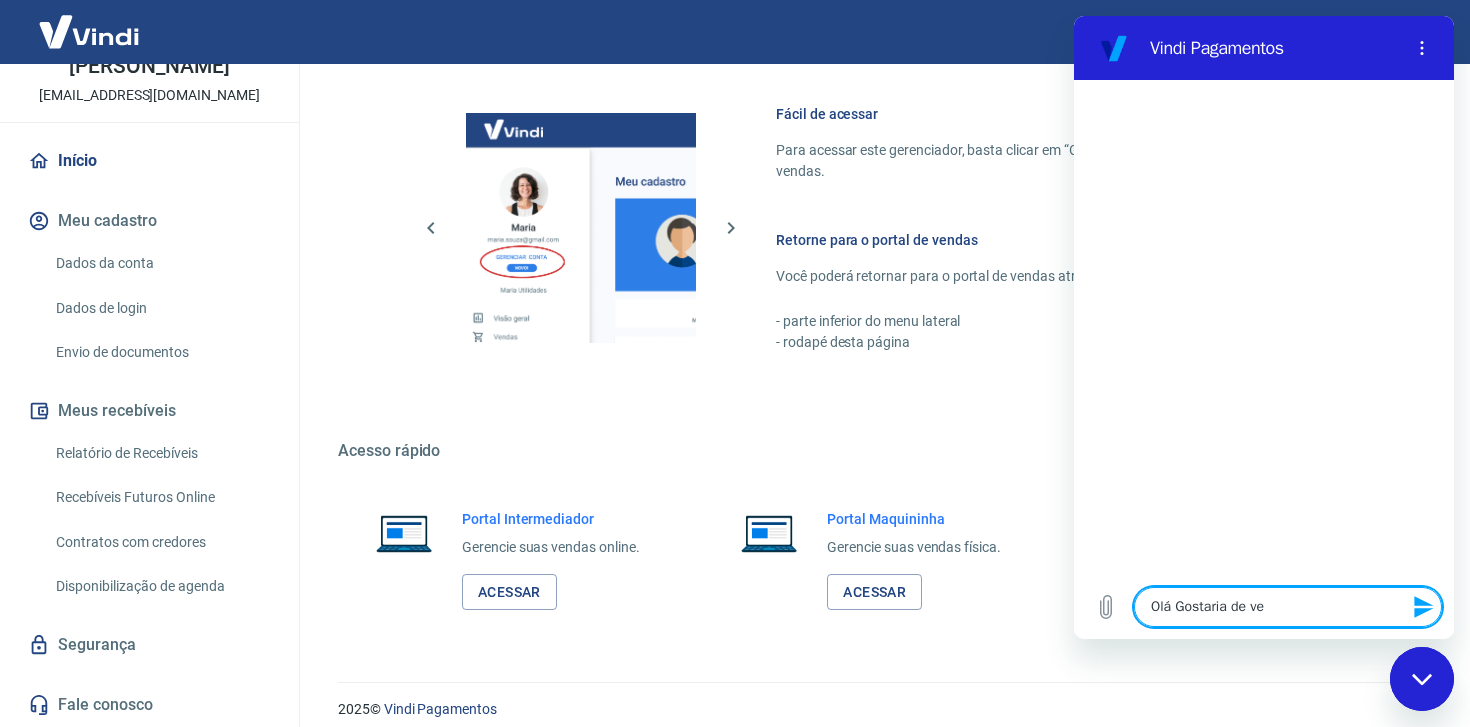 type on "Olá Gostaria de ver" 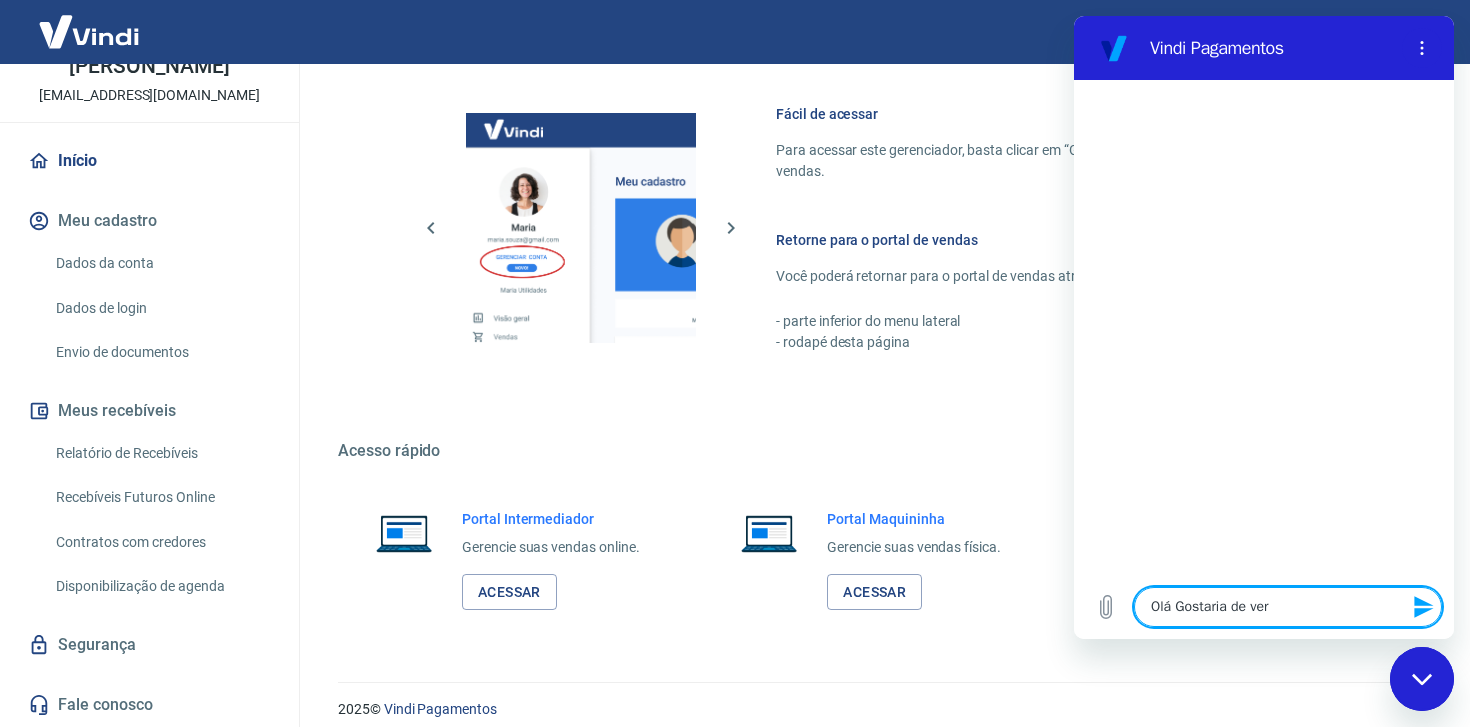 type on "Olá Gostaria de veri" 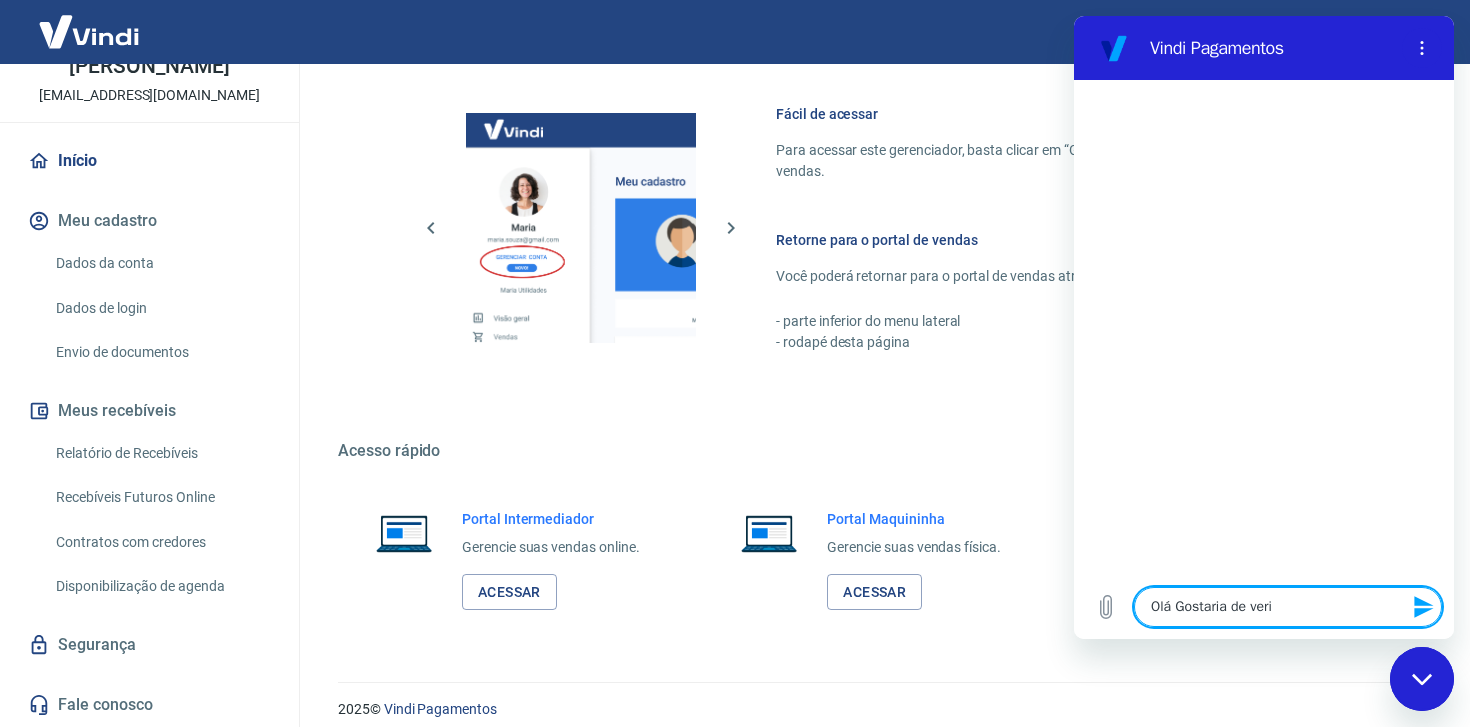 type on "Olá Gostaria de verif" 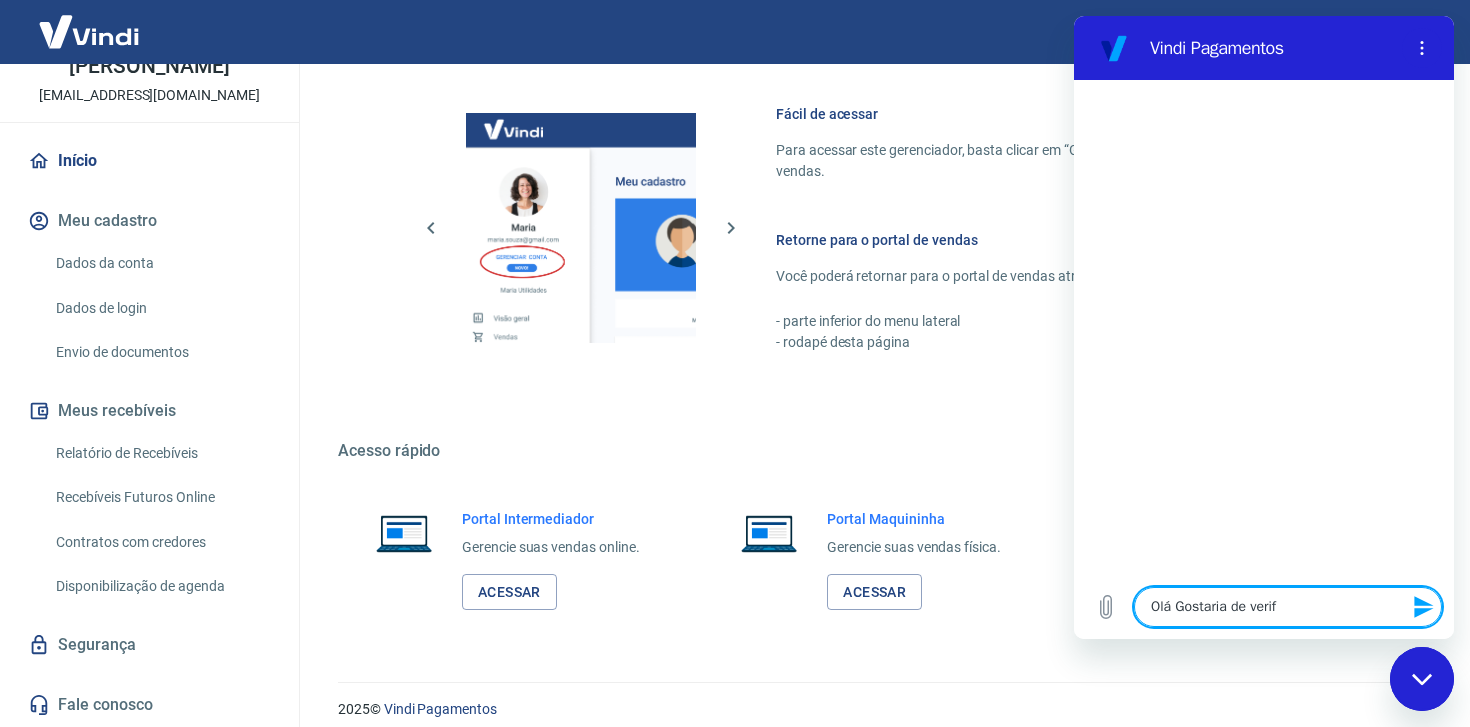 type on "Olá Gostaria de verifi" 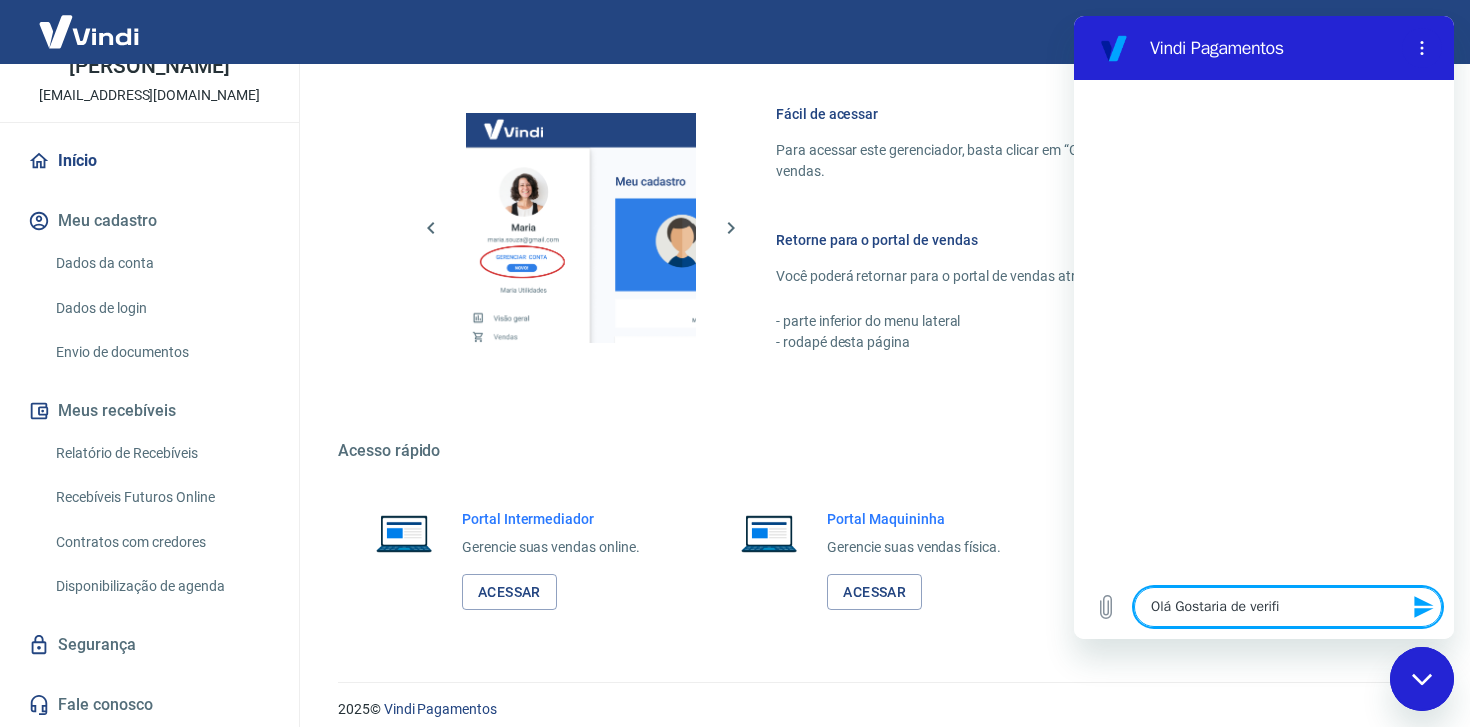 type on "Olá Gostaria de verific" 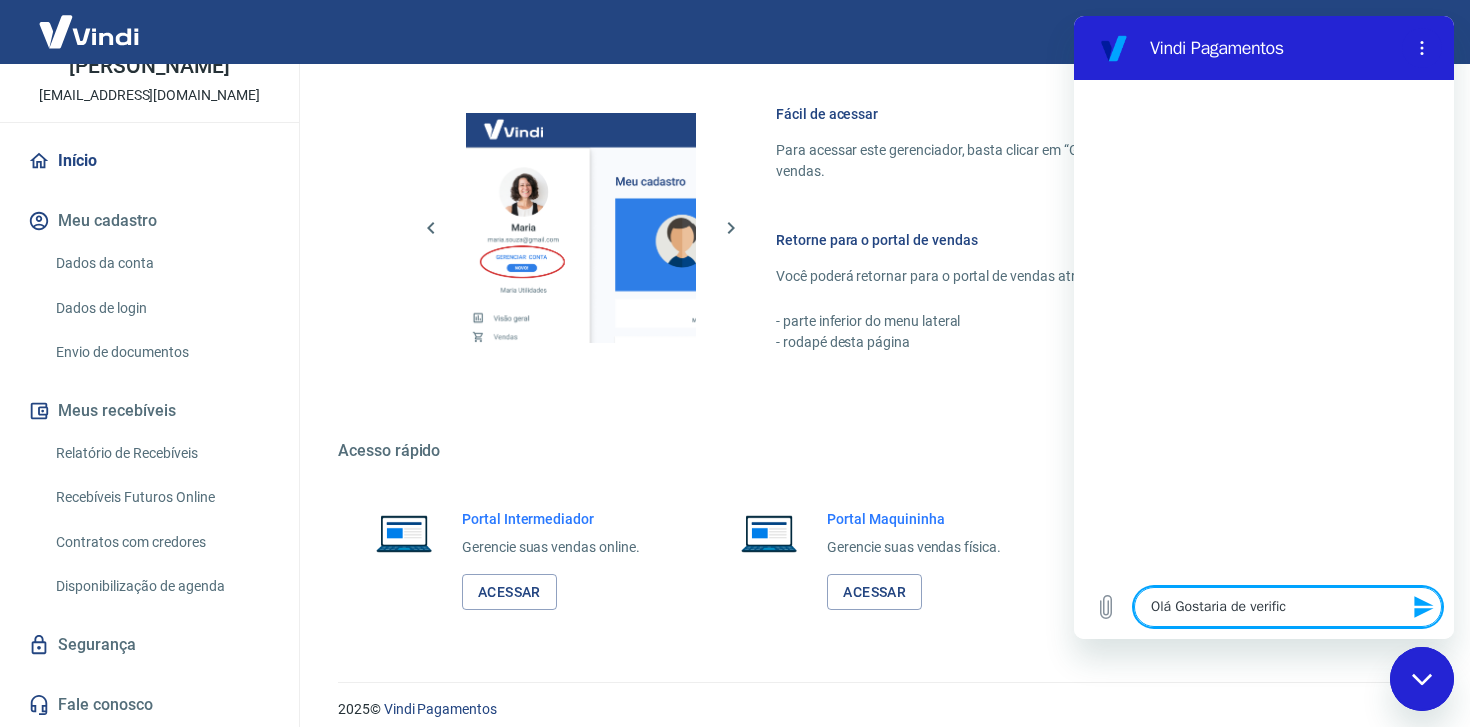 type on "Olá Gostaria de verifica" 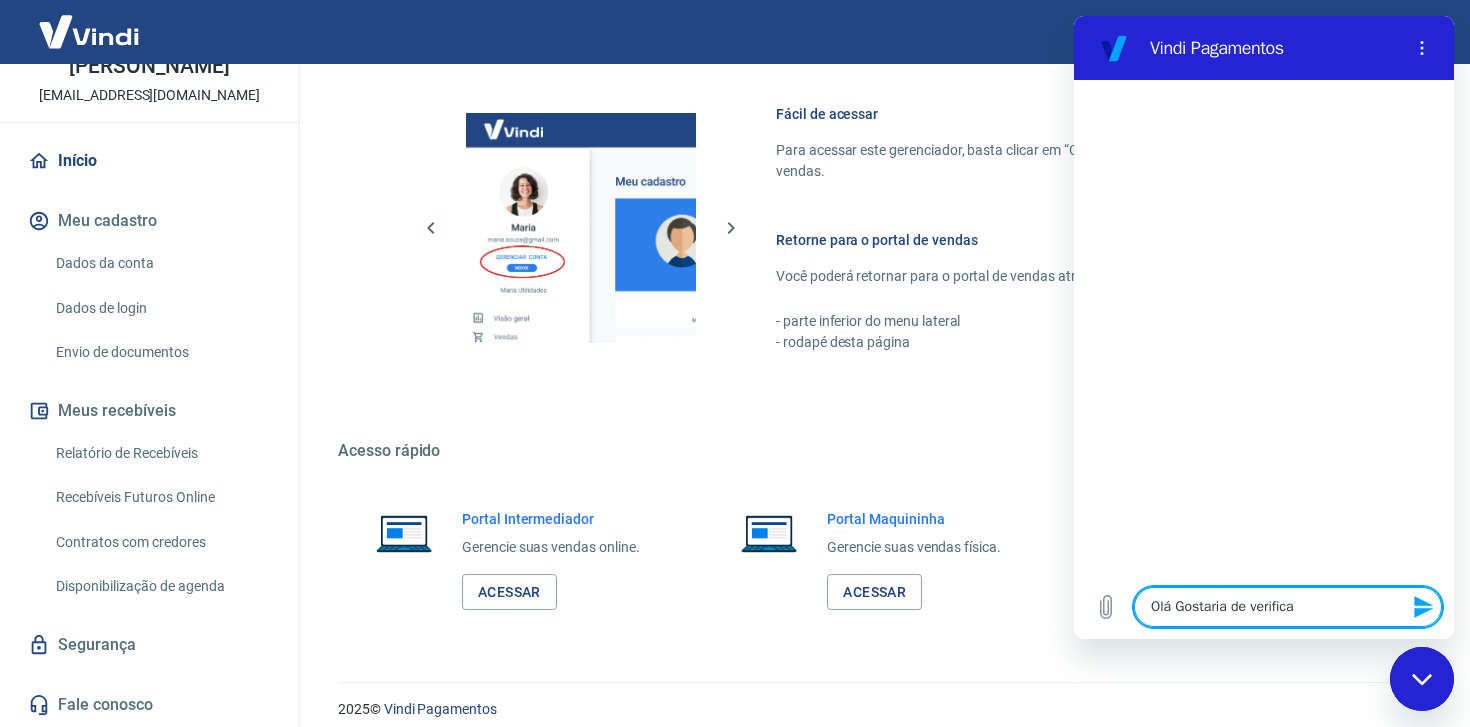 type on "Olá Gostaria de verificar" 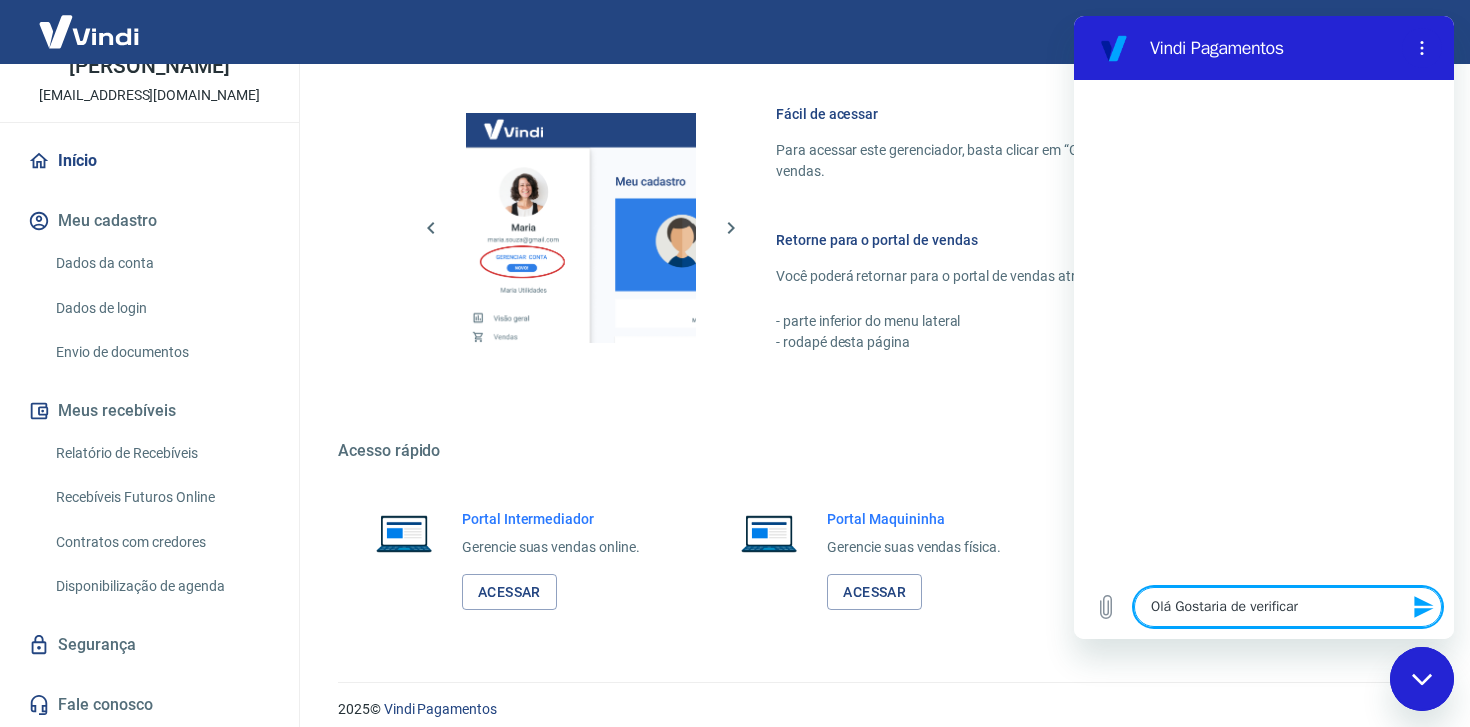 type on "Olá Gostaria de verificar" 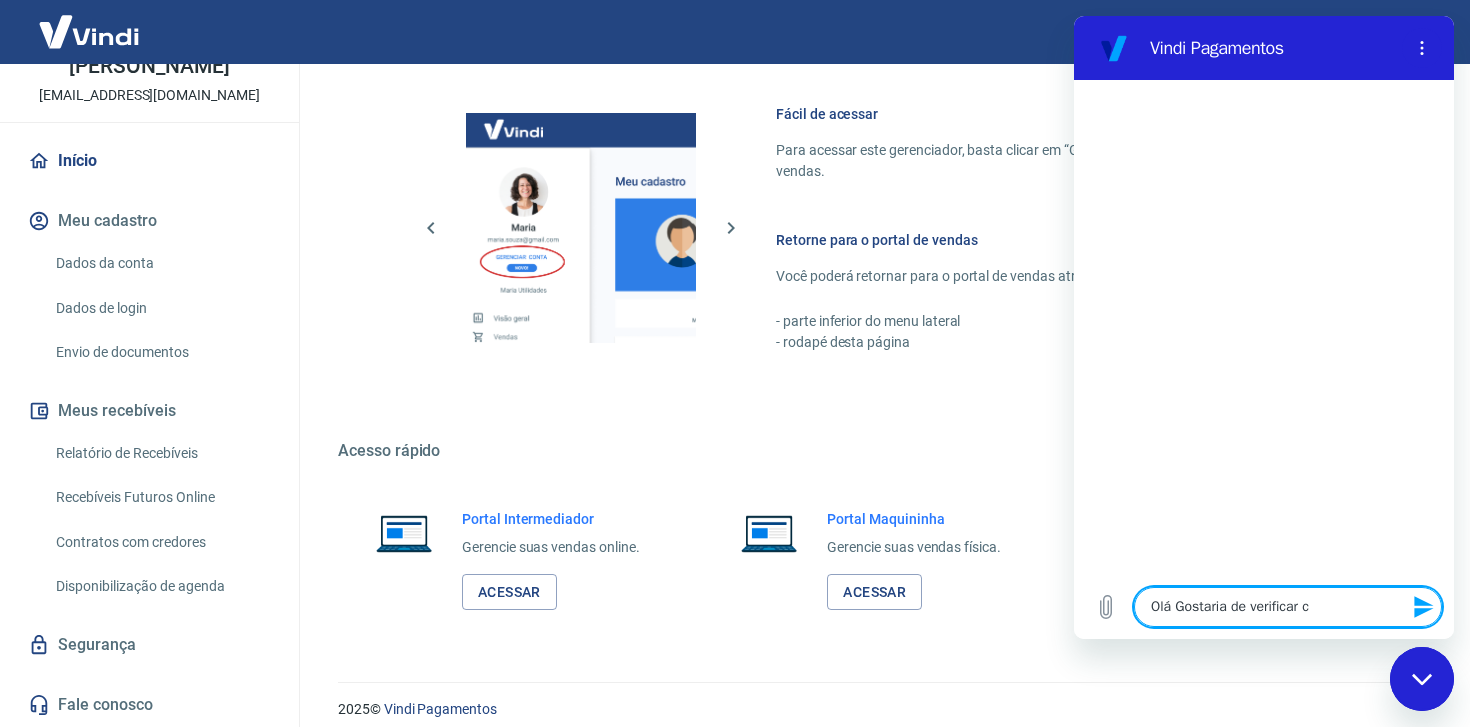 type on "Olá Gostaria de verificar co" 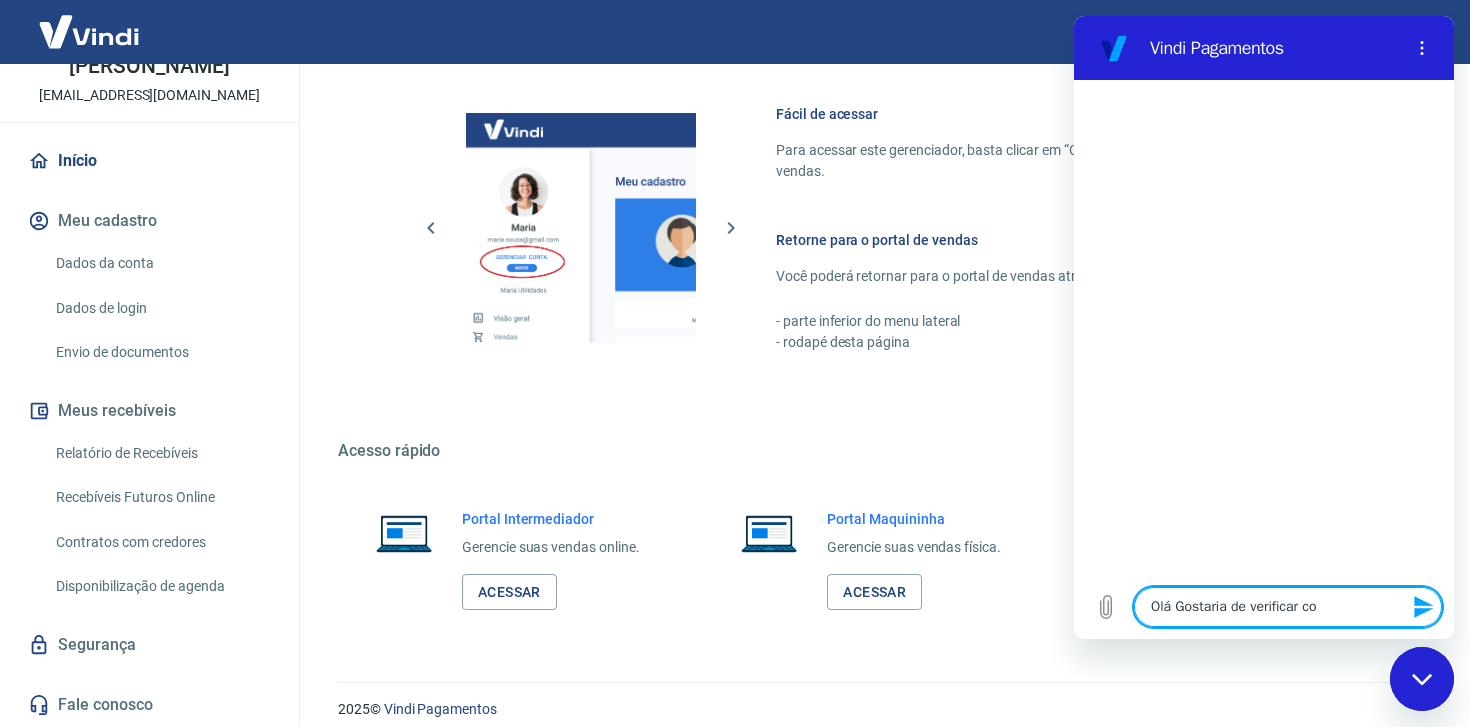 type on "Olá Gostaria de verificar c" 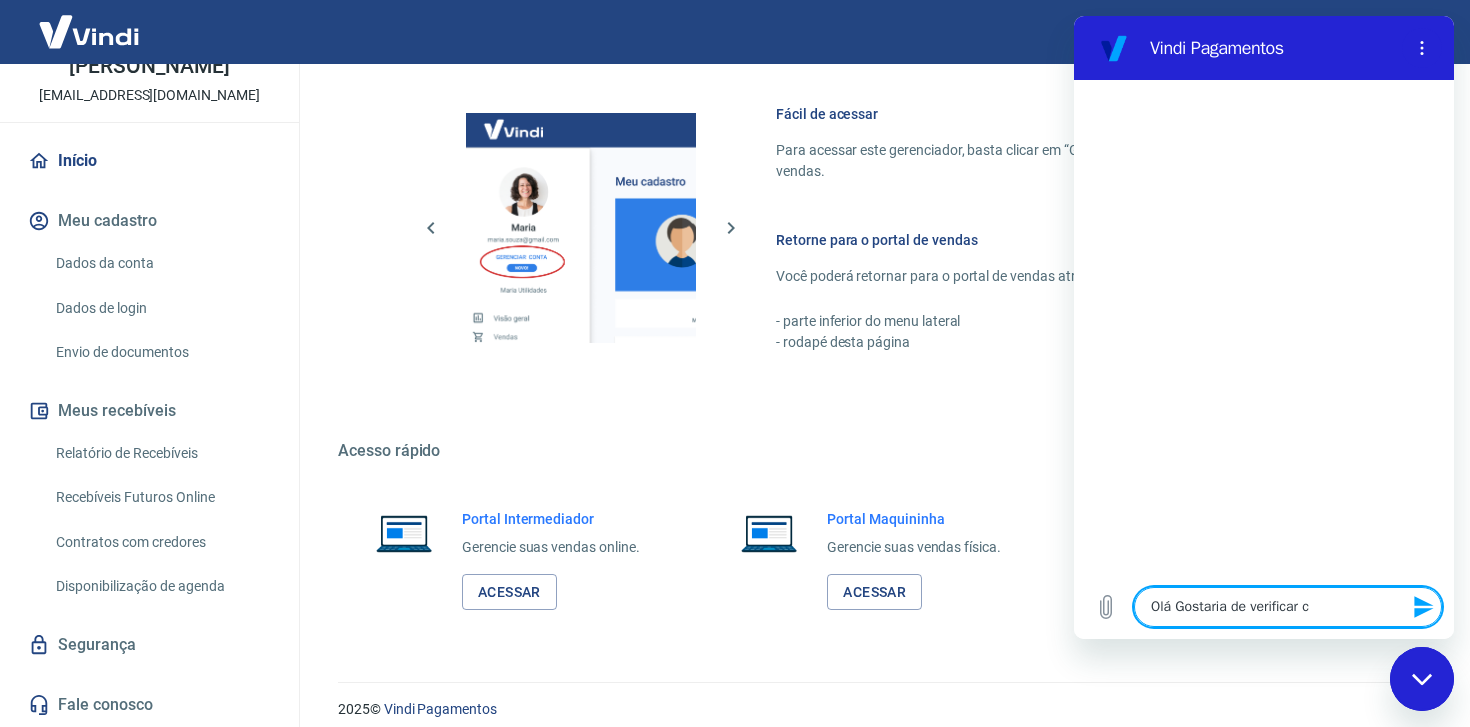 type on "Olá Gostaria de verificar" 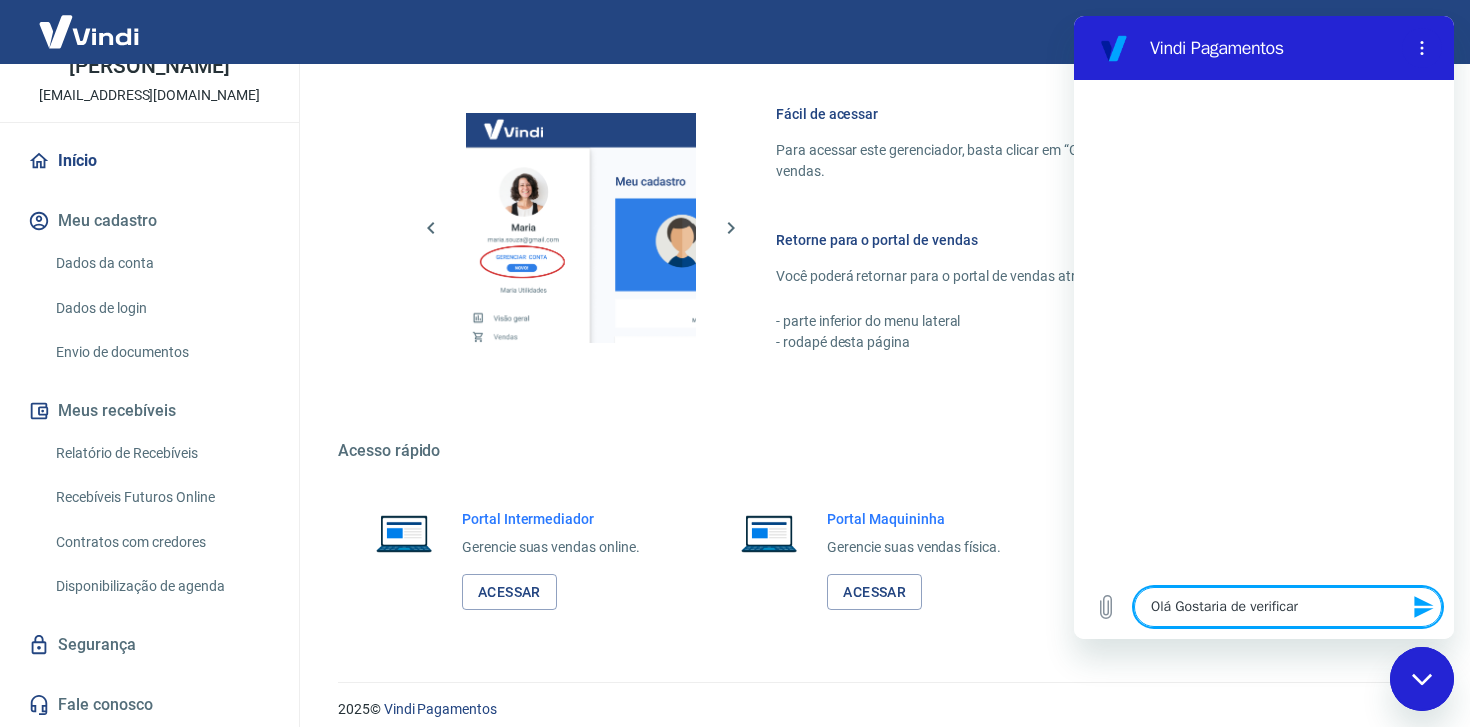 type on "Olá Gostaria de verificar s" 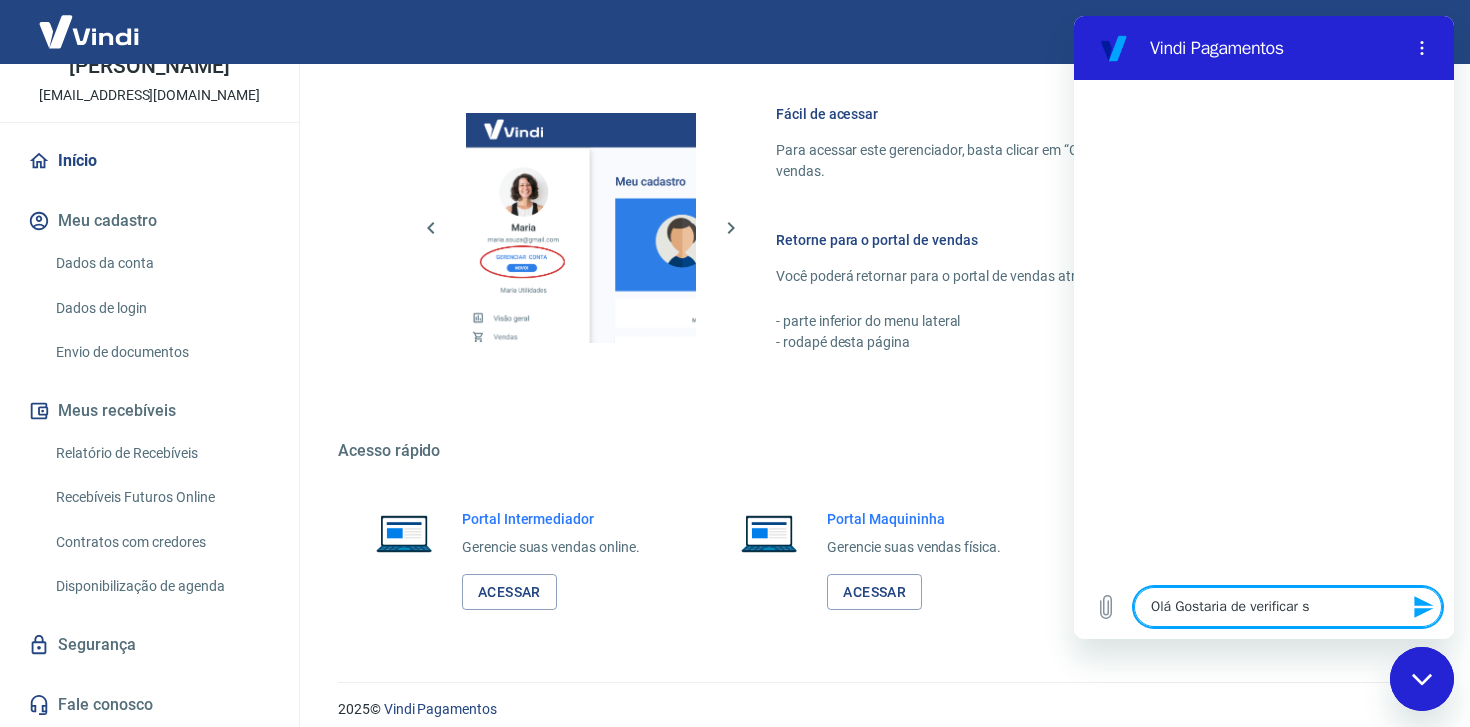 type on "Olá Gostaria de verificar so" 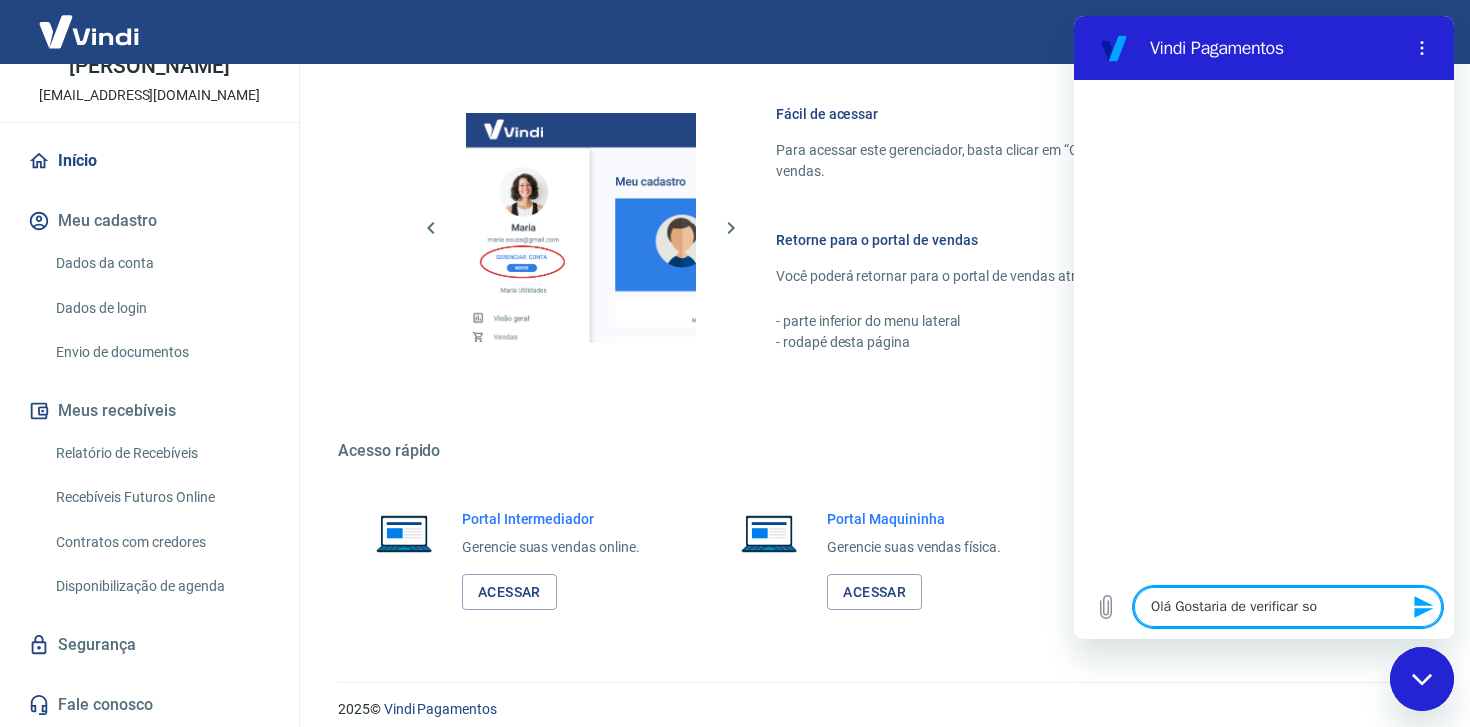 type on "x" 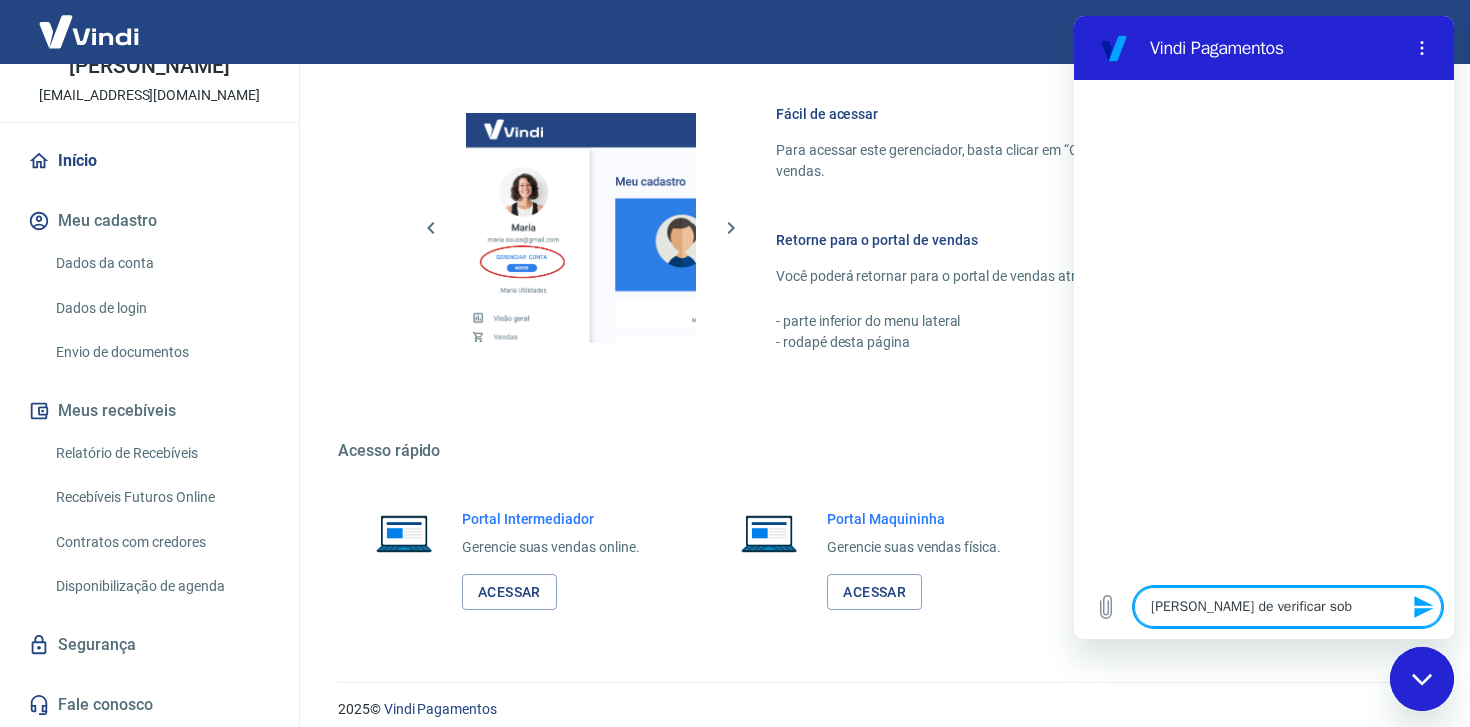 type on "Olá Gostaria de verificar sobr" 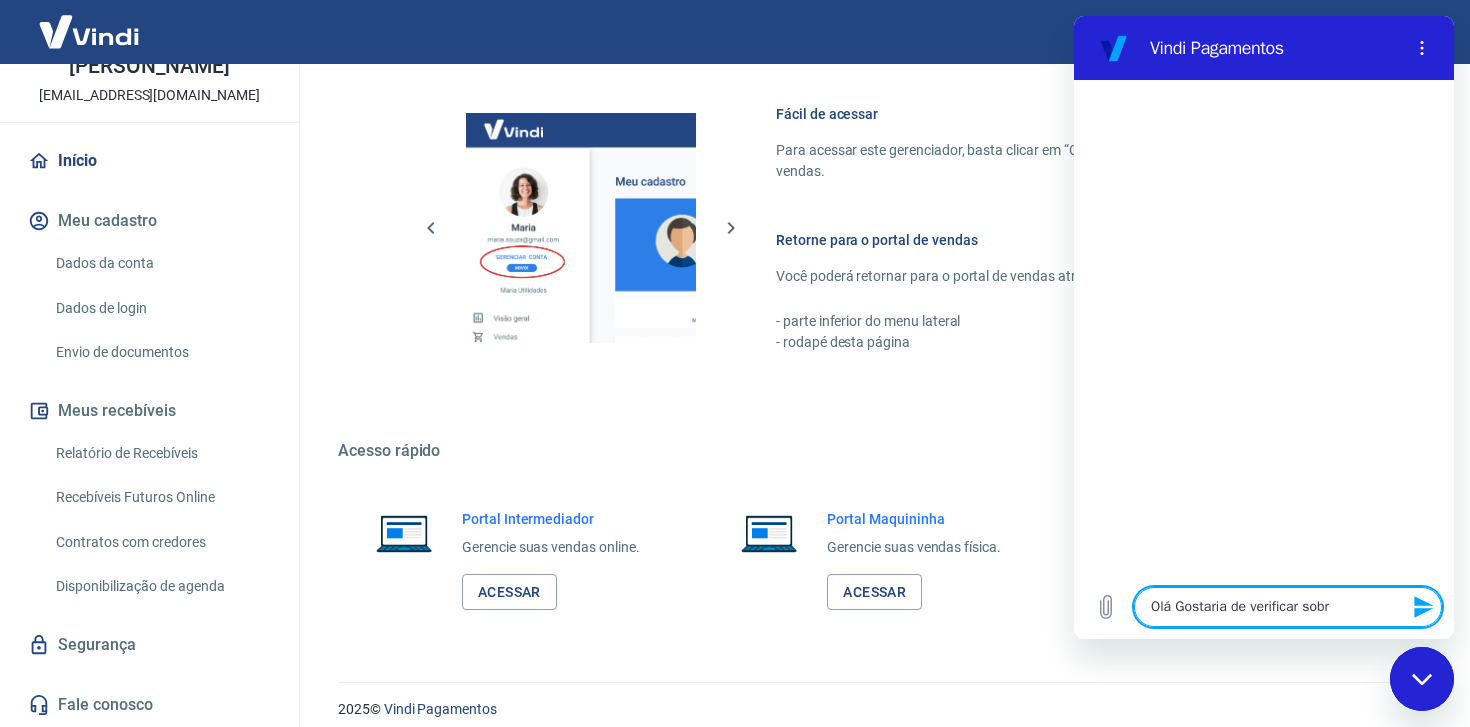 type on "Olá Gostaria de verificar sobre" 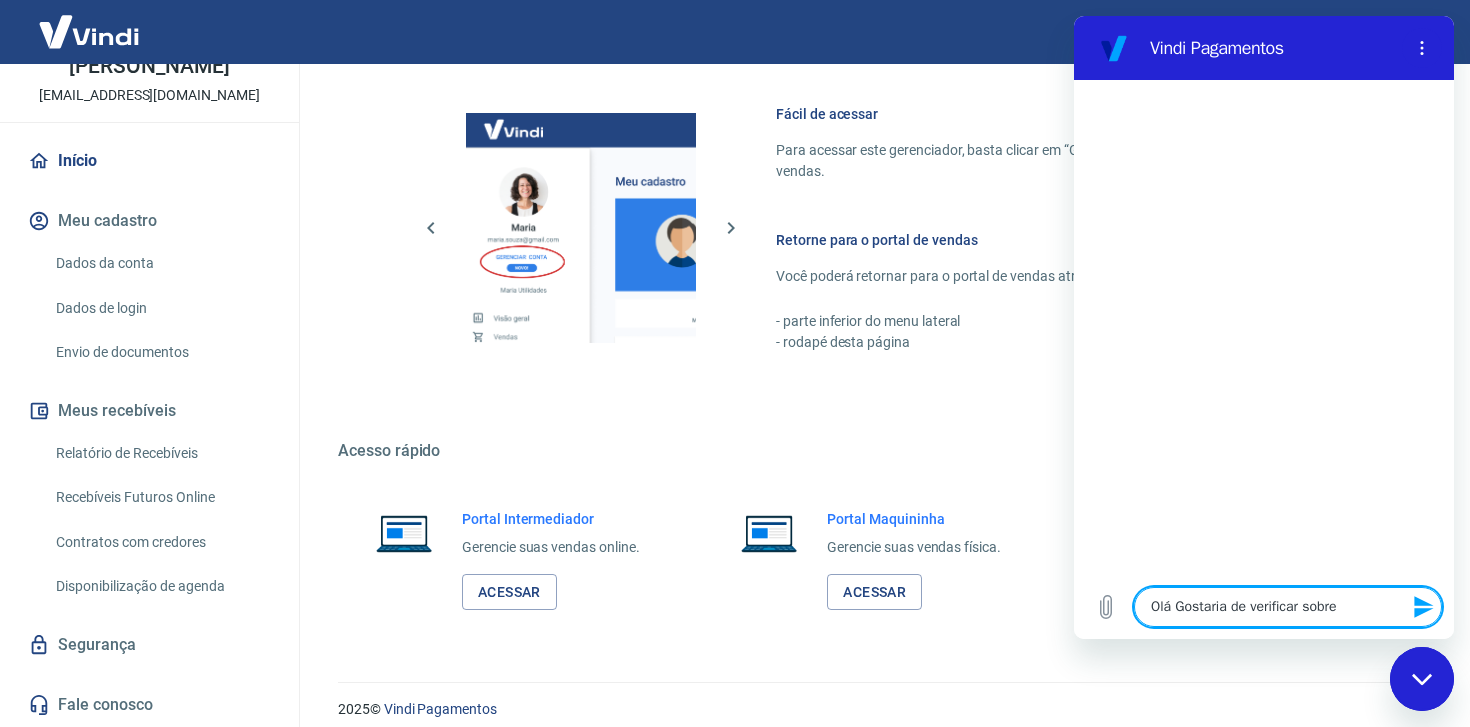type on "x" 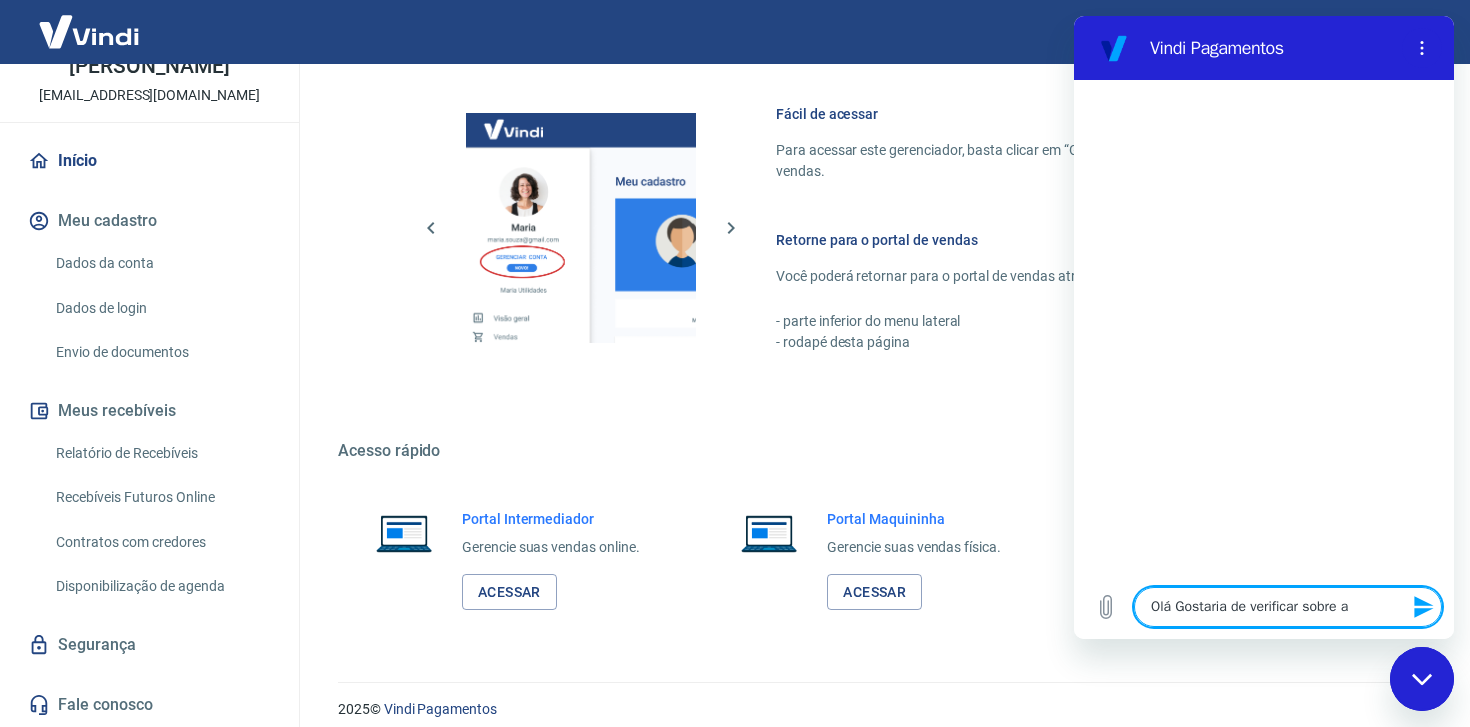 type on "[PERSON_NAME] de verificar sobre as" 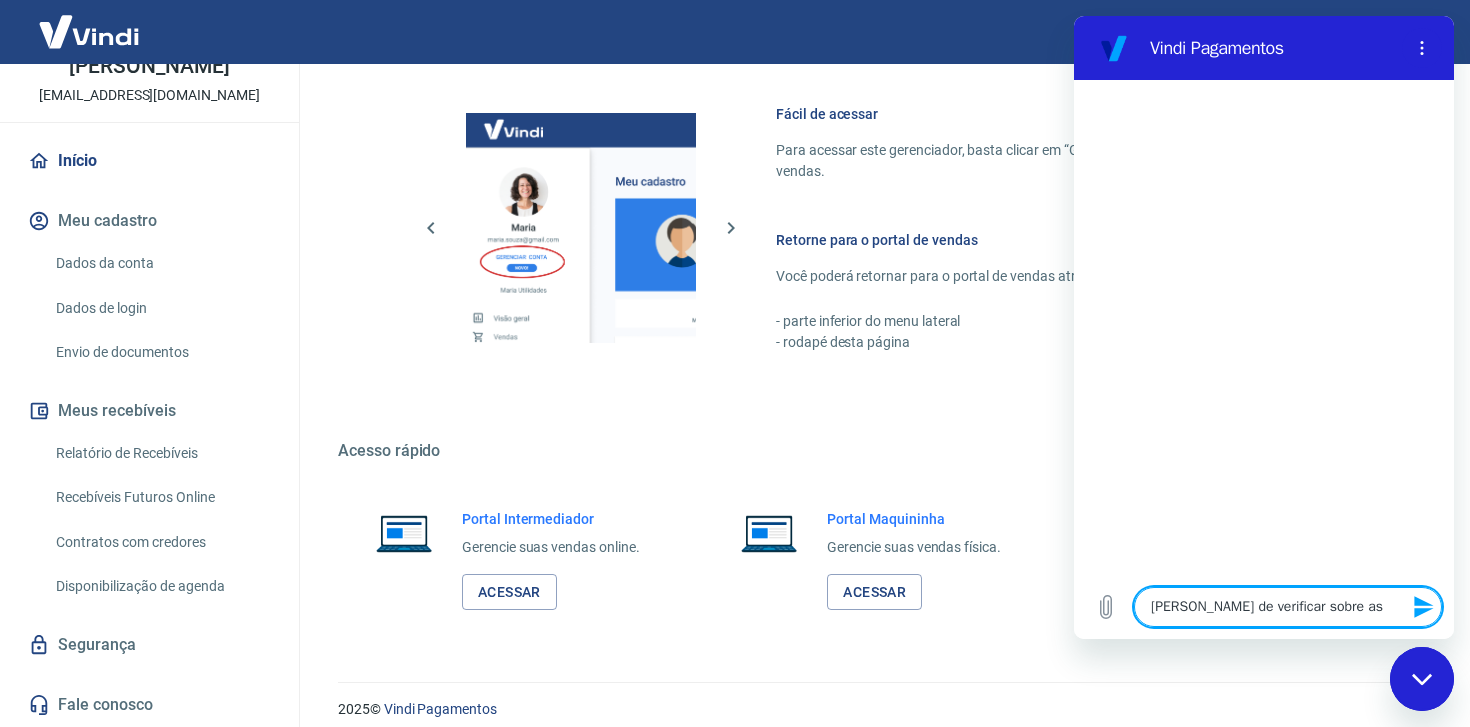 type on "[PERSON_NAME] de verificar sobre as" 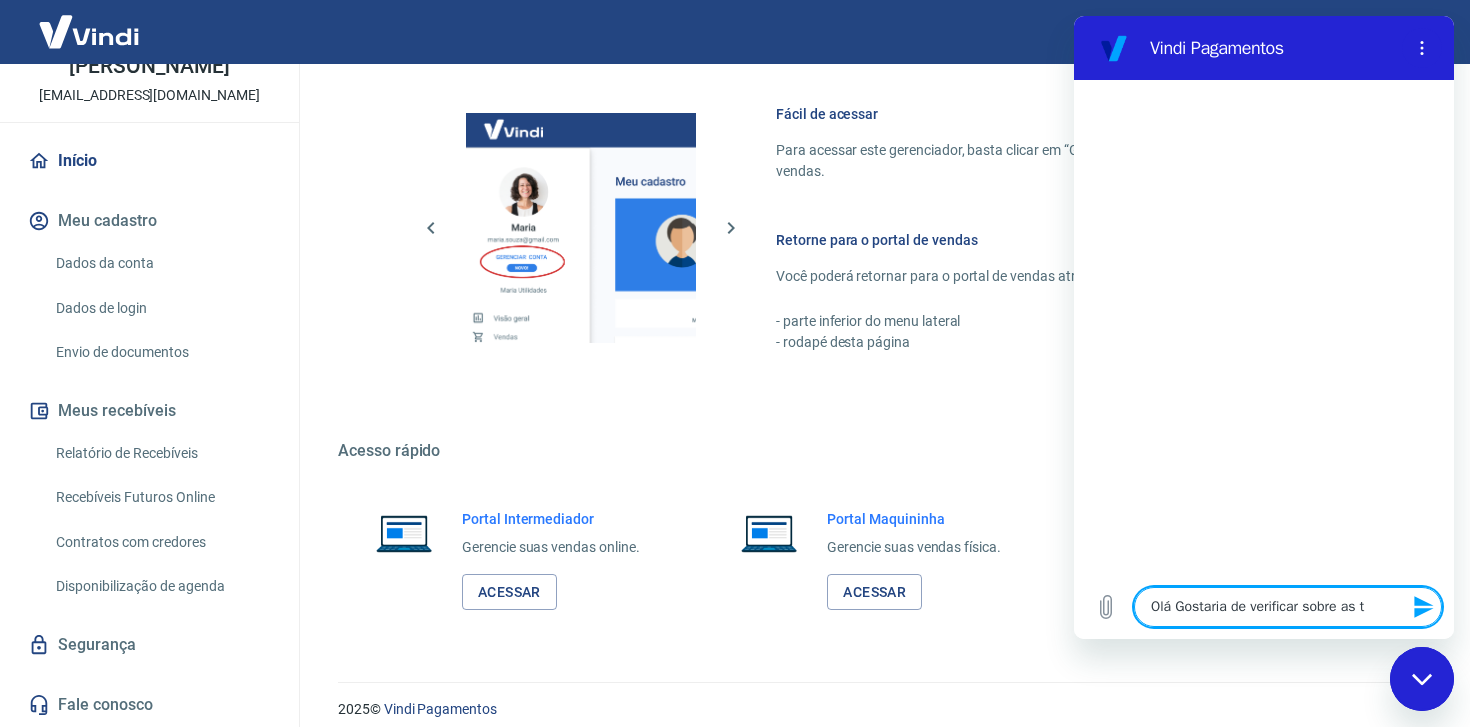 type on "Olá Gostaria de verificar sobre as ta" 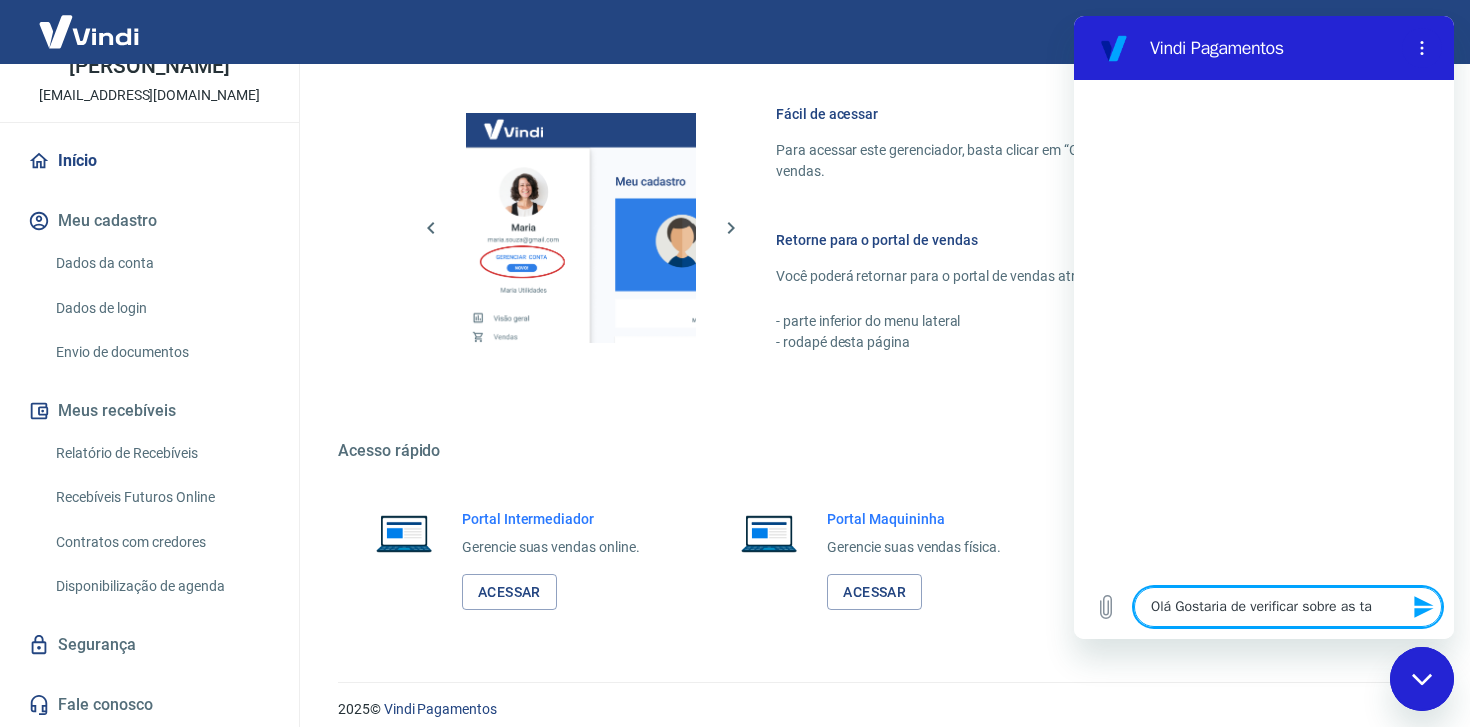 type on "x" 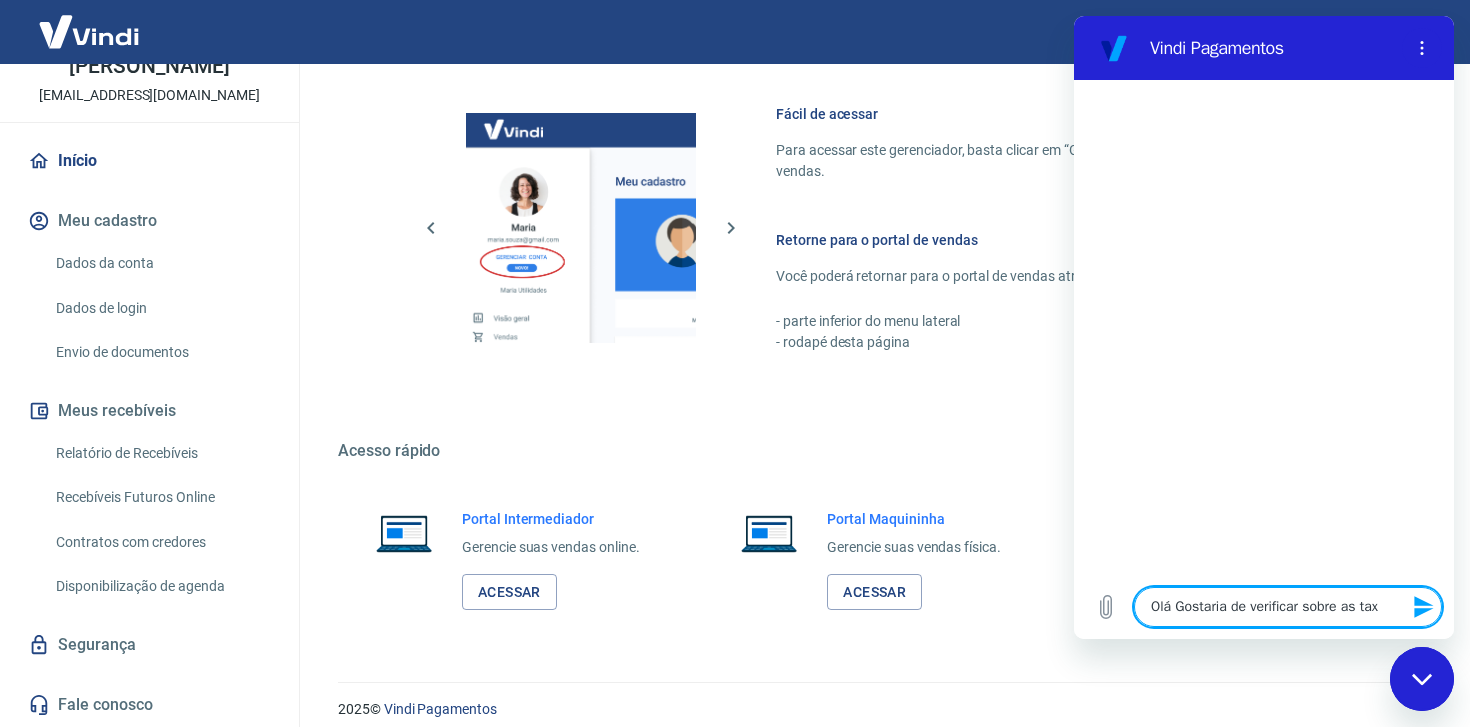 type on "[PERSON_NAME] de verificar sobre as taxa" 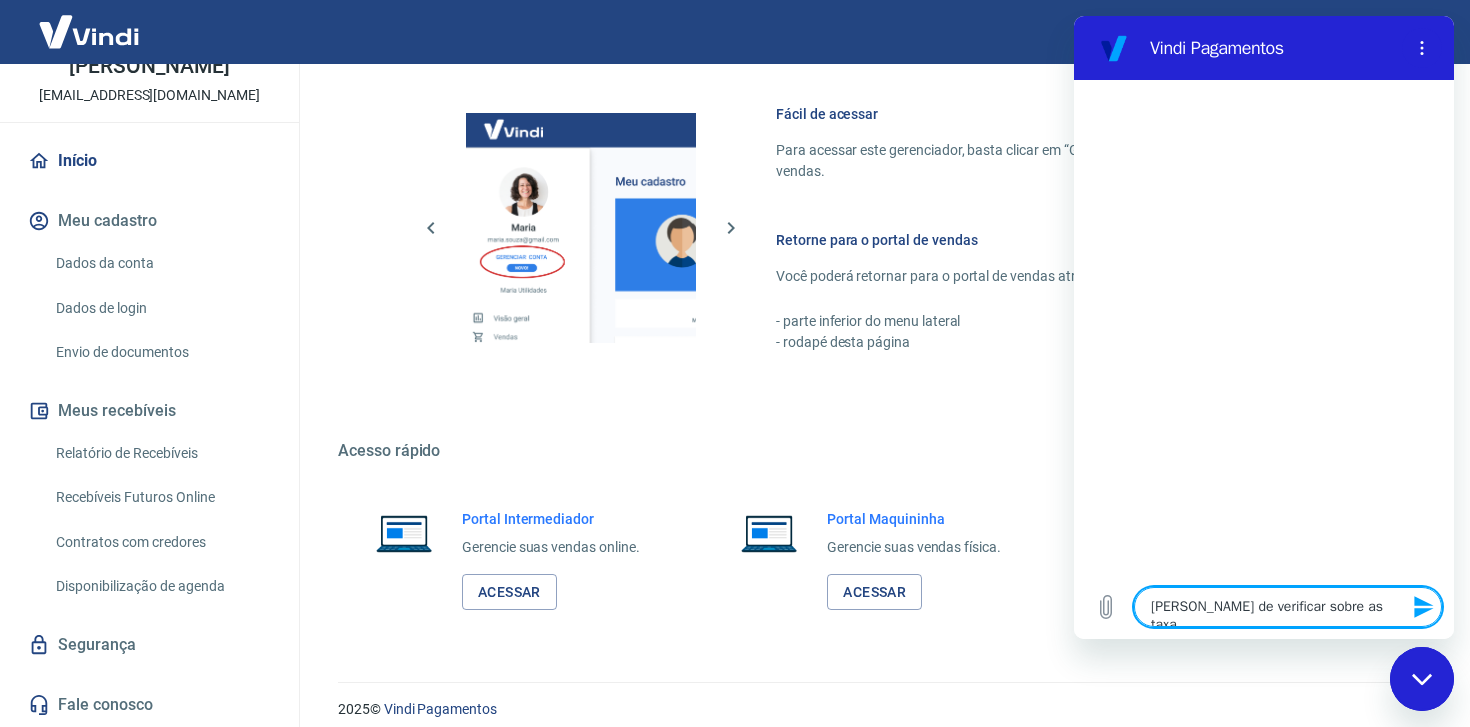 type on "[PERSON_NAME] de verificar sobre as taxas" 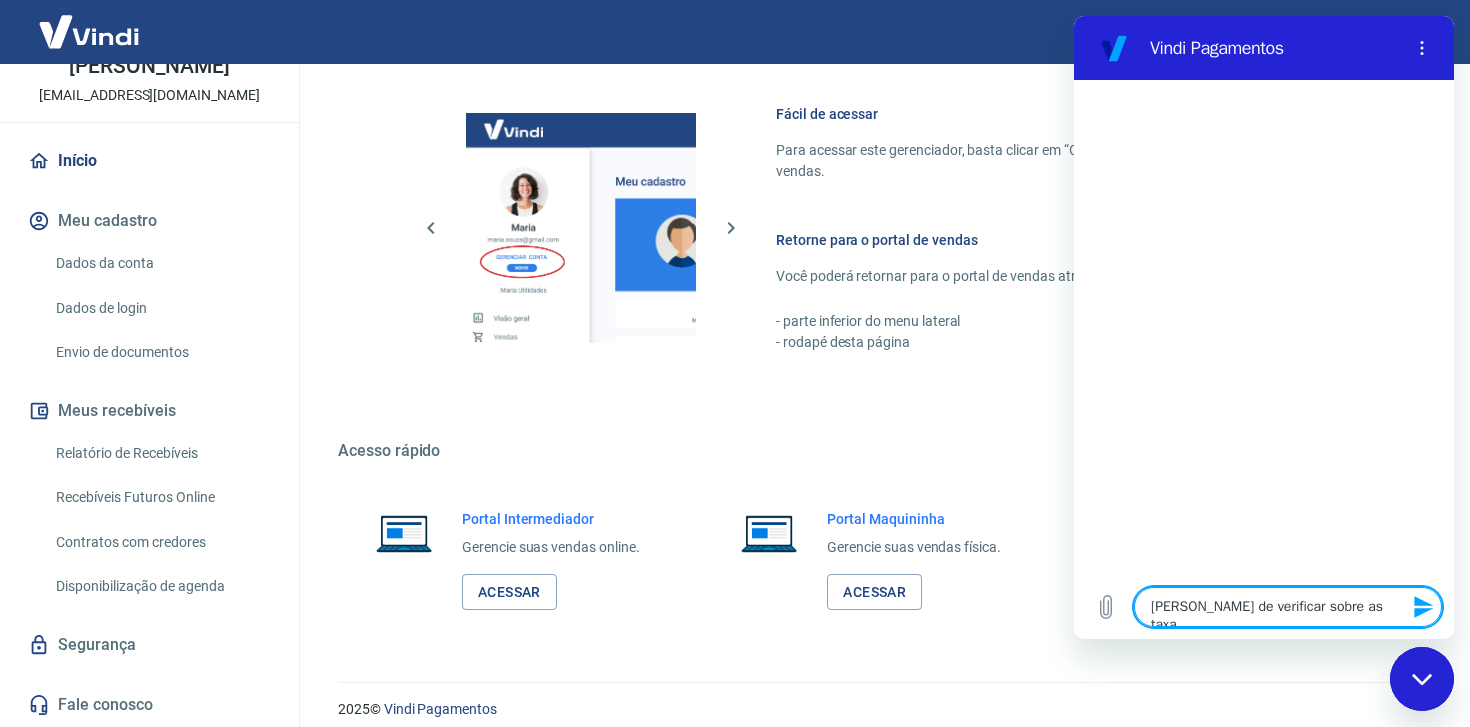 type on "x" 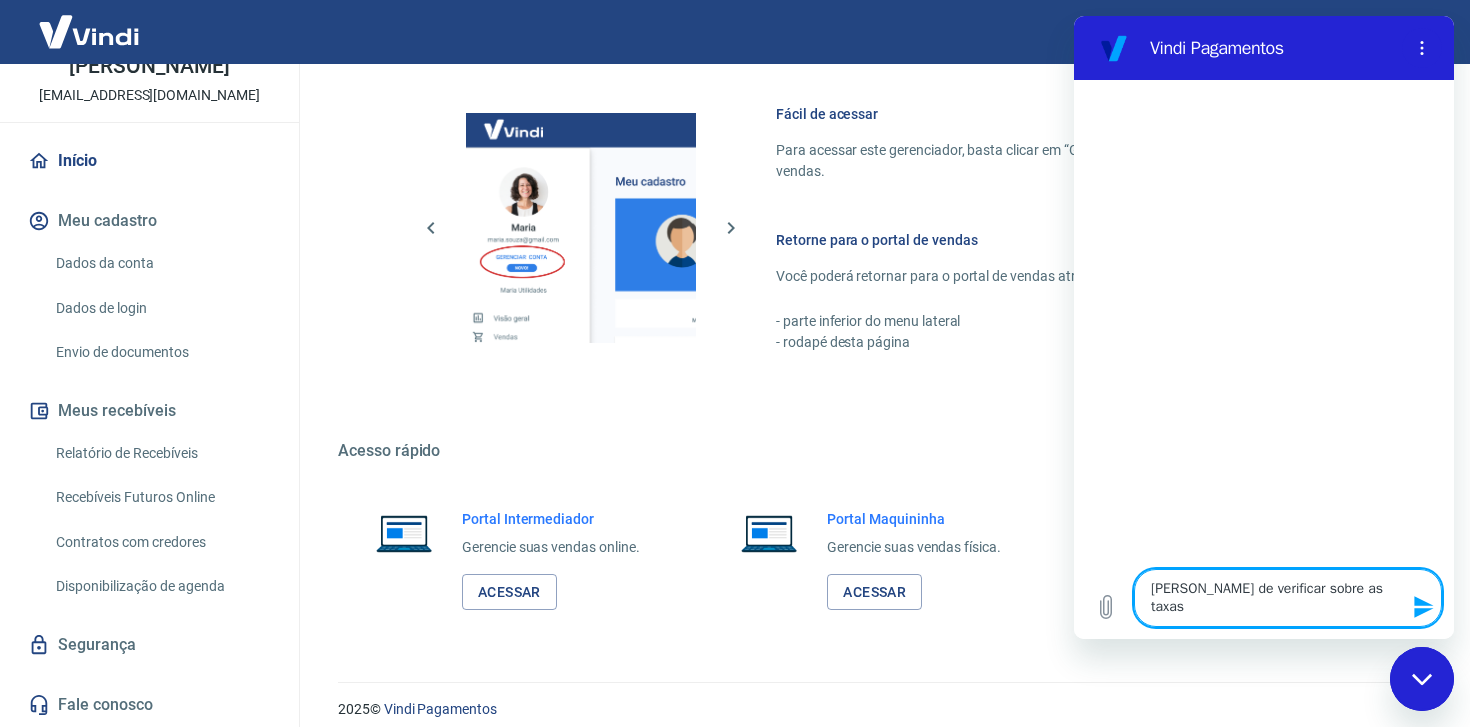 type on "[PERSON_NAME] de verificar sobre as taxas" 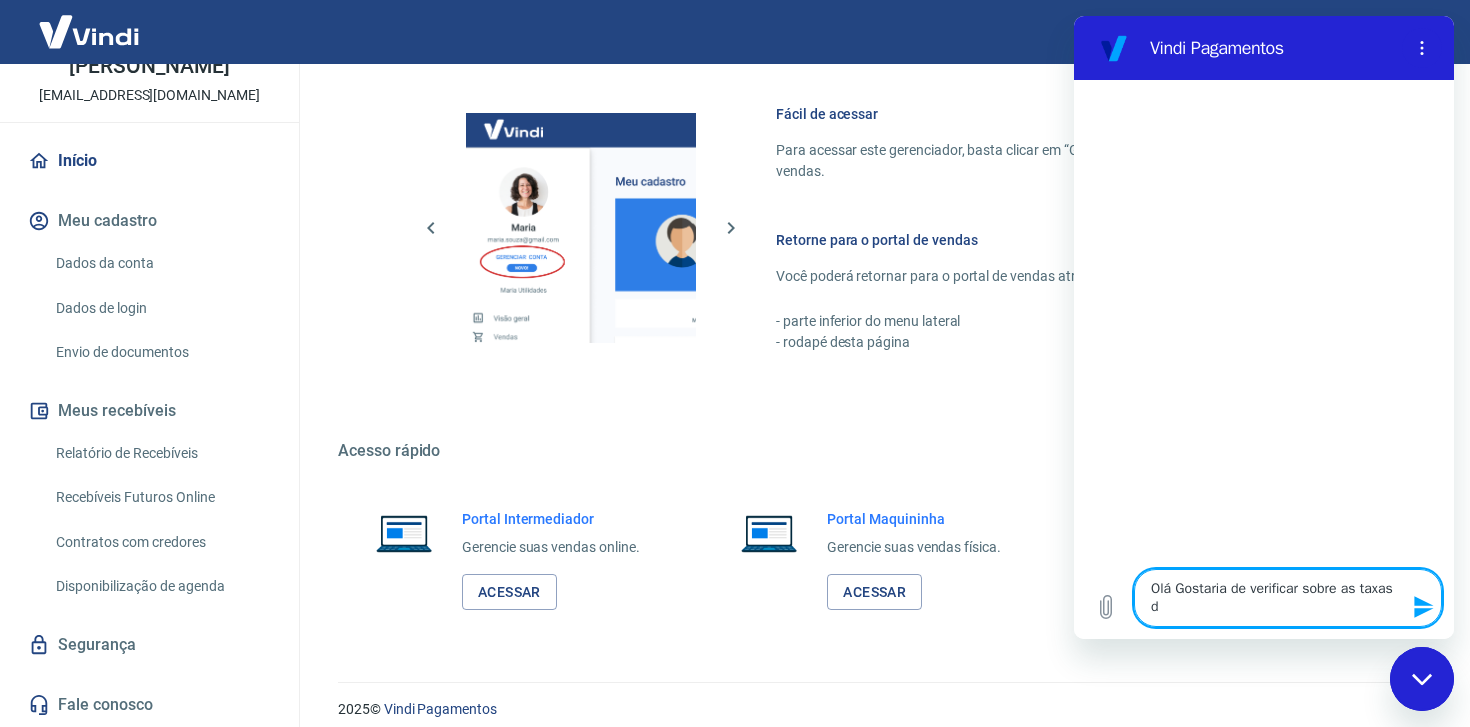 type on "Olá Gostaria de verificar sobre as taxas de" 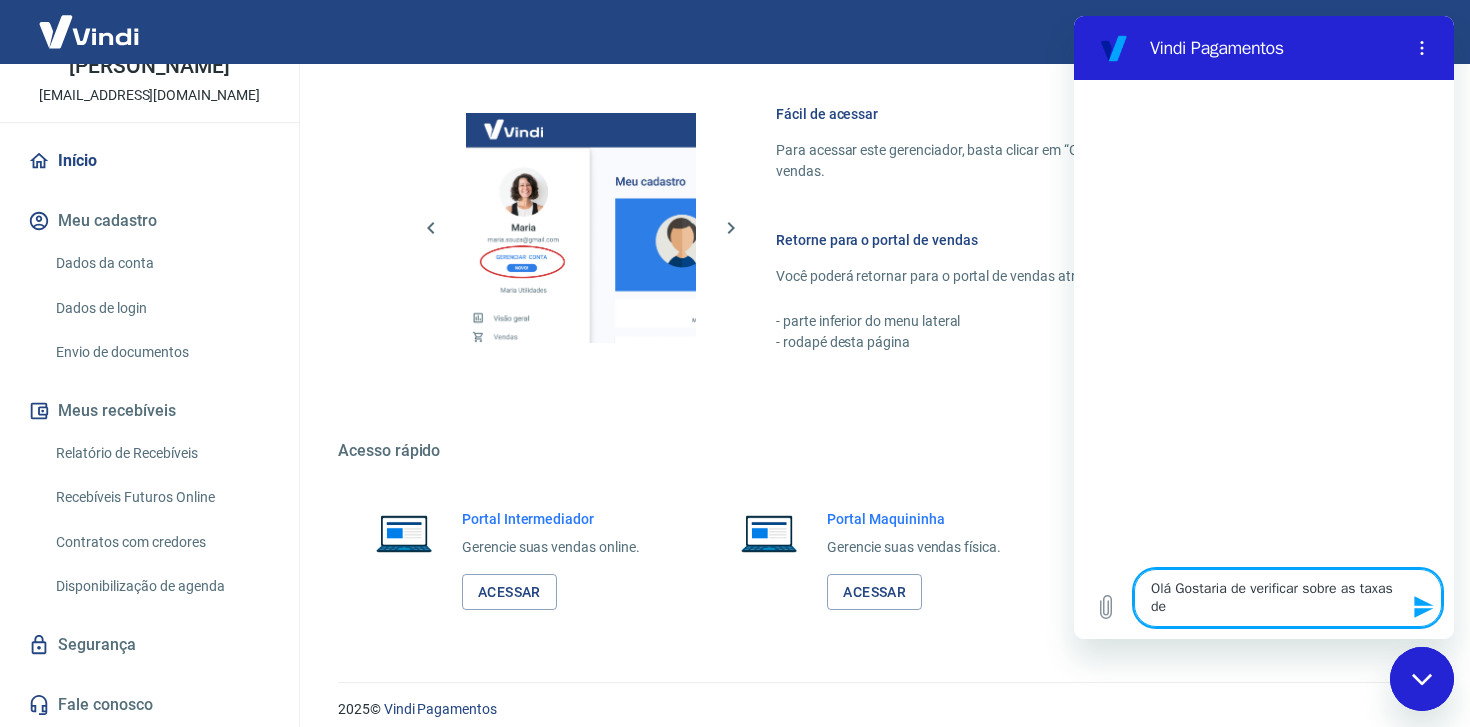 type on "Olá Gostaria de verificar sobre as taxas de" 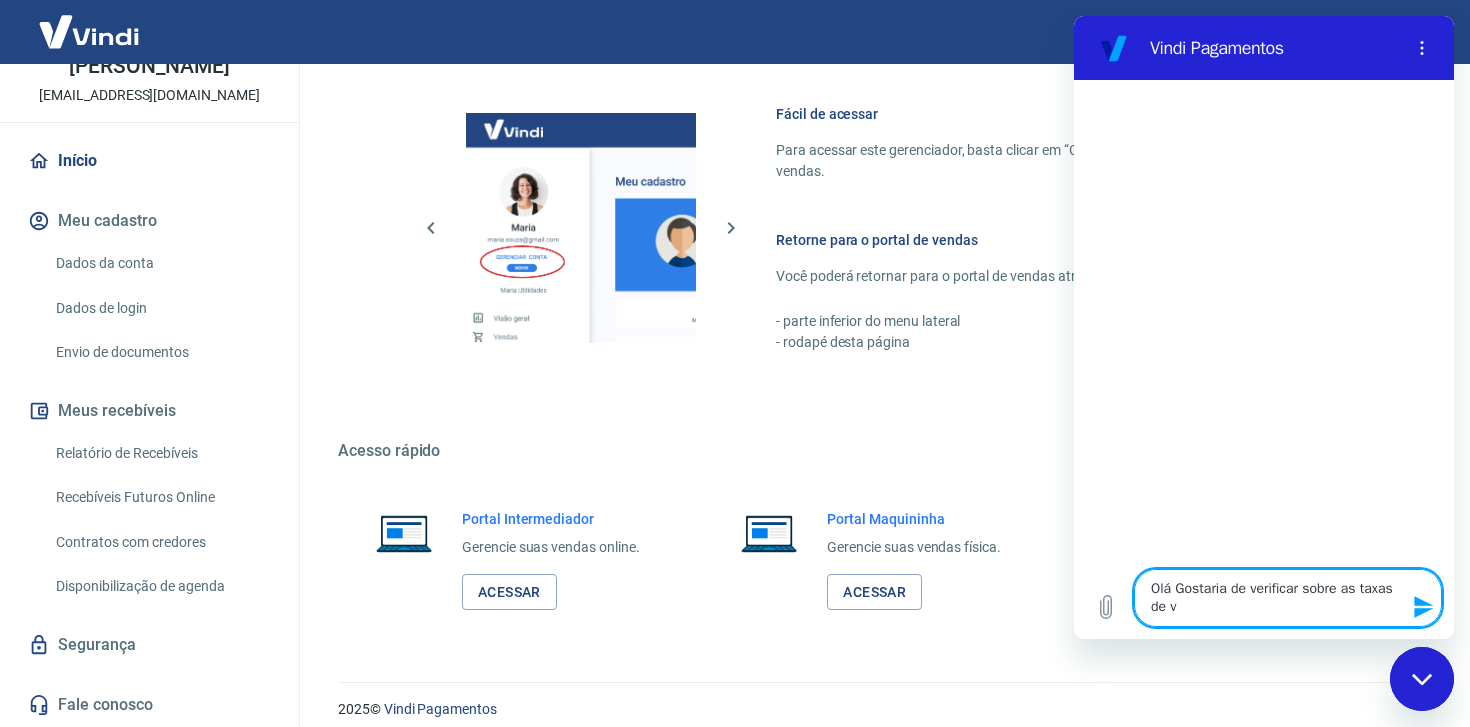 type on "Olá Gostaria de verificar sobre as taxas de vo" 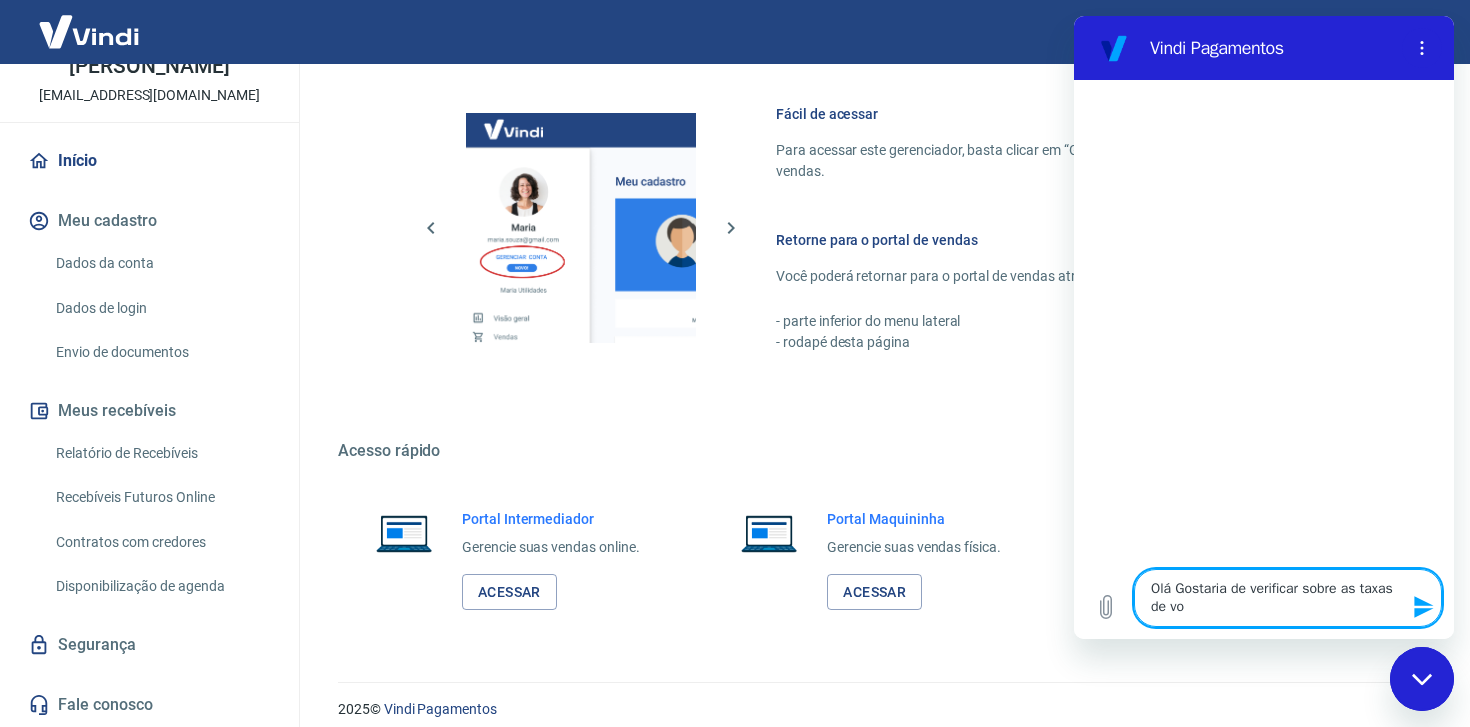 type on "Olá Gostaria de verificar sobre as taxas de voc" 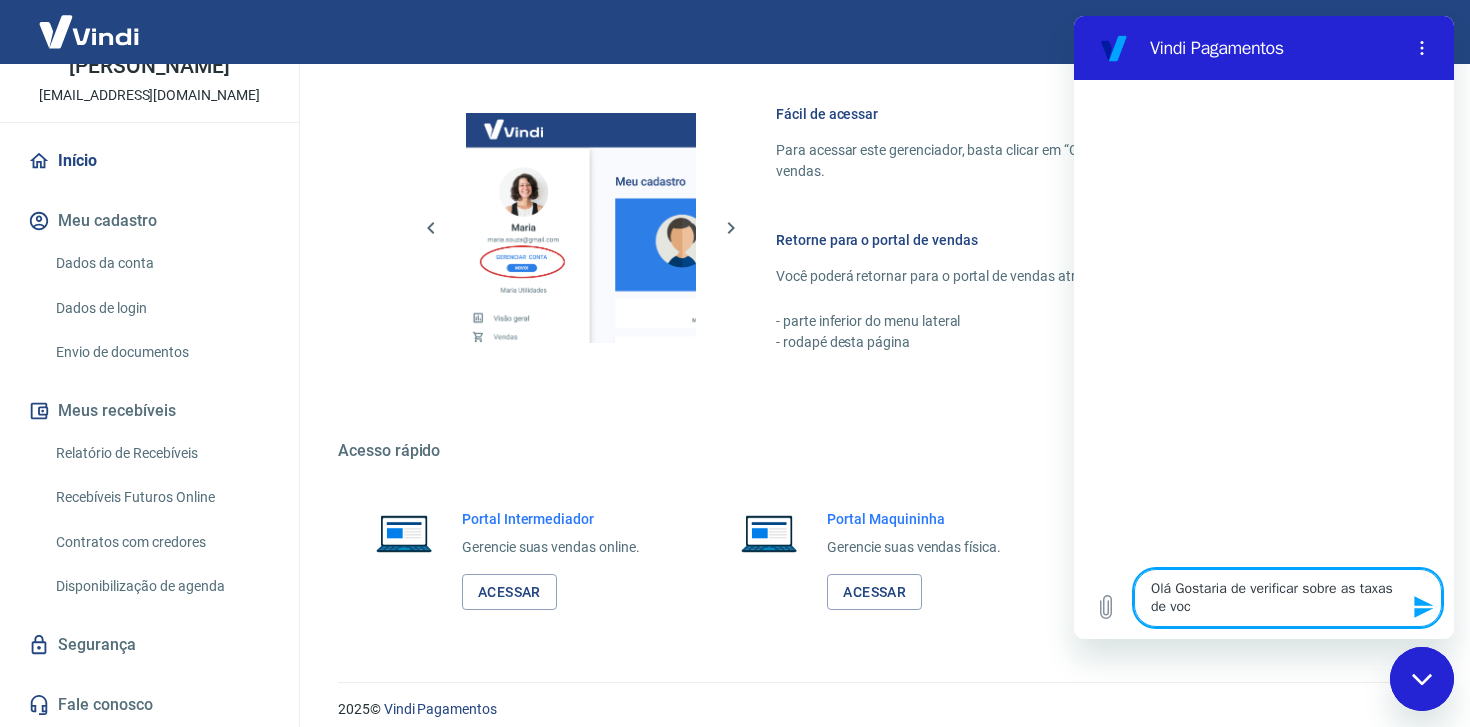type on "Olá Gostaria de verificar sobre as taxas de vocˆ" 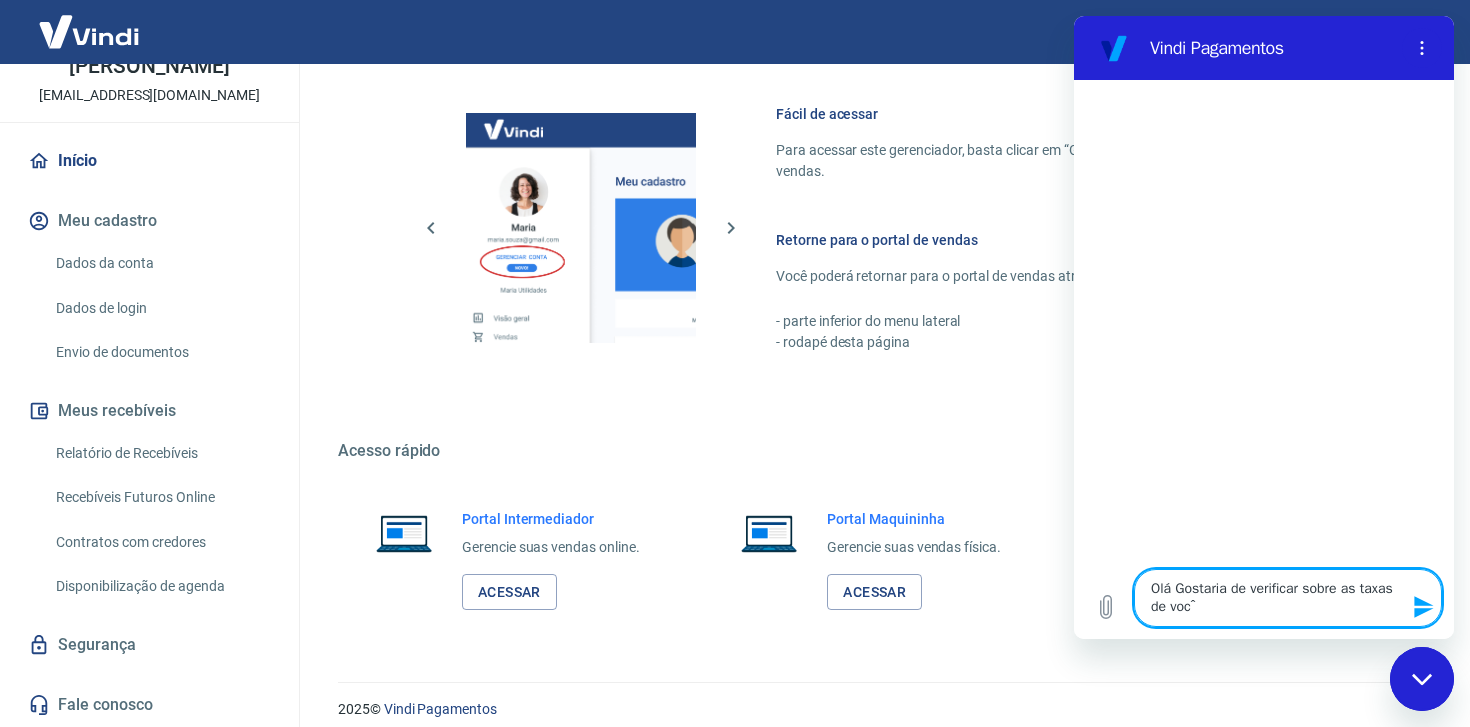 type on "[PERSON_NAME] de verificar sobre as taxas de você" 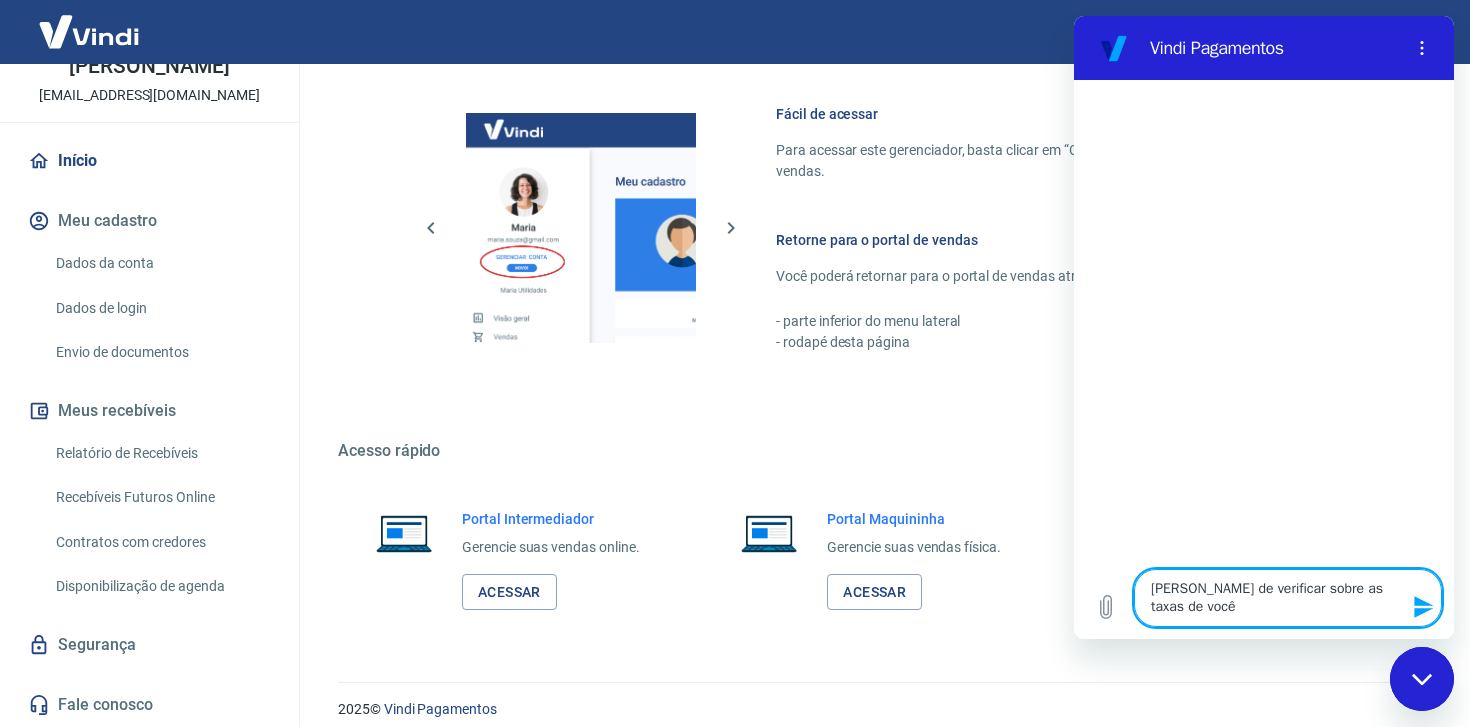 type on "[PERSON_NAME] de verificar sobre as taxas de vocês" 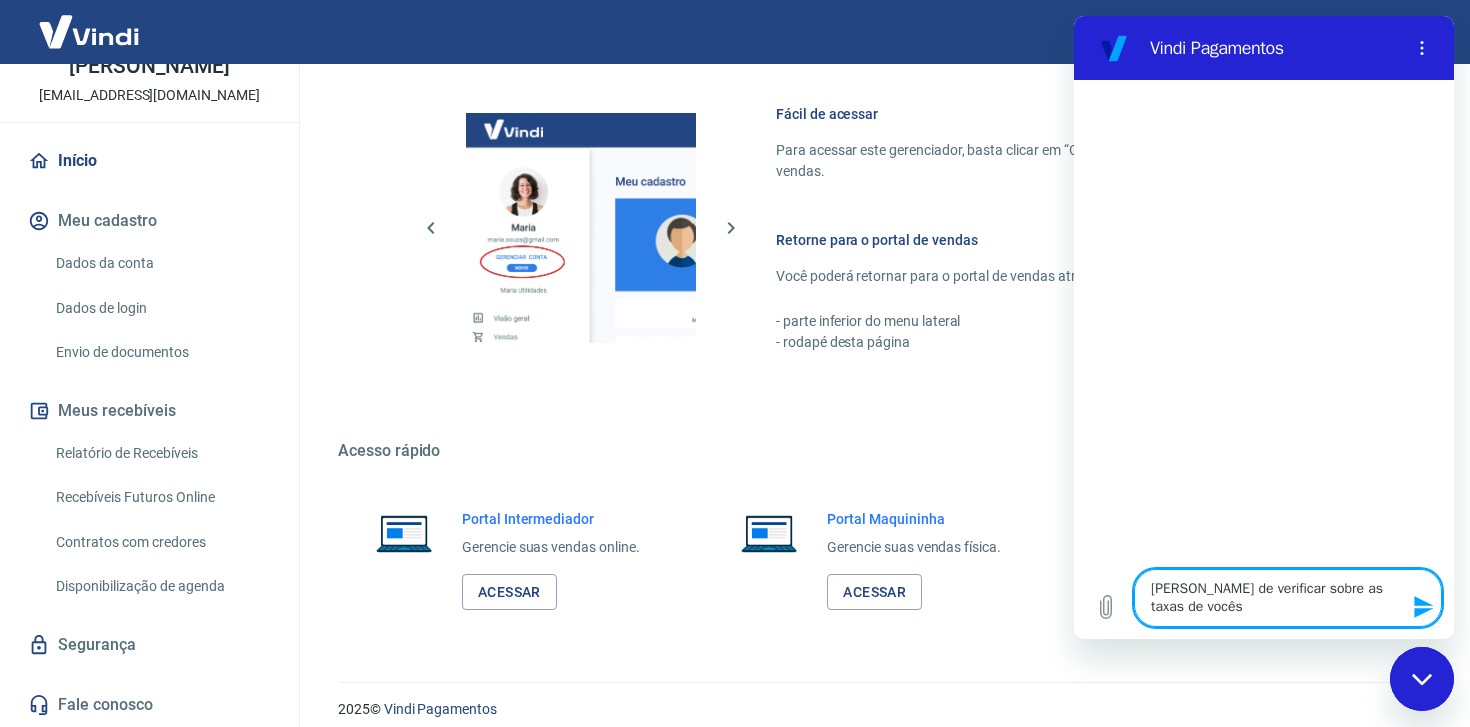 type on "[PERSON_NAME] de verificar sobre as taxas de vocês" 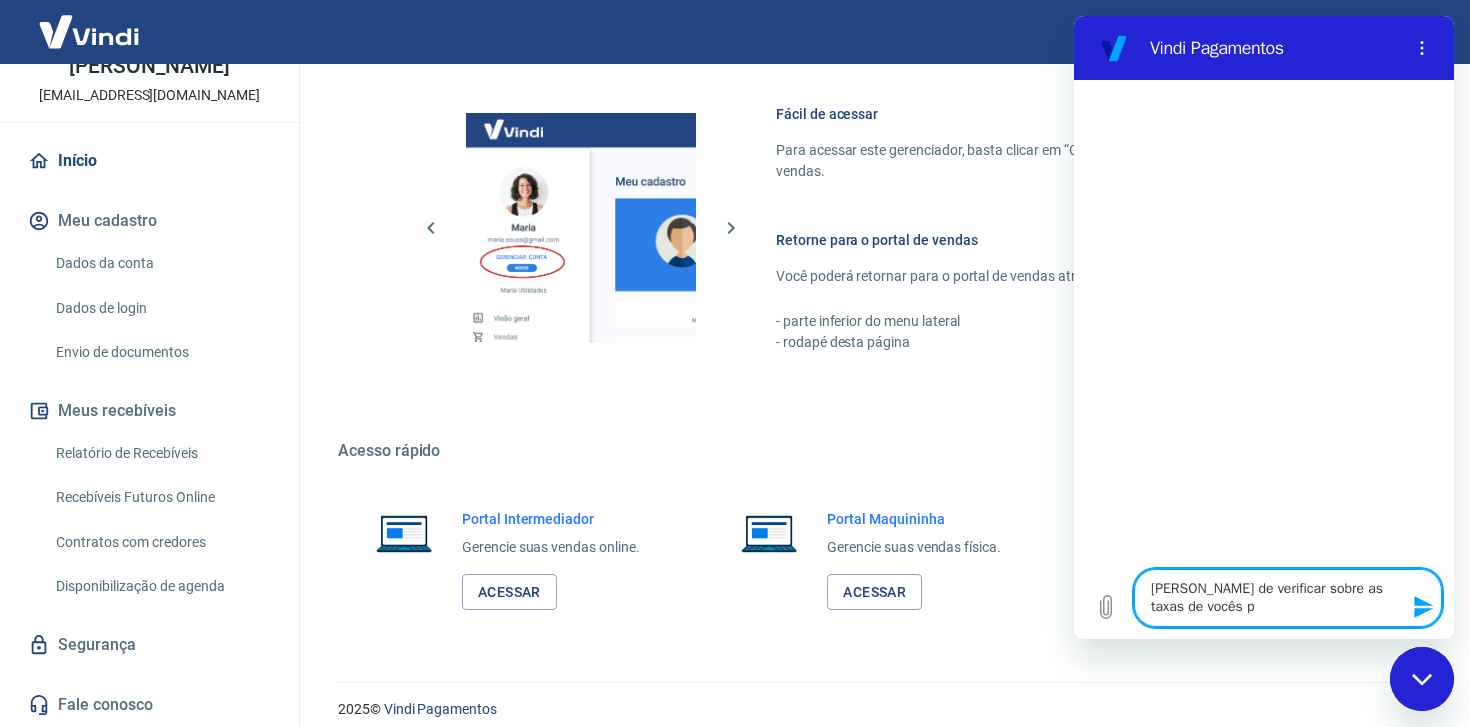 type on "[PERSON_NAME] de verificar sobre as taxas de vocês pa" 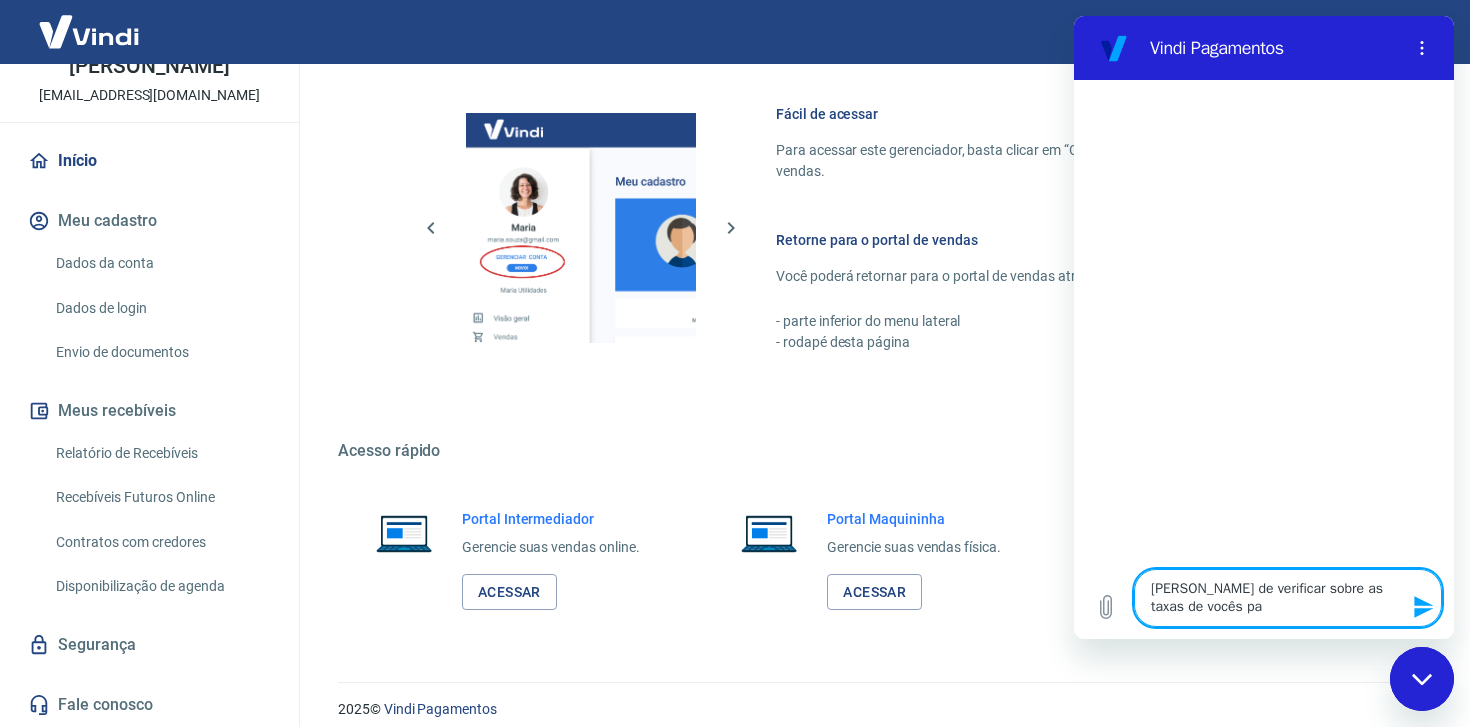 type on "[PERSON_NAME] de verificar sobre as taxas de vocês p" 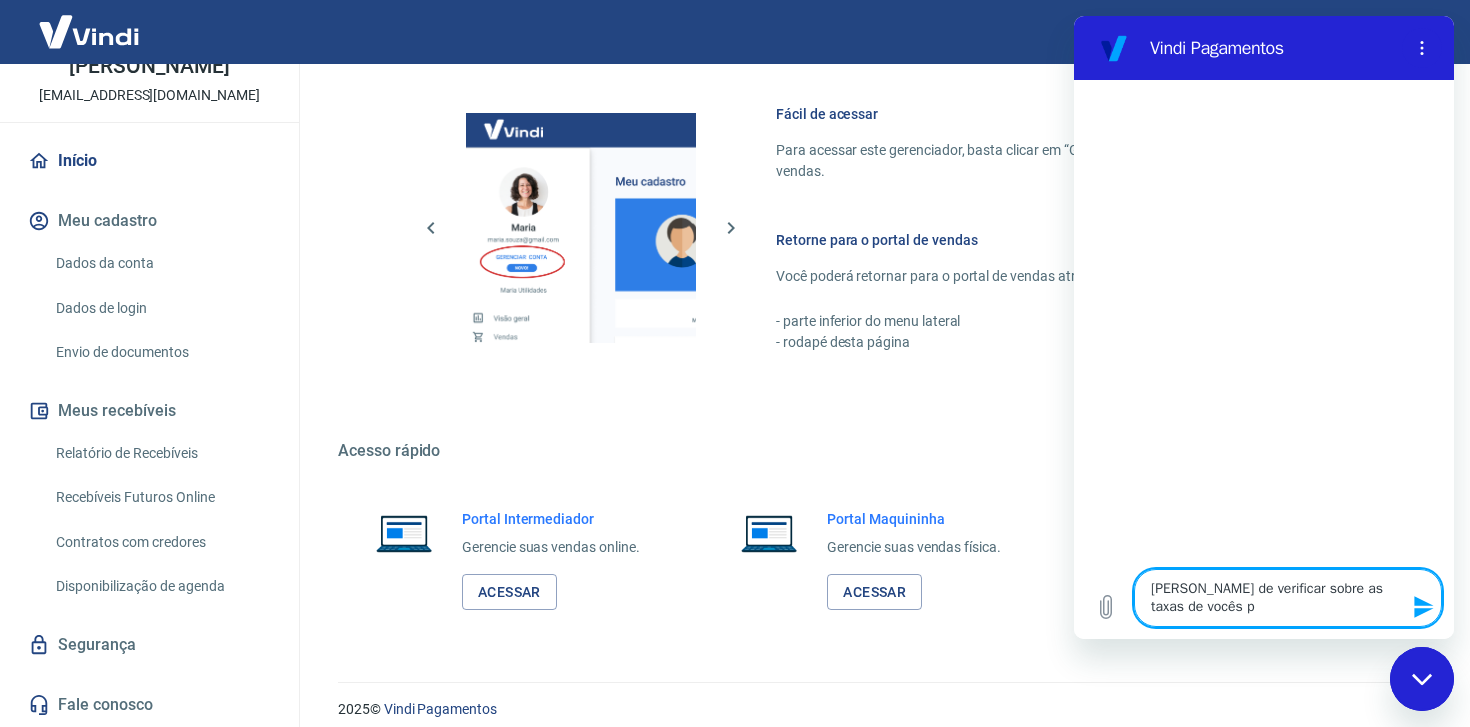 type on "[PERSON_NAME] de verificar sobre as taxas de vocês" 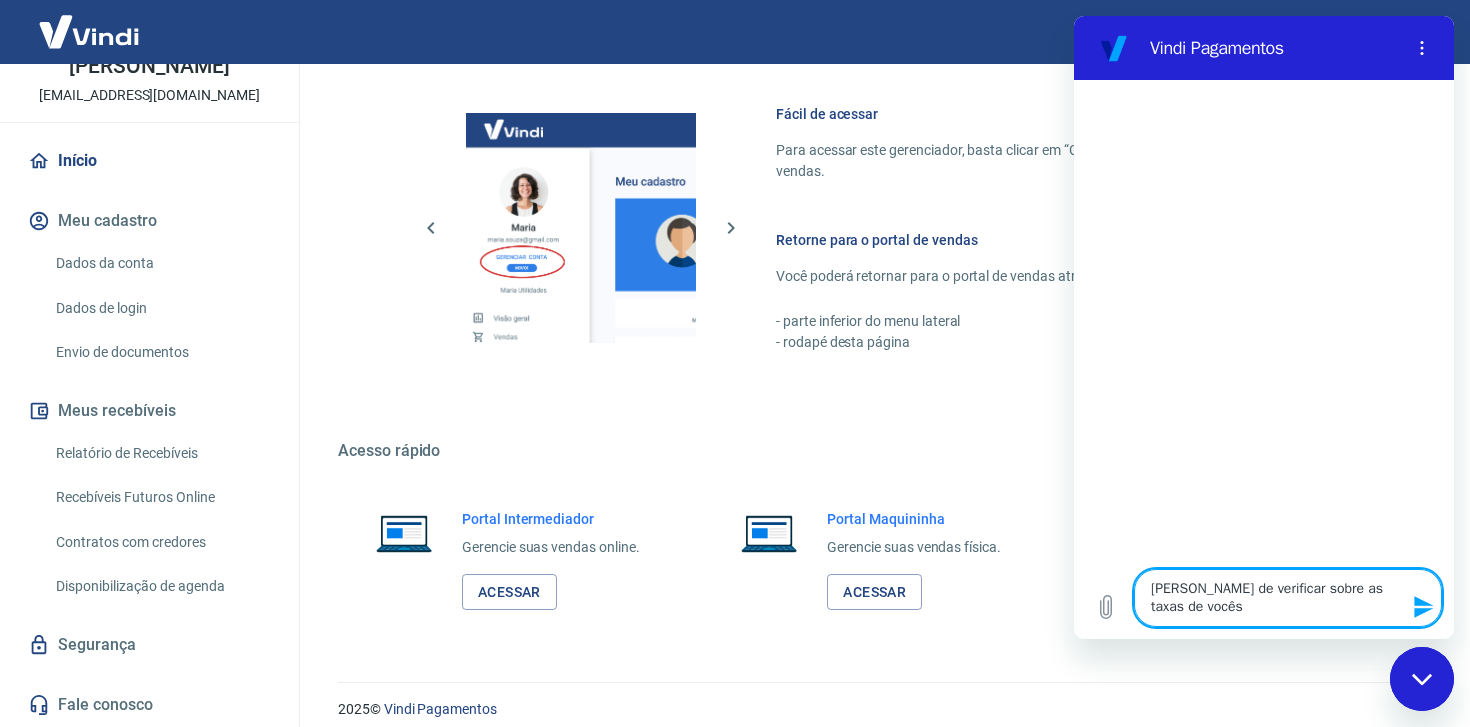 type on "[PERSON_NAME] de verificar sobre as taxas de vocês ," 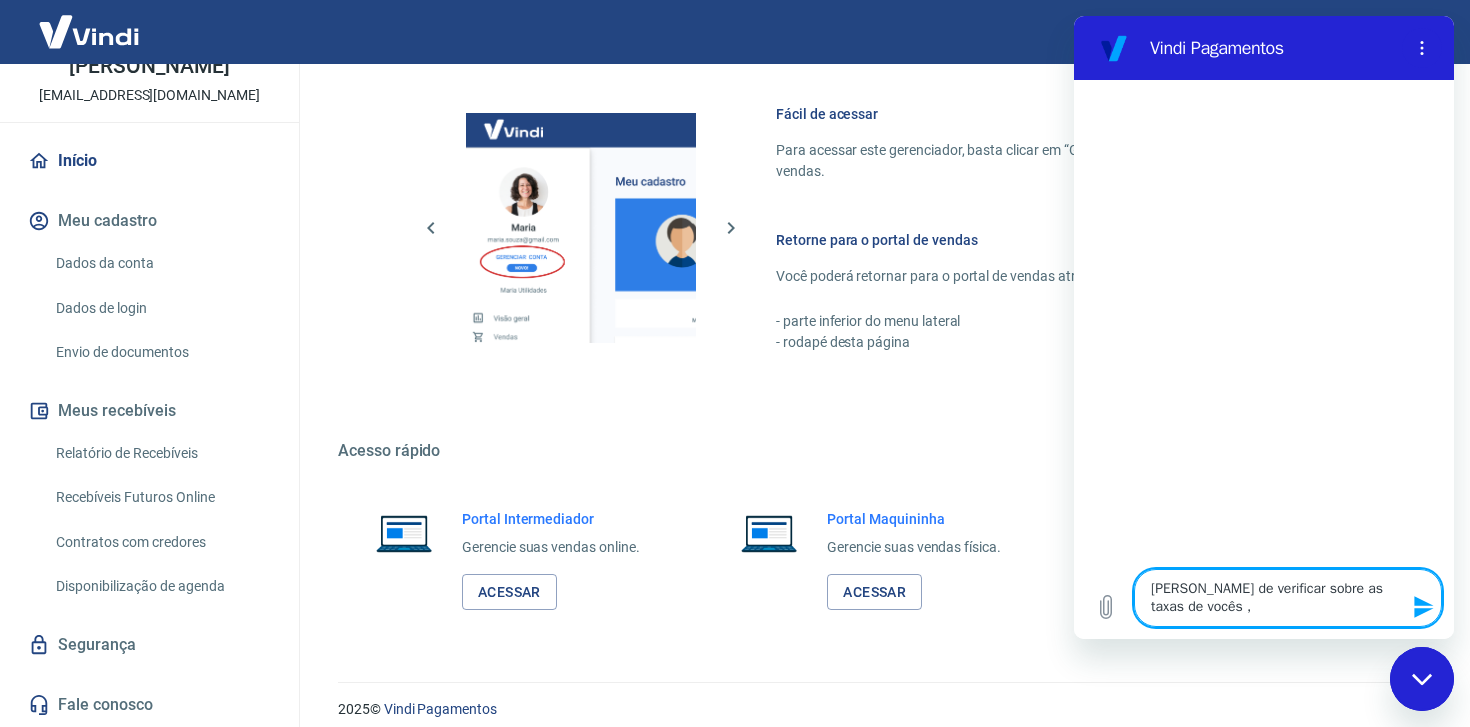 type on "[PERSON_NAME] de verificar sobre as taxas de vocês ," 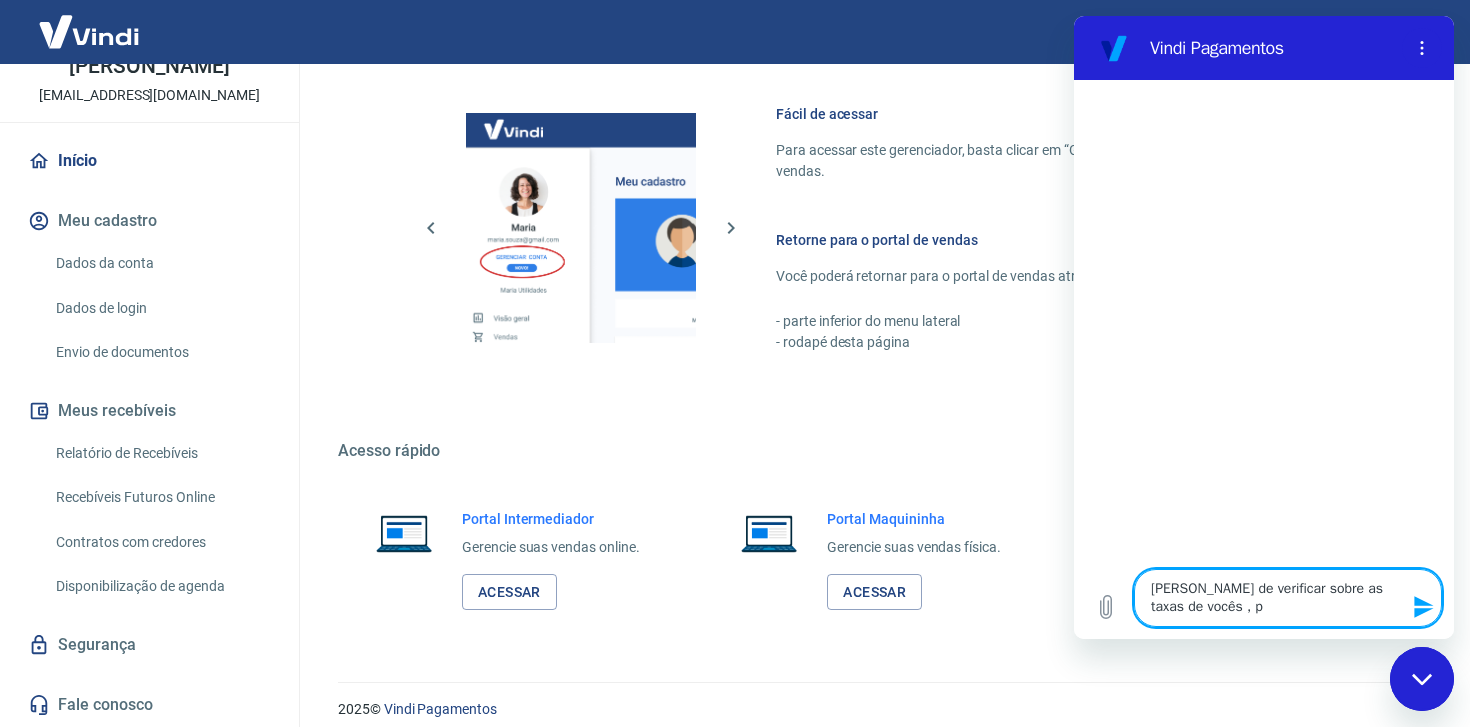 type on "[PERSON_NAME] de verificar sobre as taxas de vocês , pa" 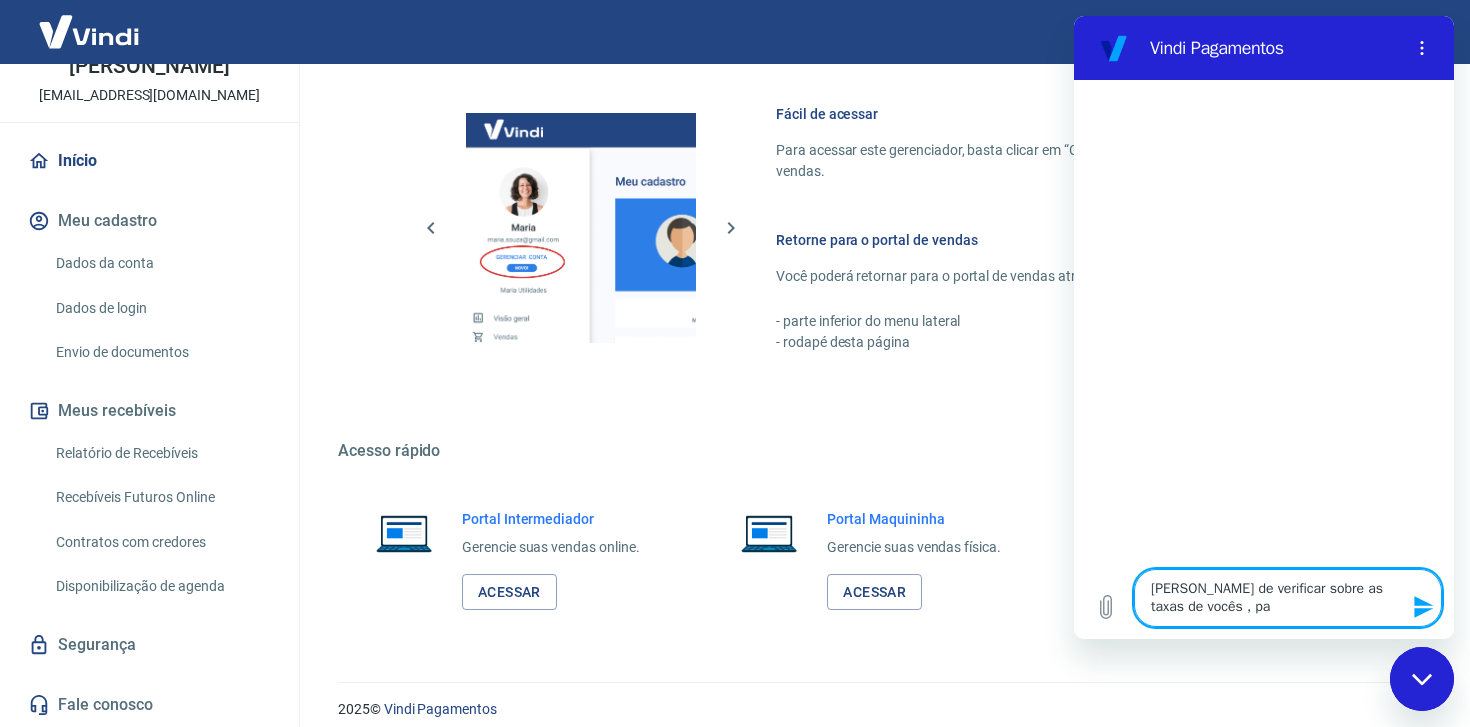 type on "[PERSON_NAME] de verificar sobre as taxas de vocês , par" 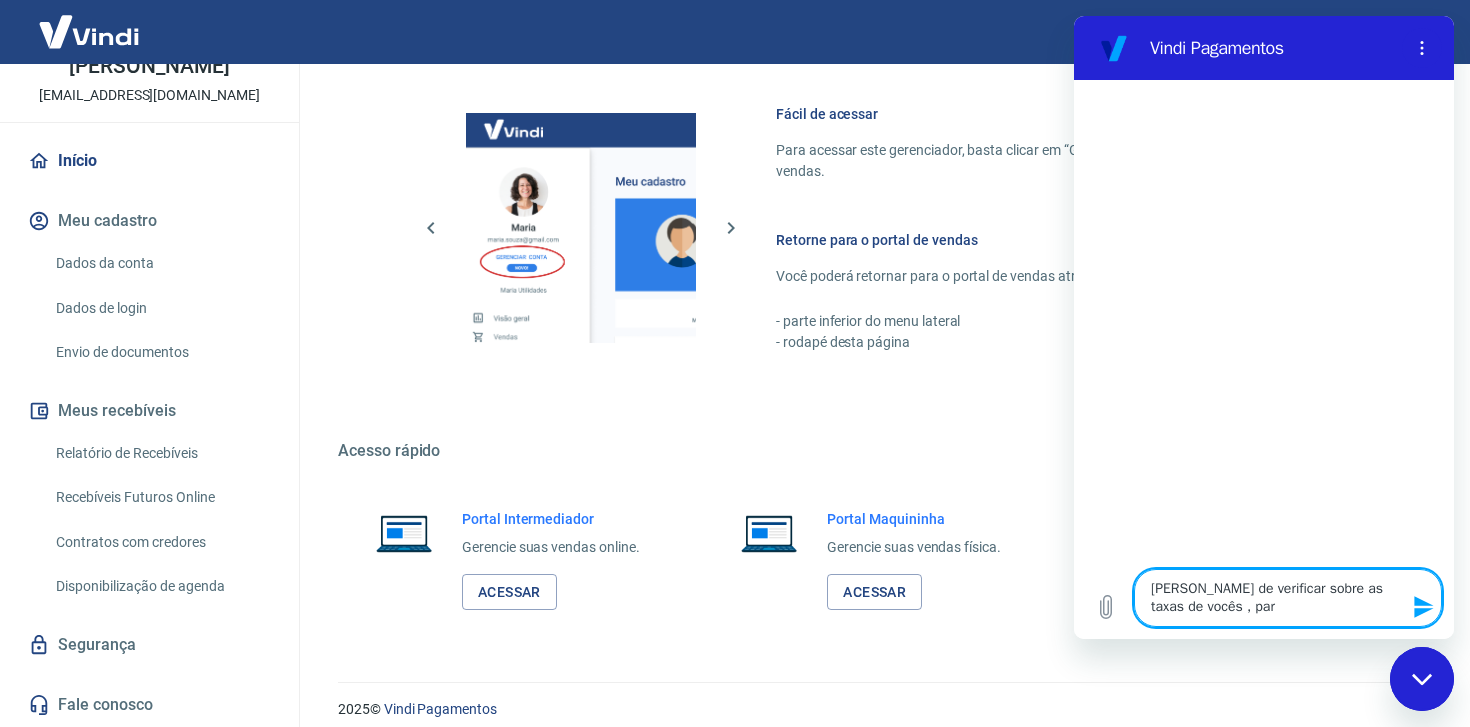 type on "[PERSON_NAME] de verificar sobre as taxas de vocês , para" 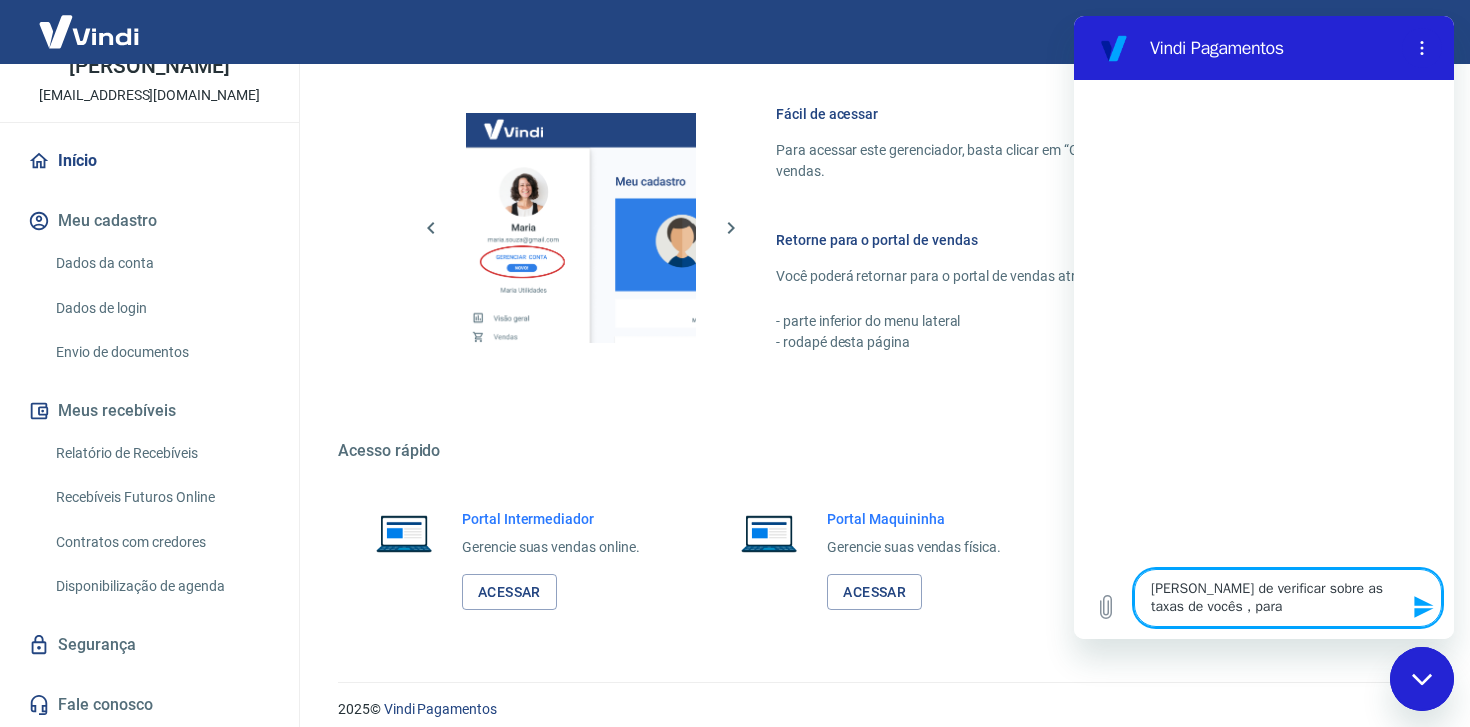 type on "[PERSON_NAME] de verificar sobre as taxas de vocês , para" 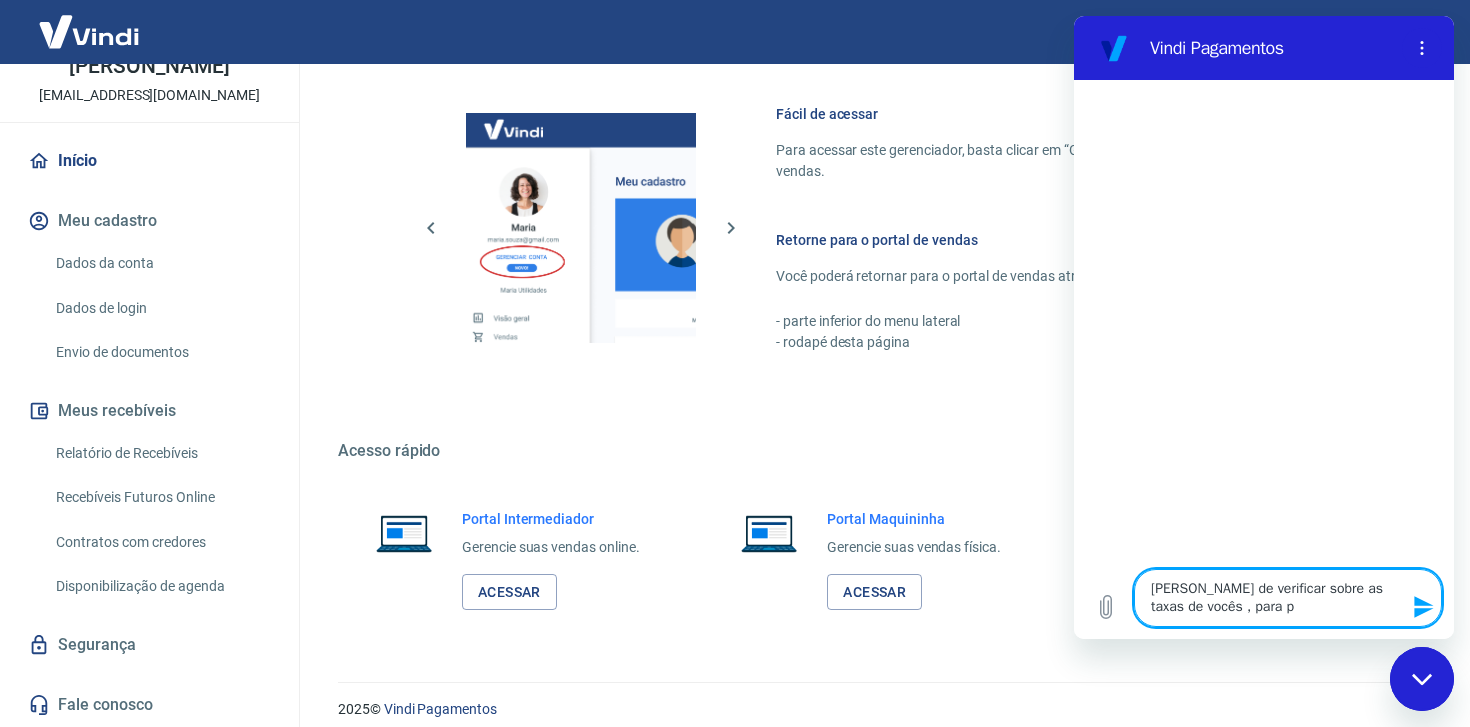 type on "[PERSON_NAME] de verificar sobre as taxas de vocês , para po" 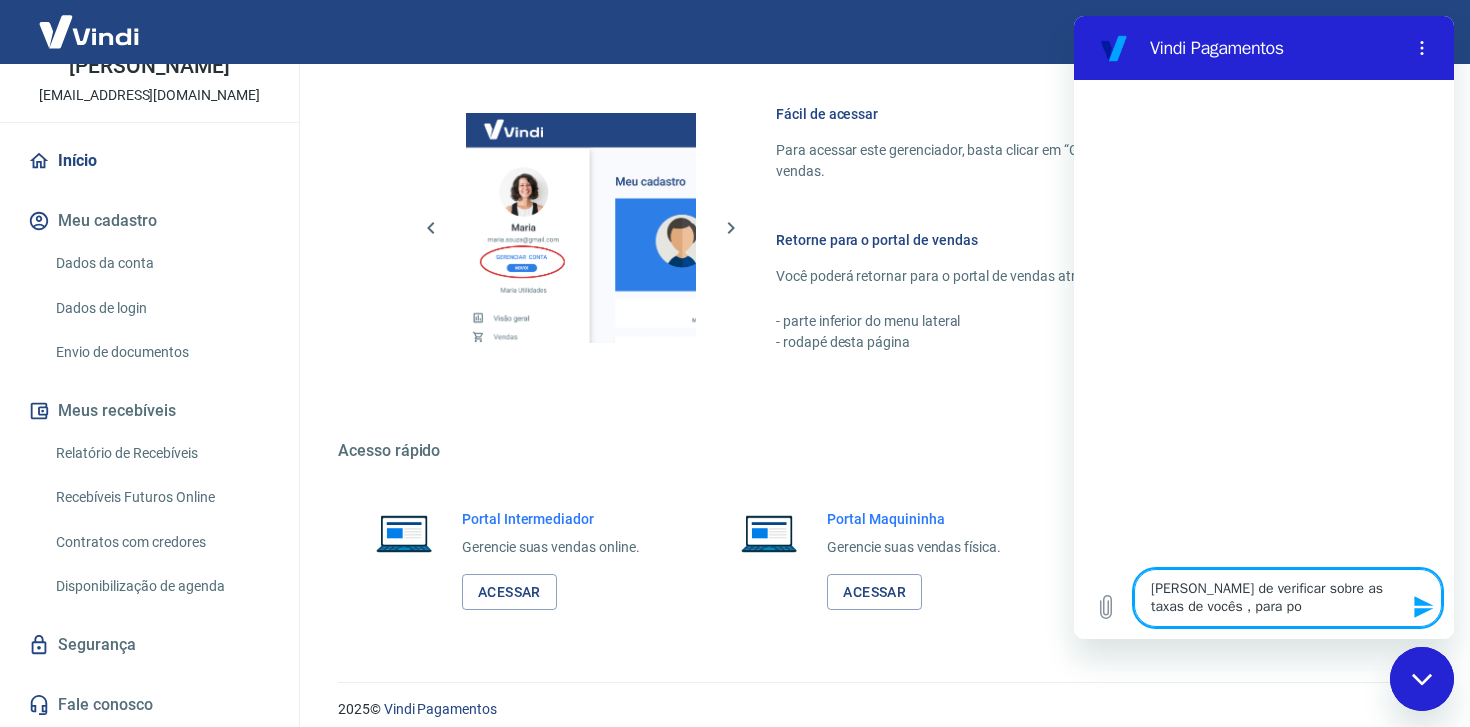 type on "[PERSON_NAME] de verificar sobre as taxas de vocês , para pos" 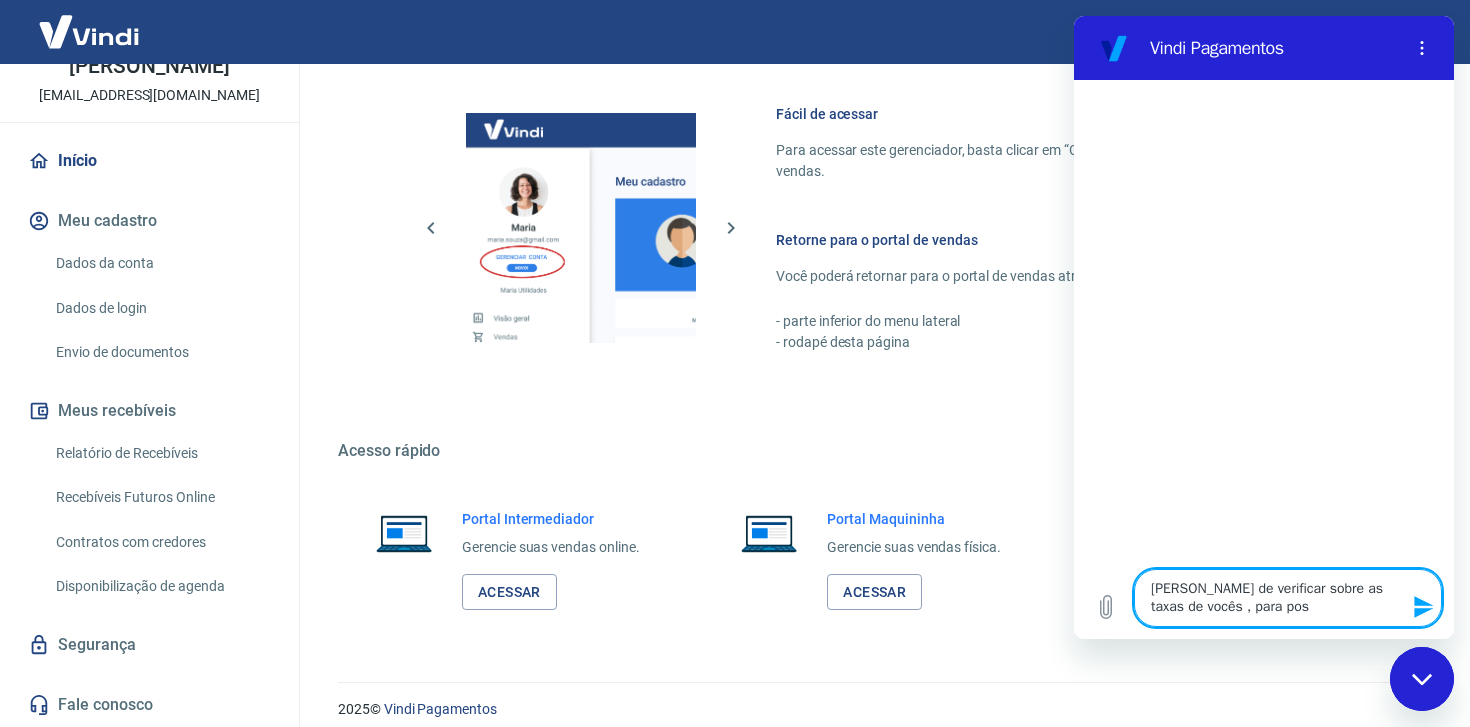 type on "[PERSON_NAME] de verificar sobre as taxas de vocês , para poss" 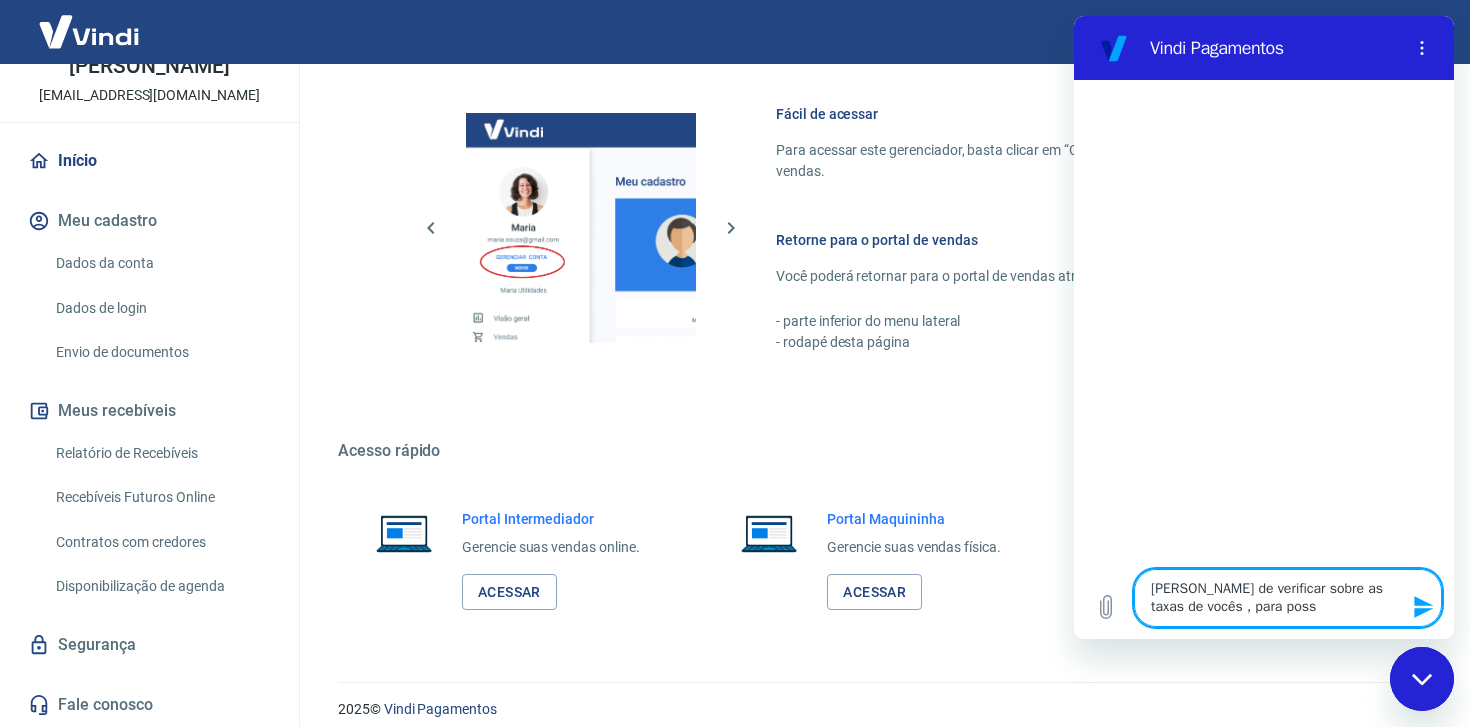 type on "[PERSON_NAME] de verificar sobre as taxas de vocês , para poss[" 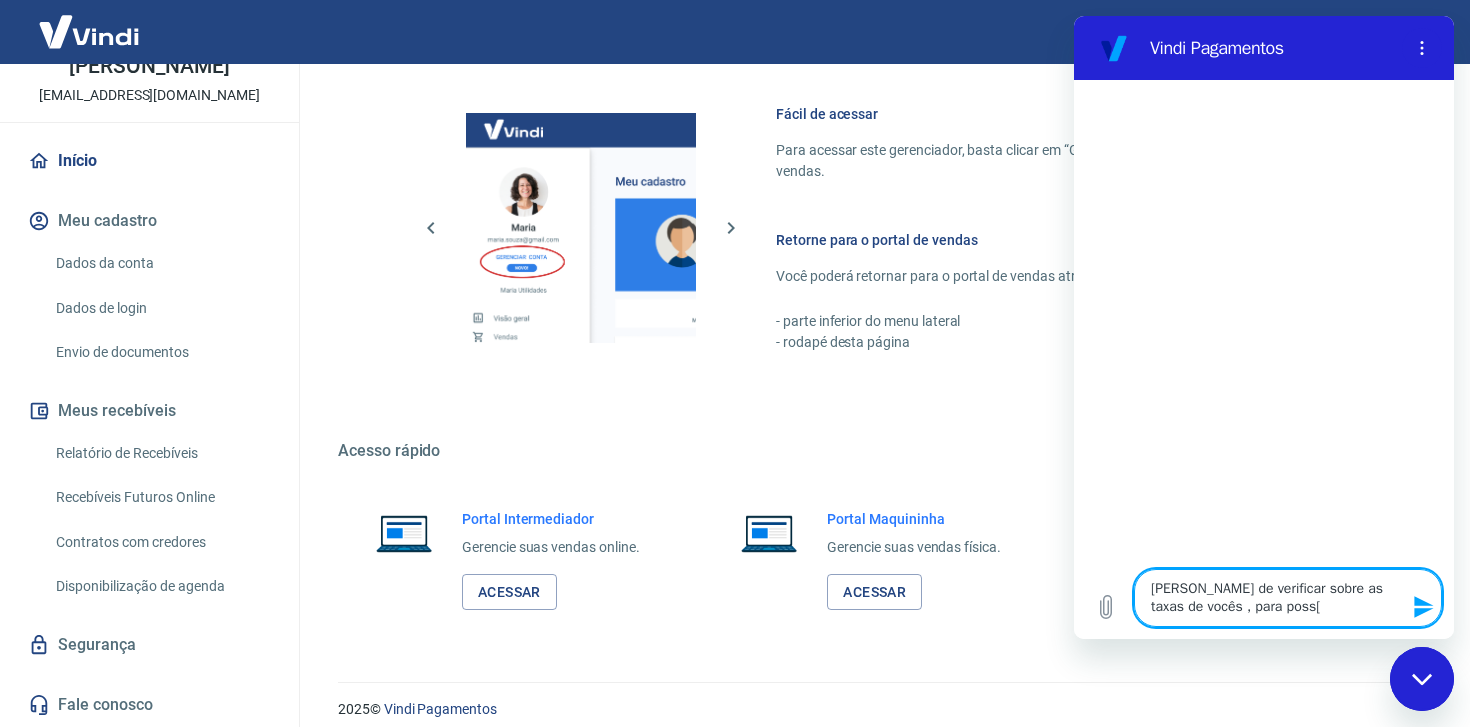 type on "[PERSON_NAME] de verificar sobre as taxas de vocês , para poss" 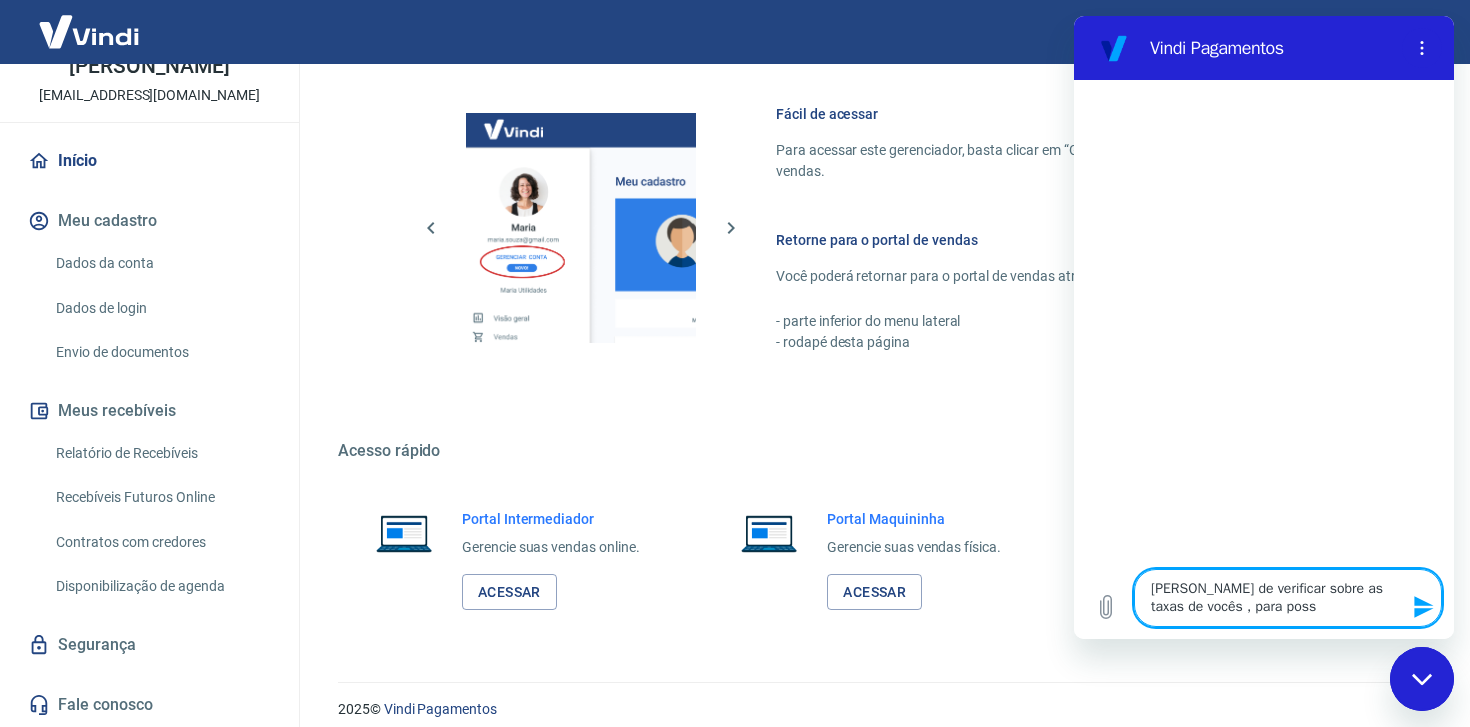 type on "[PERSON_NAME] de verificar sobre as taxas de vocês , para poss'" 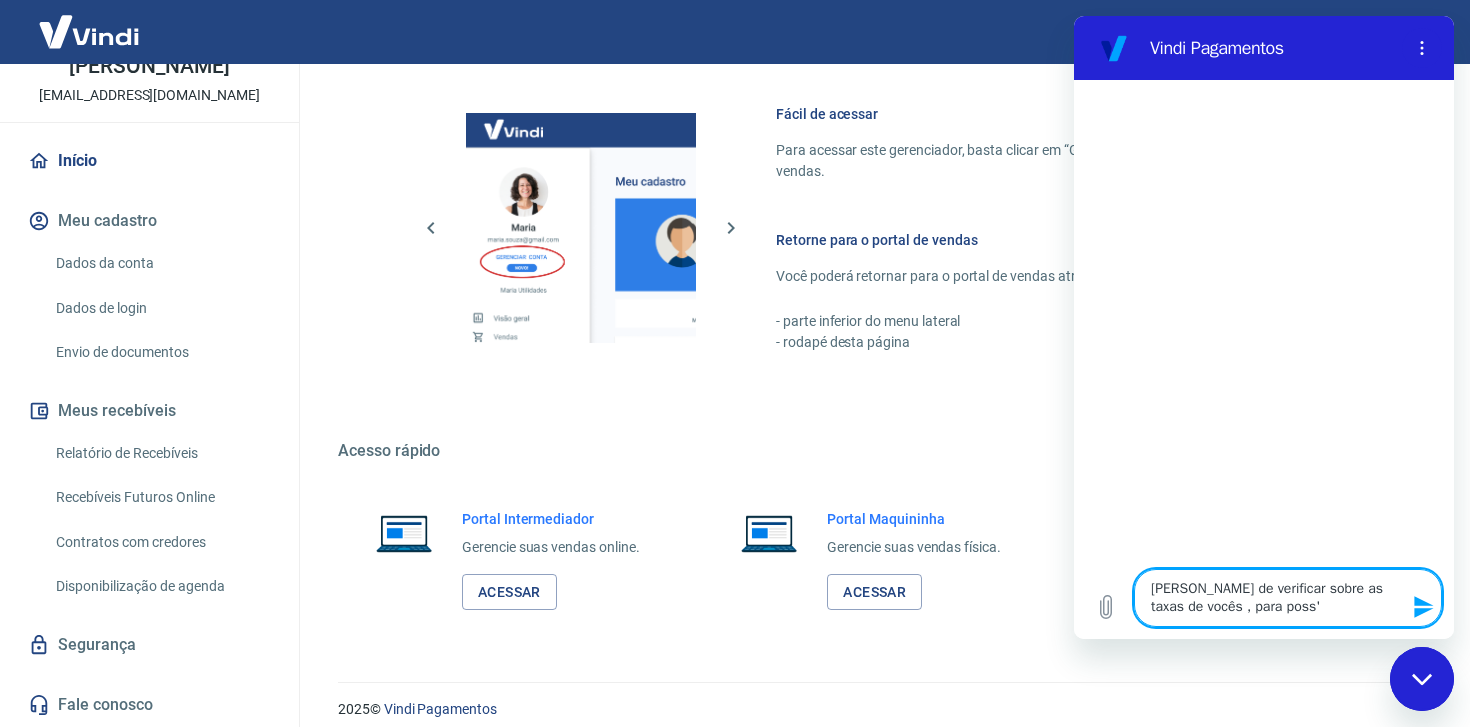 type on "[PERSON_NAME] de verificar sobre as taxas de vocês , para possí" 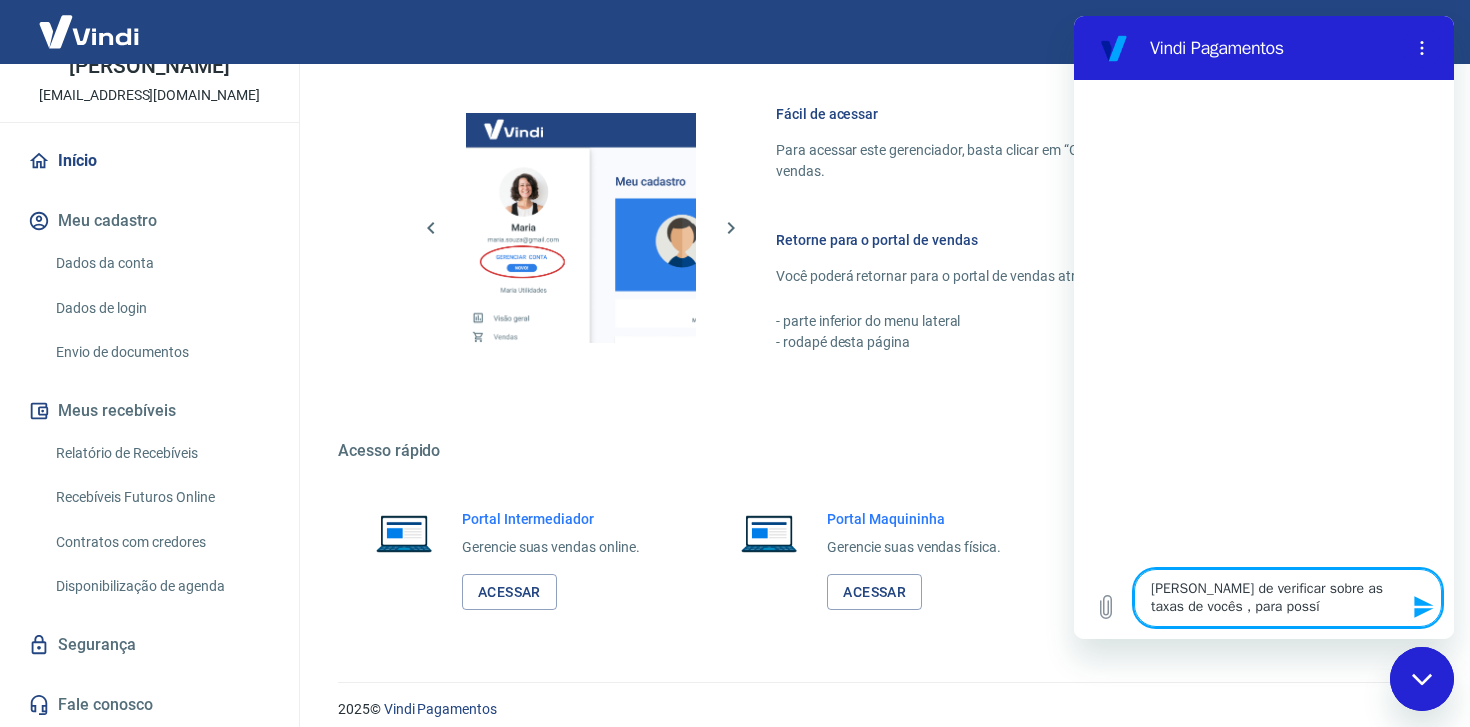 type on "[PERSON_NAME] de verificar sobre as taxas de vocês , para poss" 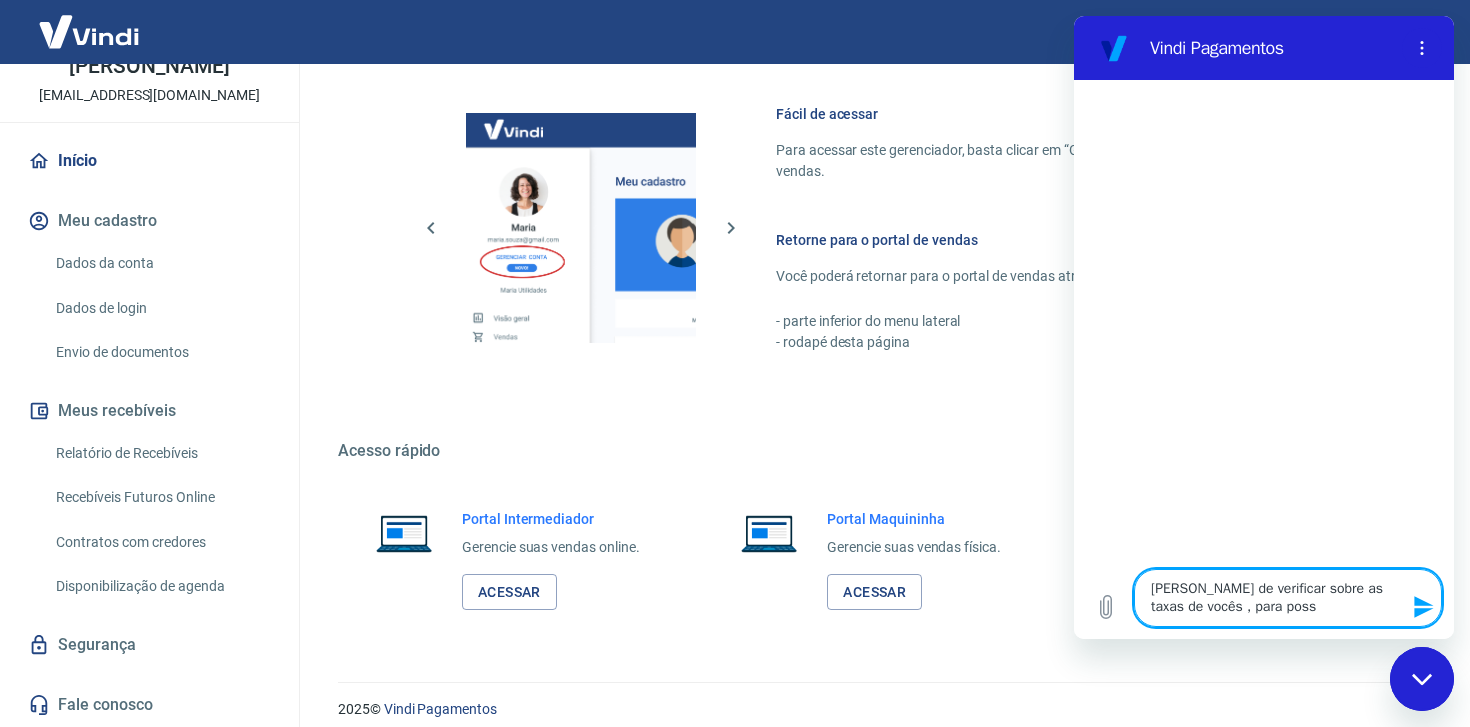 type on "[PERSON_NAME] de verificar sobre as taxas de vocês , para poss'" 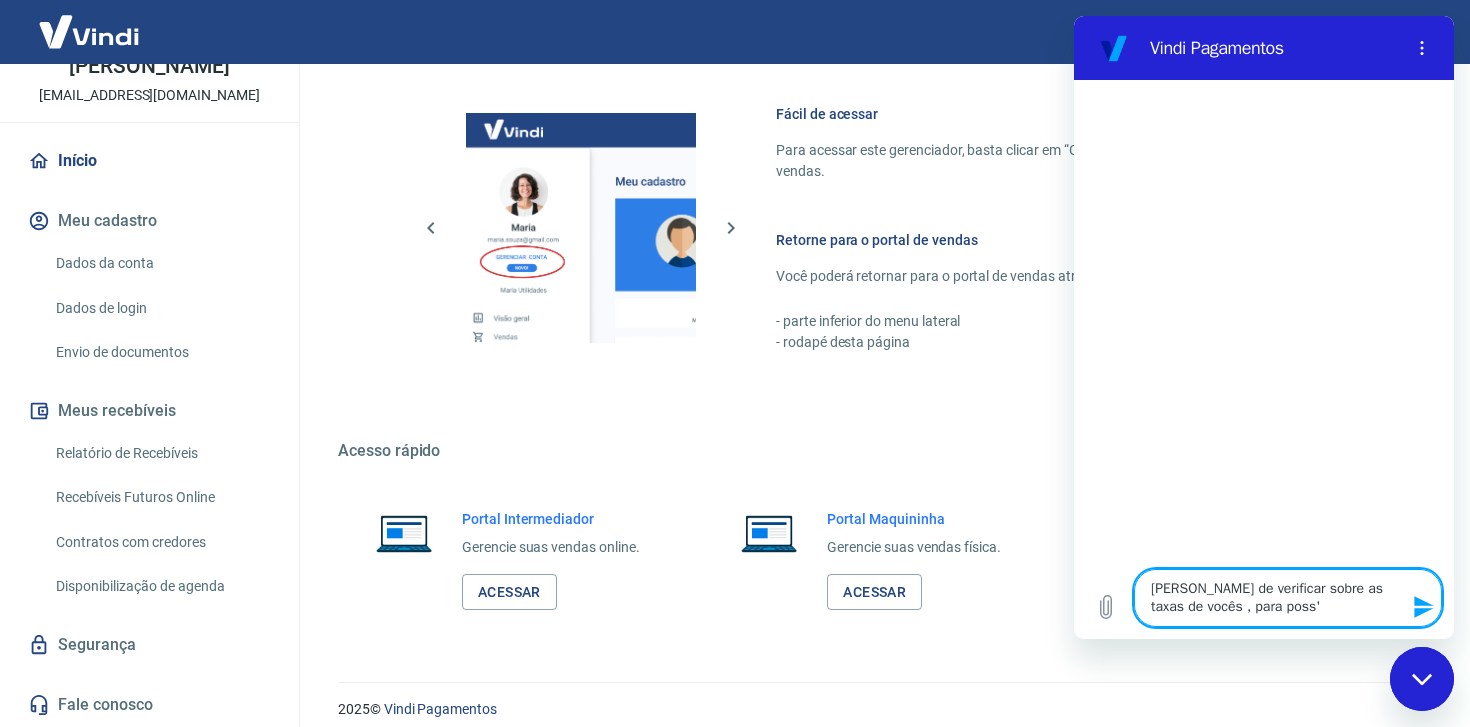type on "[PERSON_NAME] de verificar sobre as taxas de vocês , para possí" 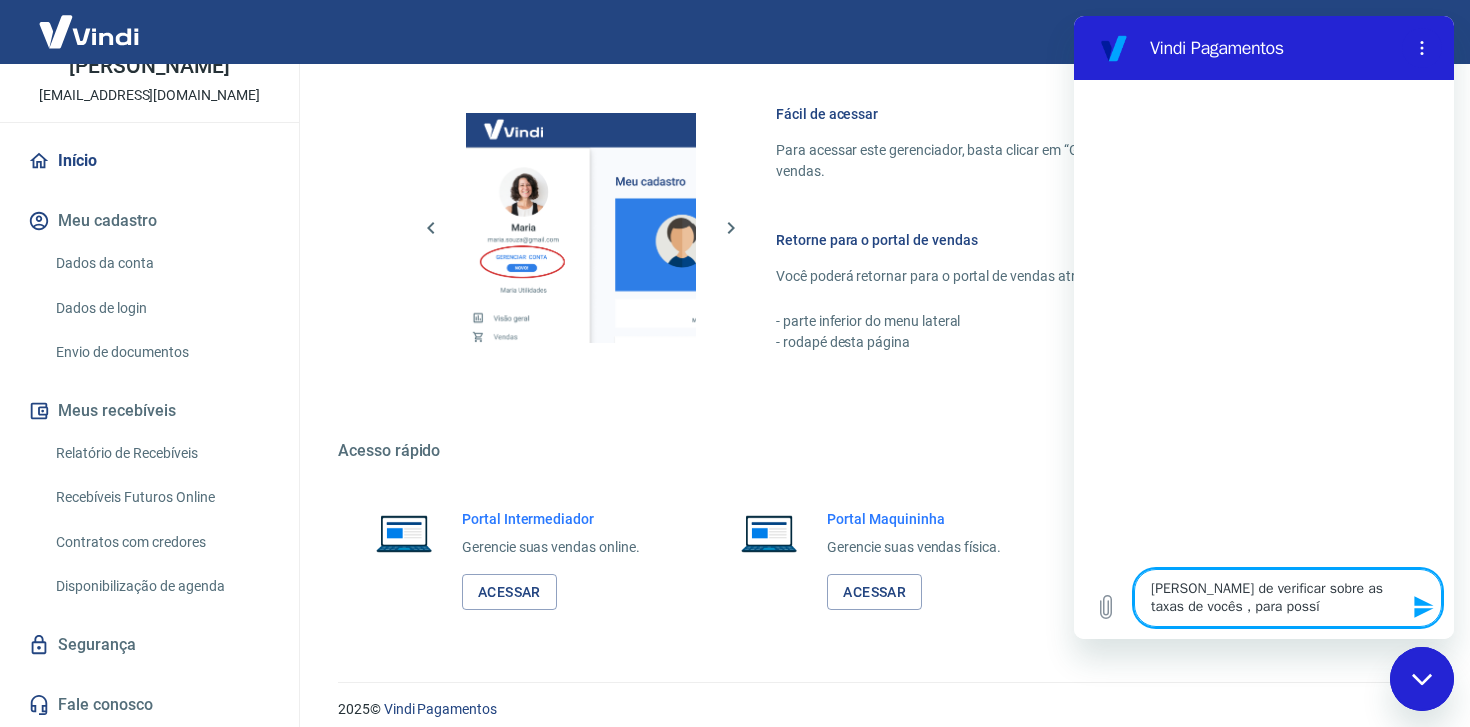 type on "[PERSON_NAME] de verificar sobre as taxas de vocês , para possív" 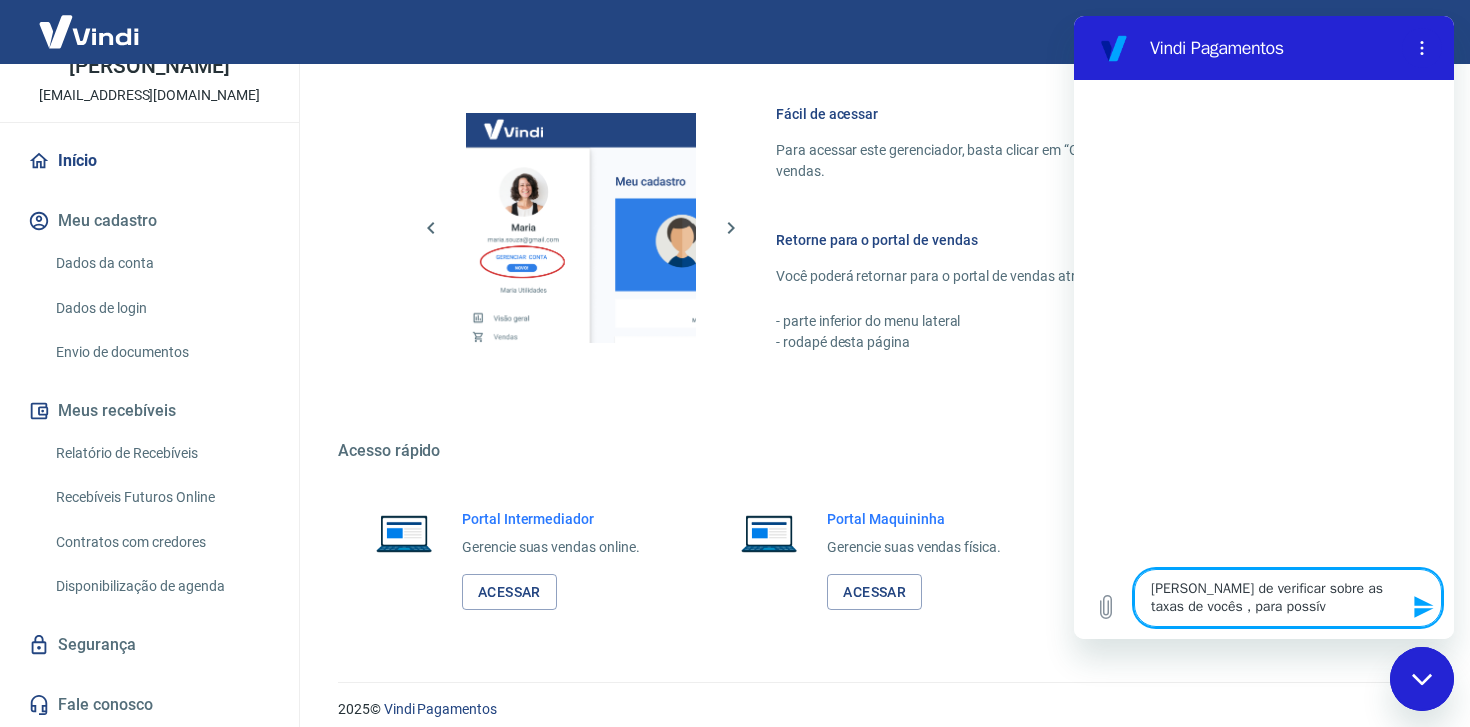type on "[PERSON_NAME] de verificar sobre as taxas de vocês , para possíve" 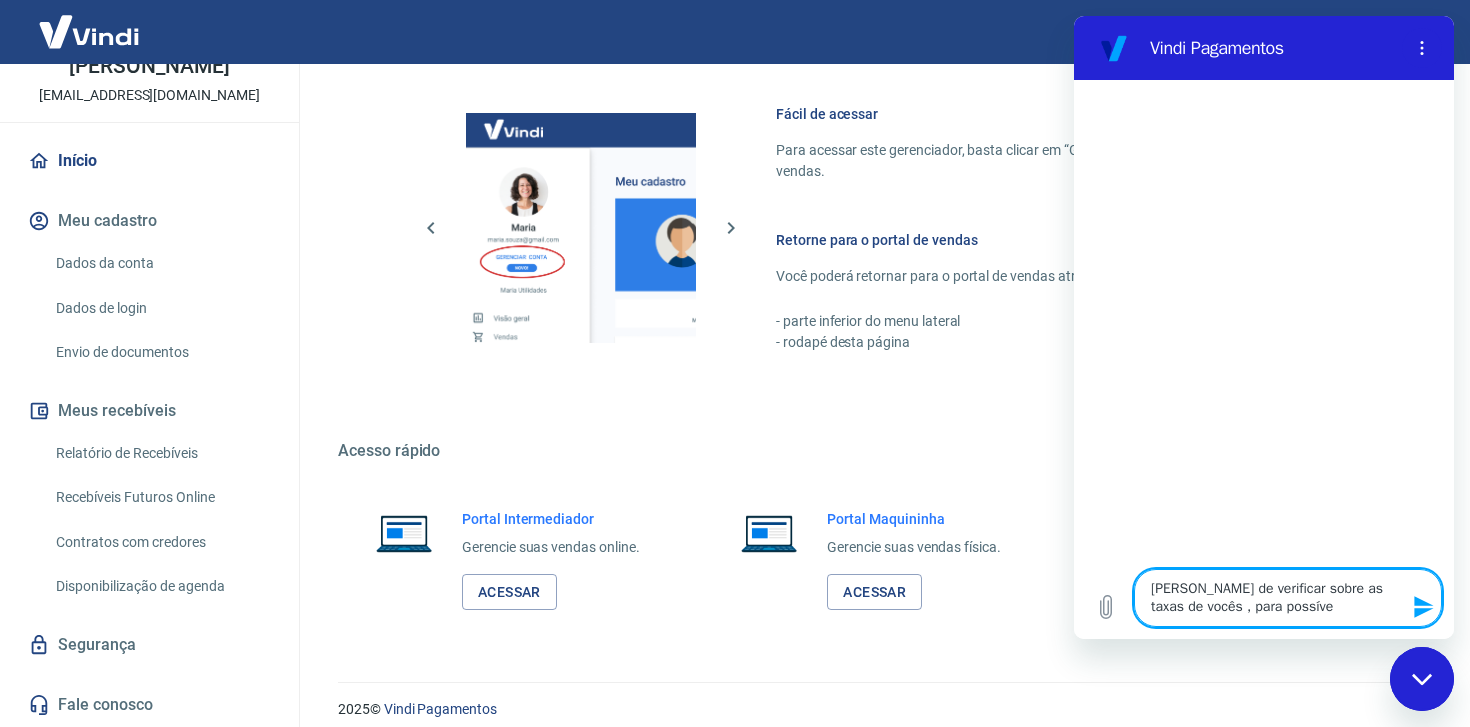 type on "[PERSON_NAME] de verificar sobre as taxas de vocês , para possível" 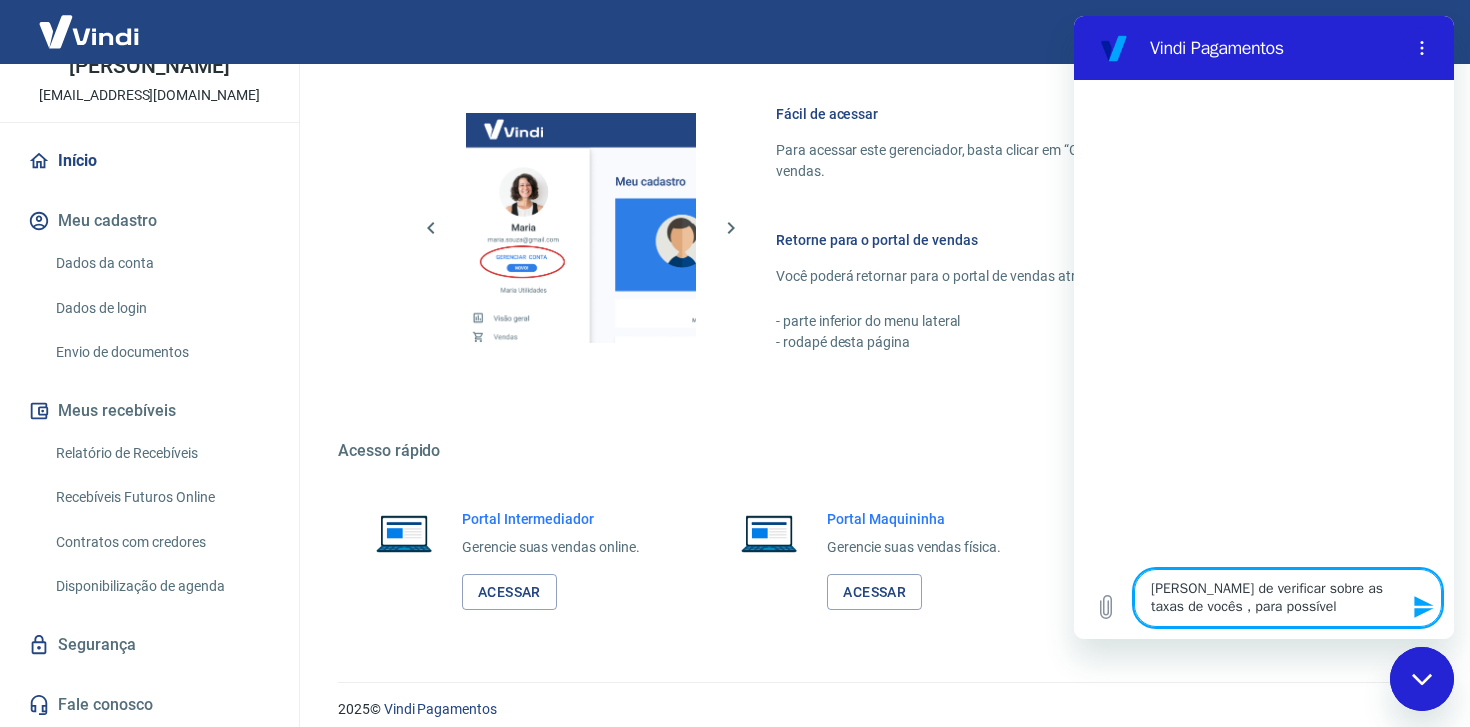 type on "x" 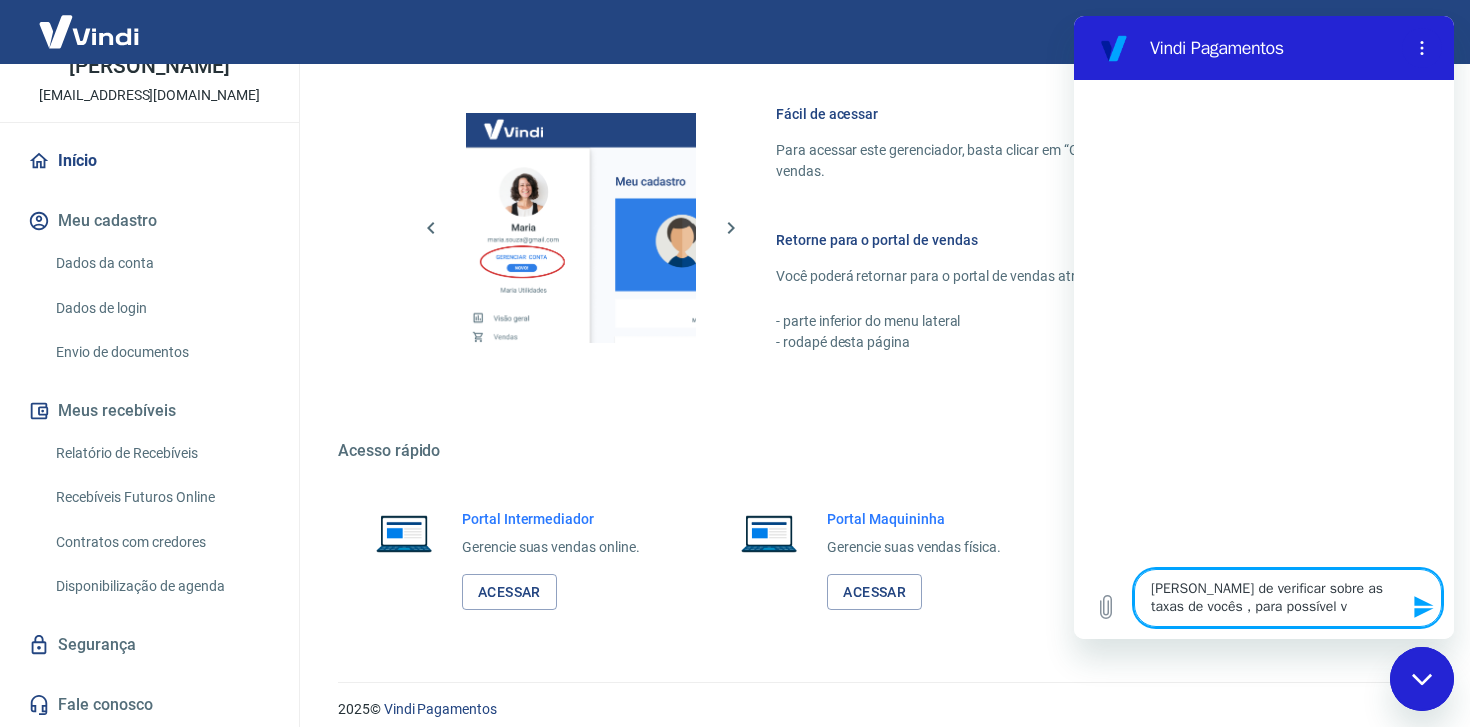 type on "[PERSON_NAME] de verificar sobre as taxas de vocês , para possível ve" 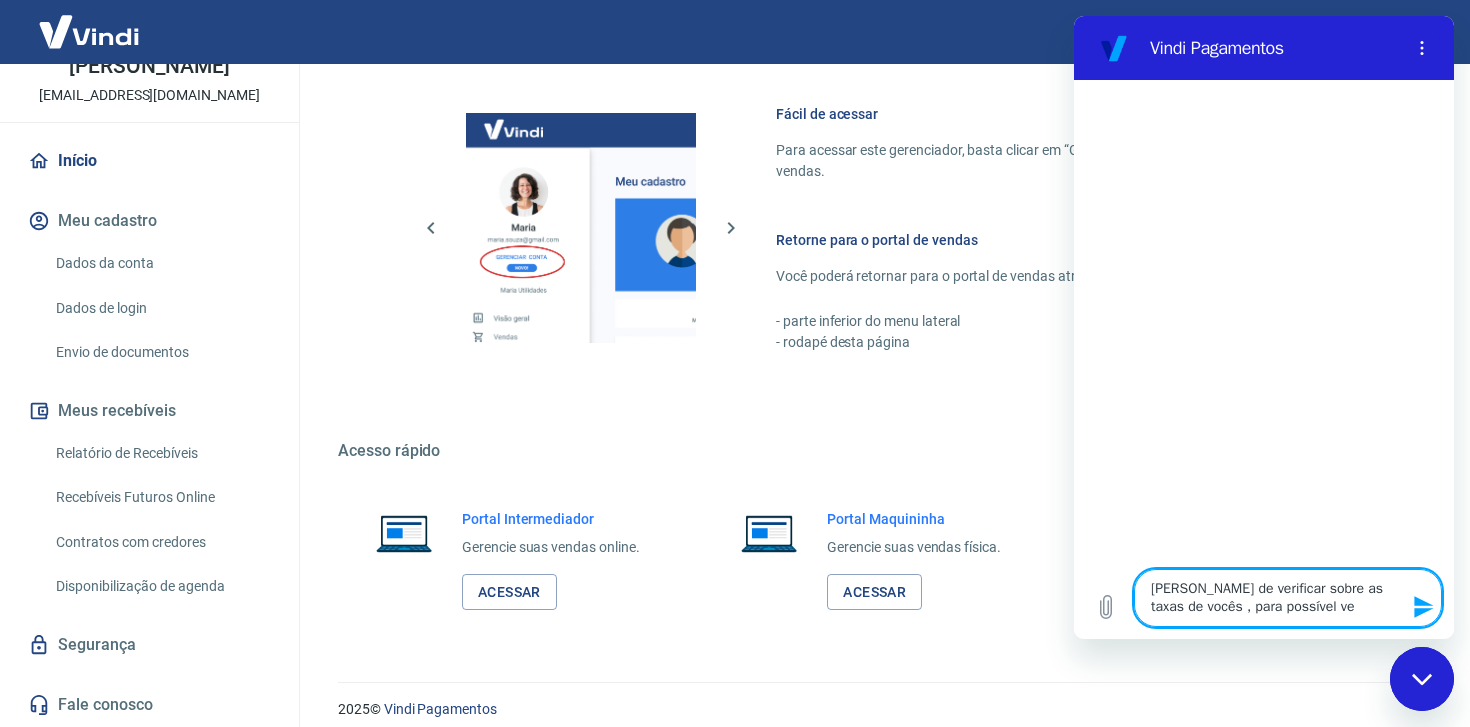 type on "[PERSON_NAME] de verificar sobre as taxas de vocês , para possível ven" 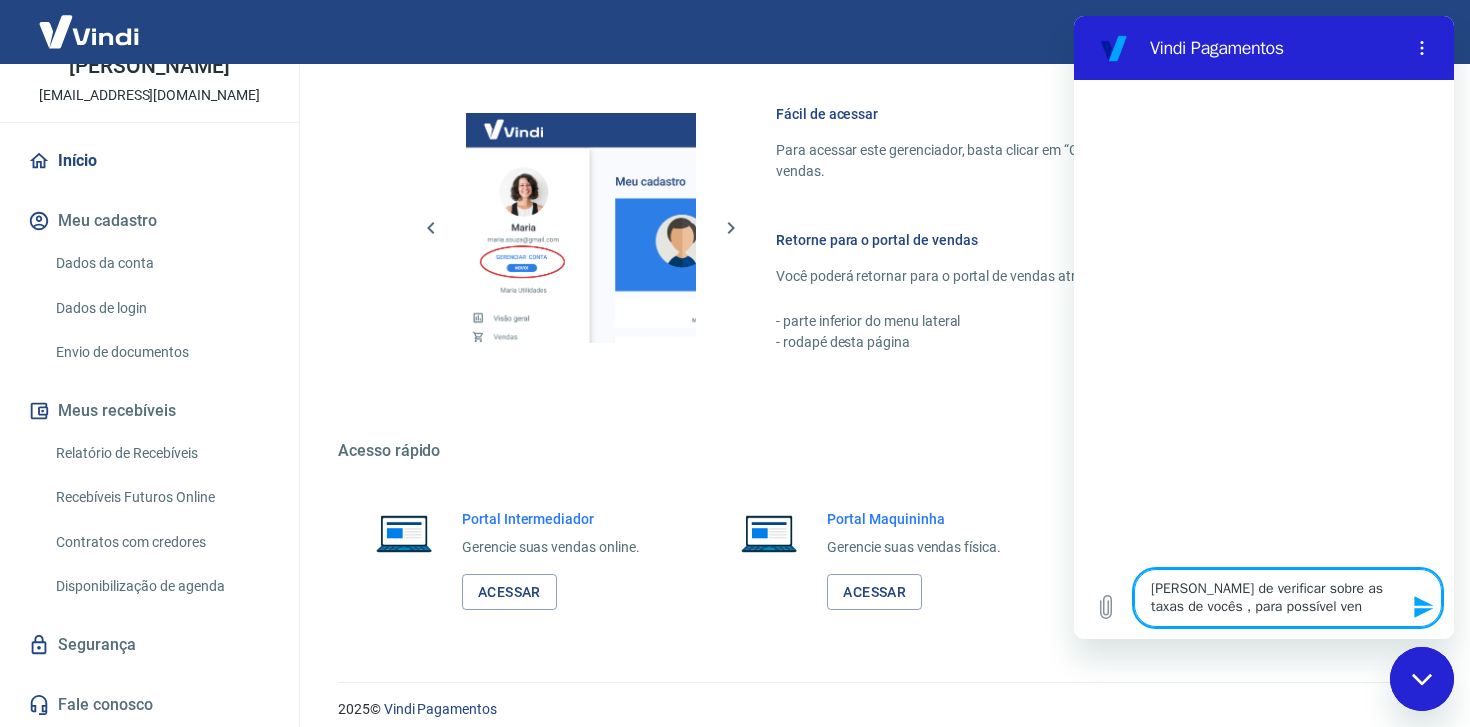 type on "x" 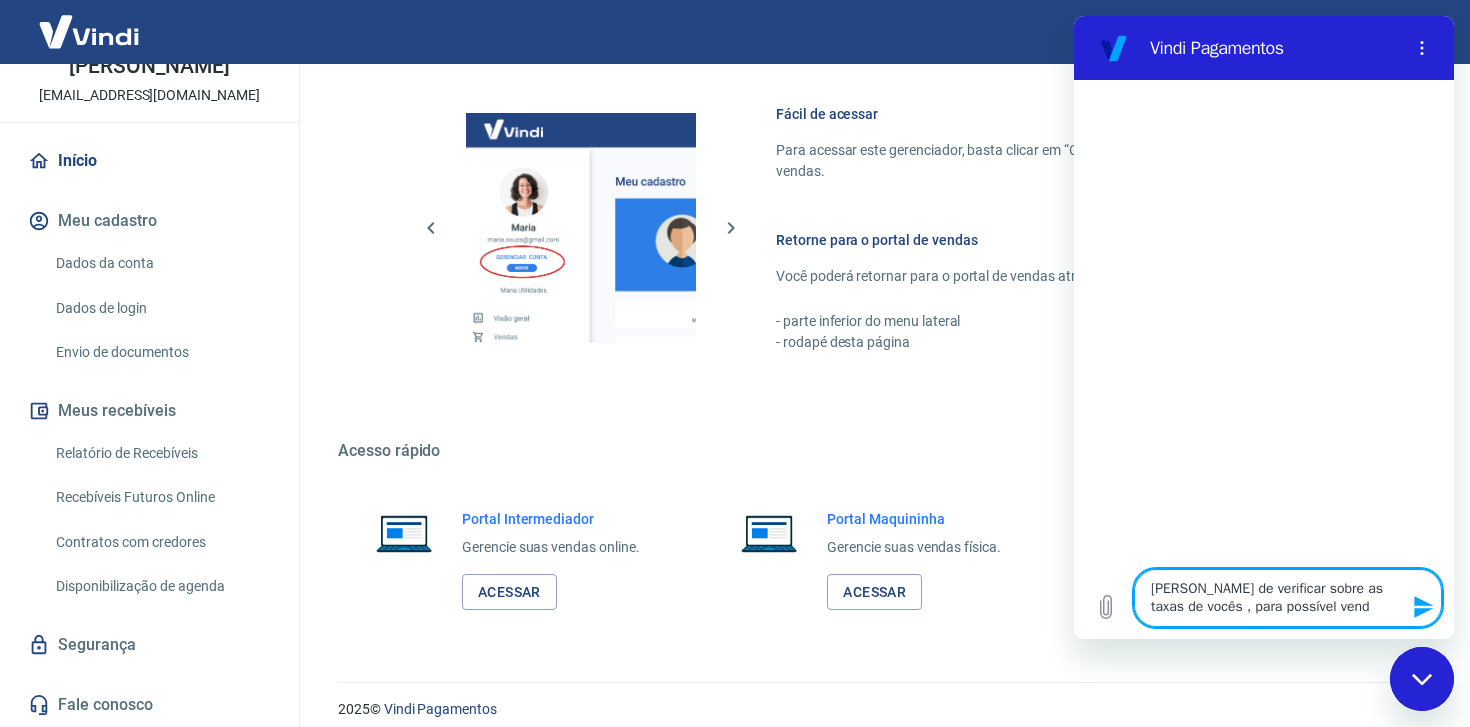type on "[PERSON_NAME] de verificar sobre as taxas de vocês , para possível venda" 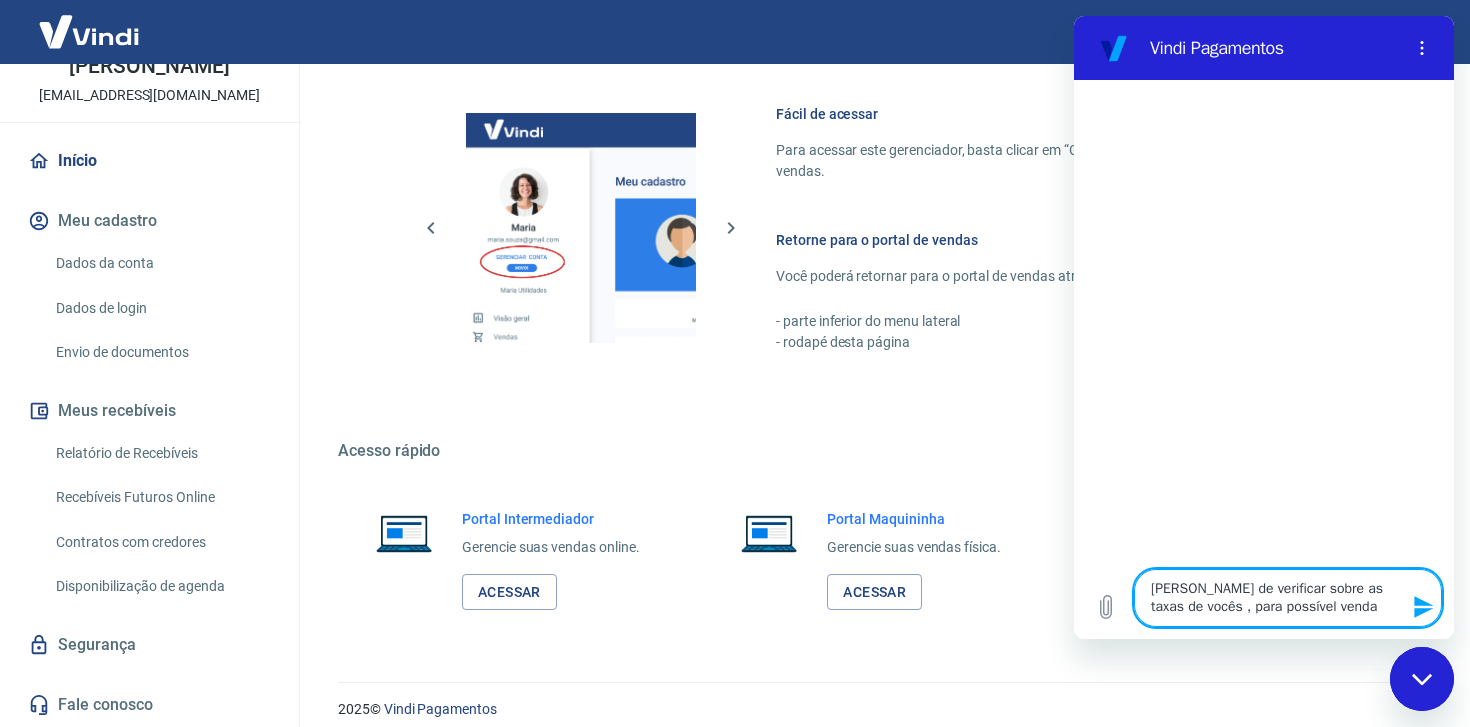 type on "[PERSON_NAME] de verificar sobre as taxas de vocês , para possível venda" 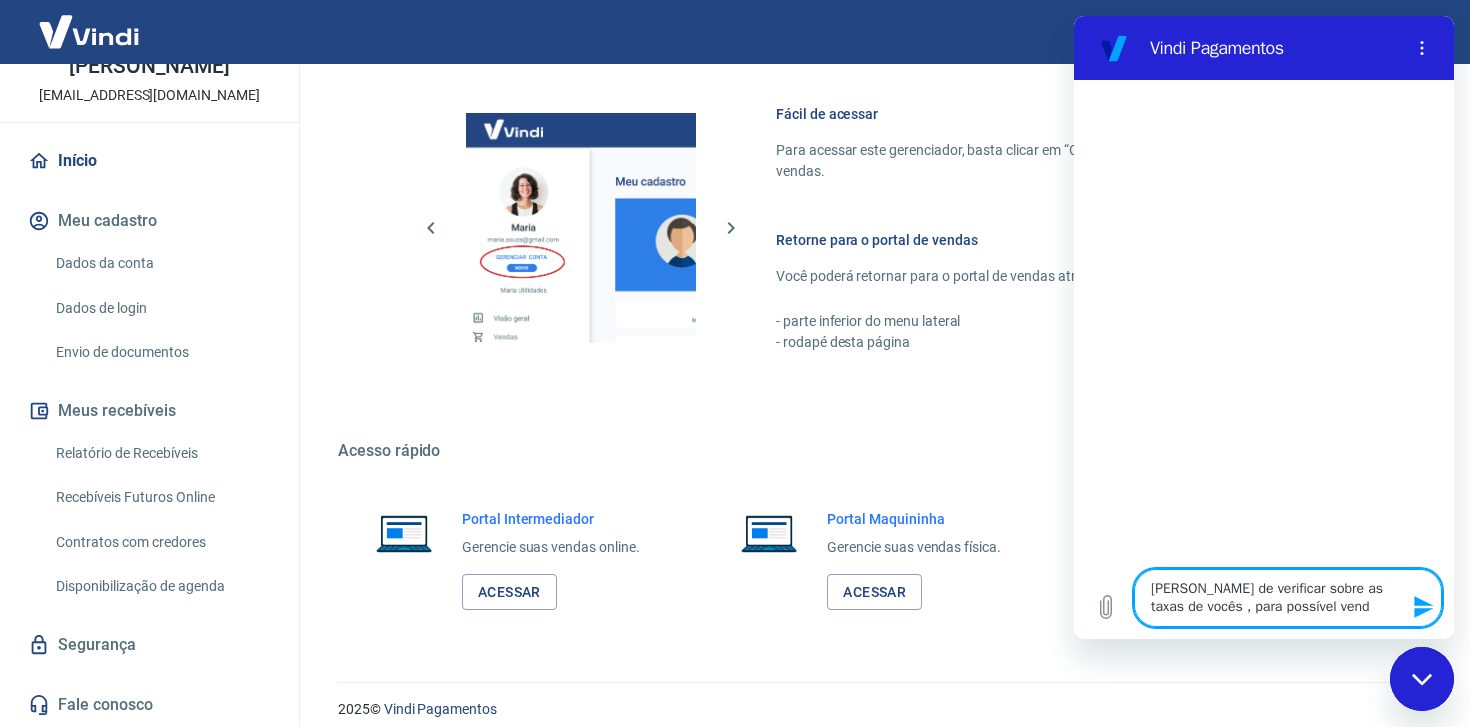 type on "[PERSON_NAME] de verificar sobre as taxas de vocês , para possível ven" 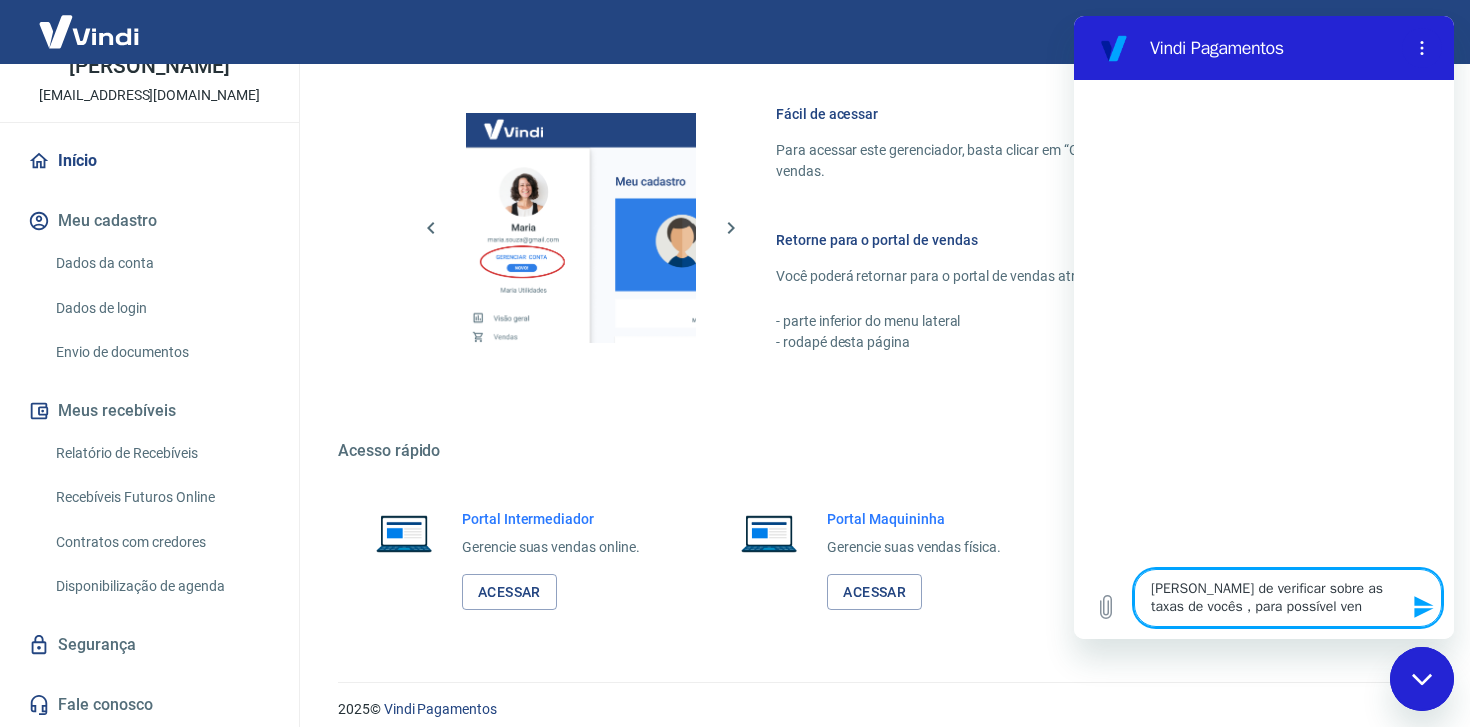 type on "[PERSON_NAME] de verificar sobre as taxas de vocês , para possível ve" 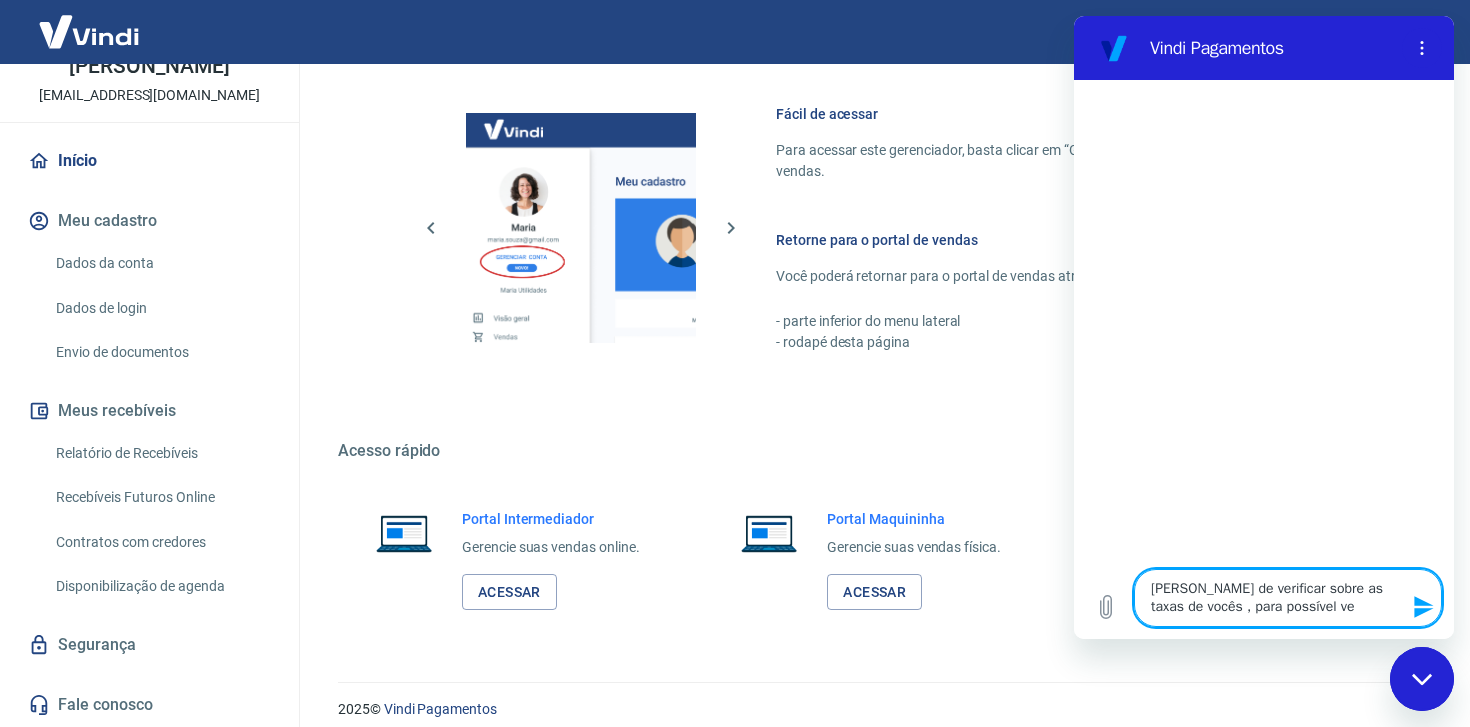 type on "[PERSON_NAME] de verificar sobre as taxas de vocês , para possível v" 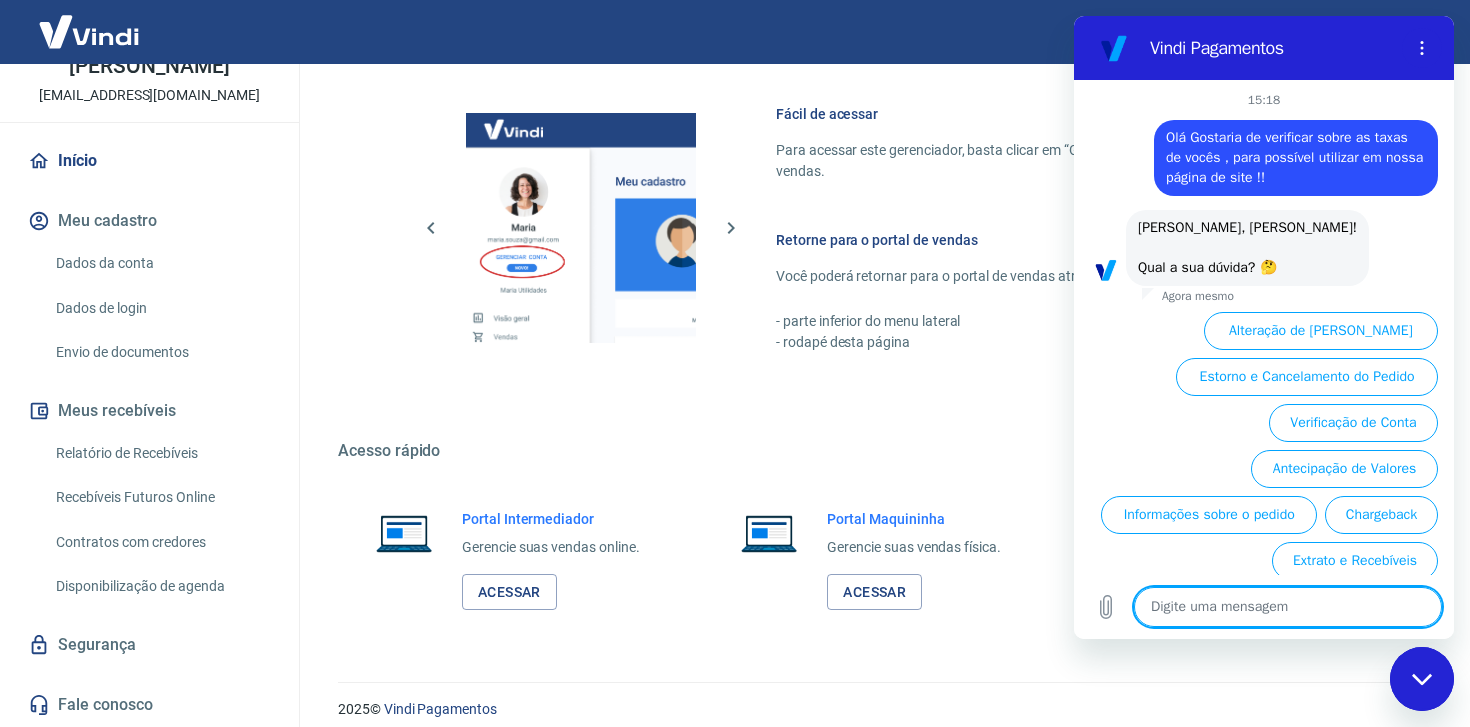 scroll, scrollTop: 76, scrollLeft: 0, axis: vertical 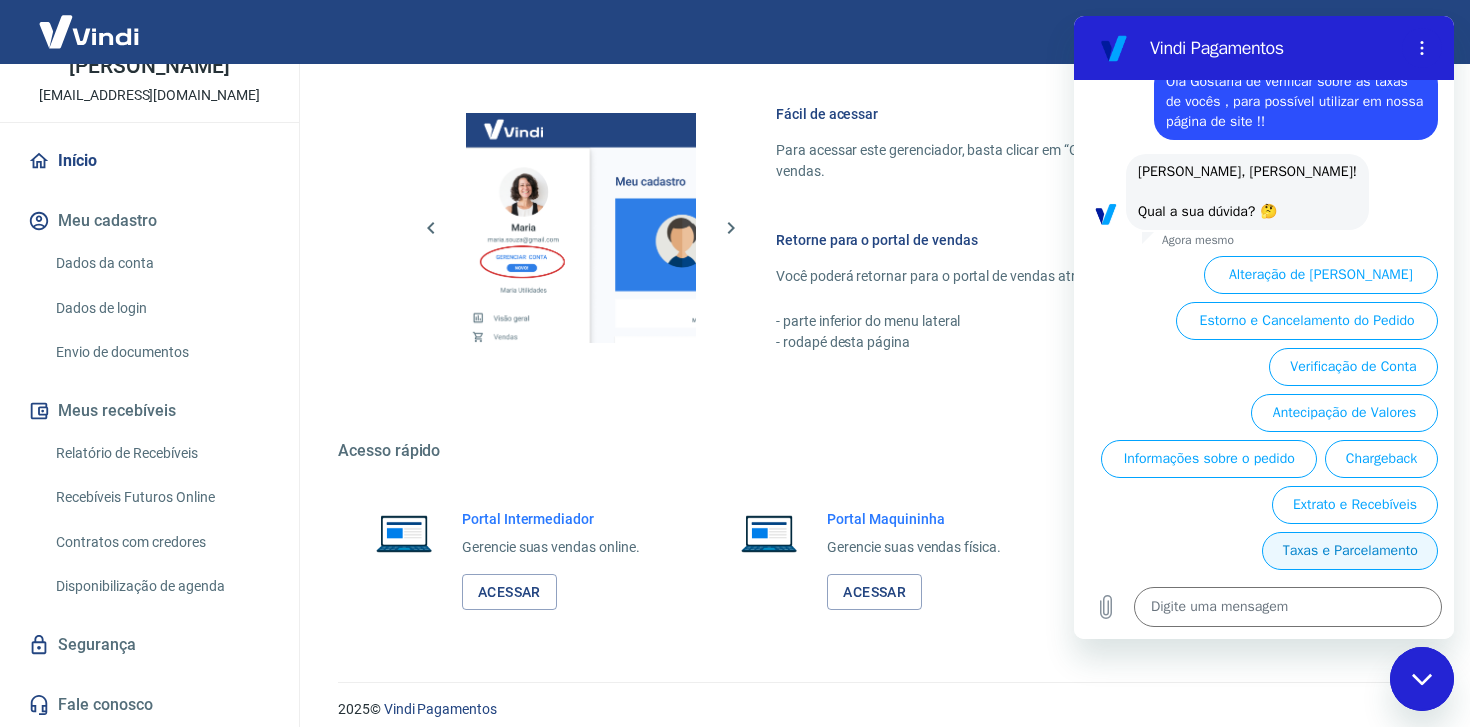 click on "Taxas e Parcelamento" at bounding box center [1350, 551] 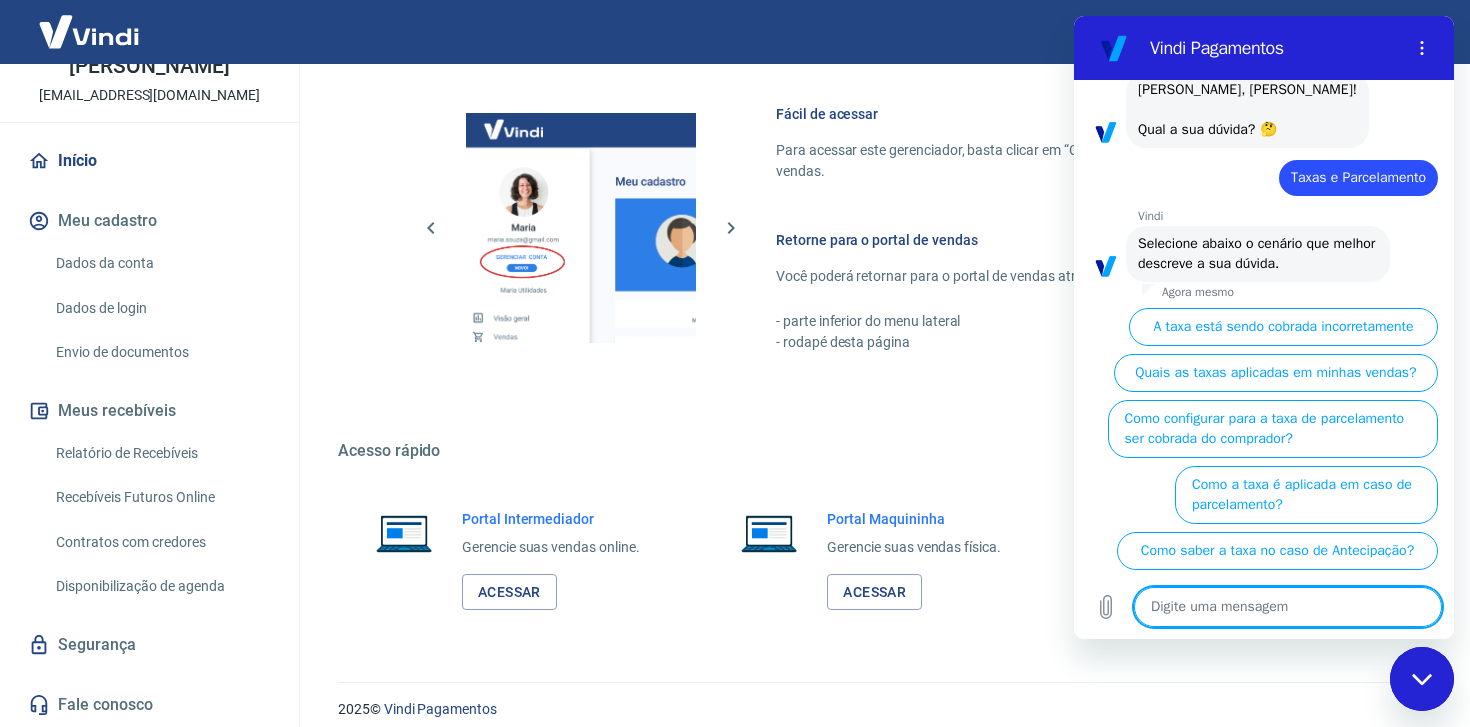 scroll, scrollTop: 158, scrollLeft: 0, axis: vertical 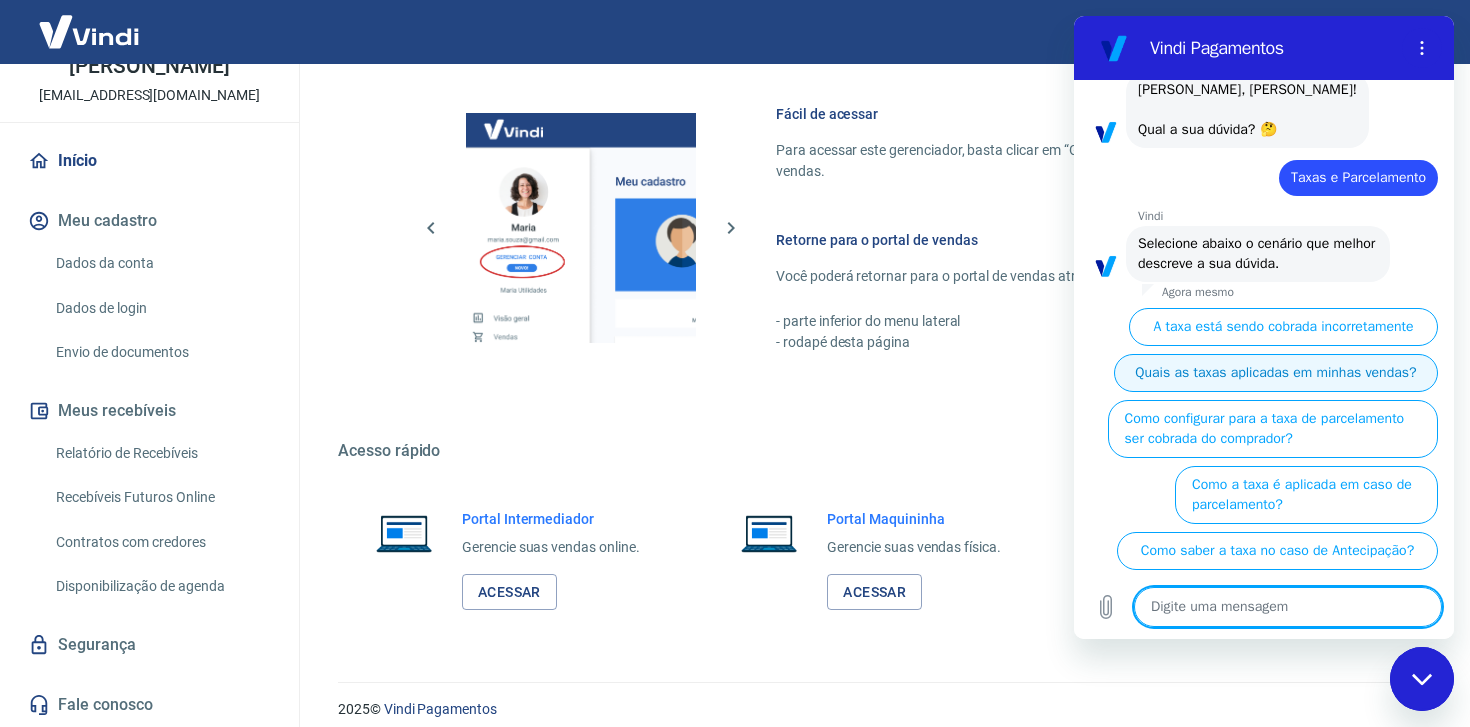 click on "Quais as taxas aplicadas em minhas vendas?" at bounding box center [1276, 373] 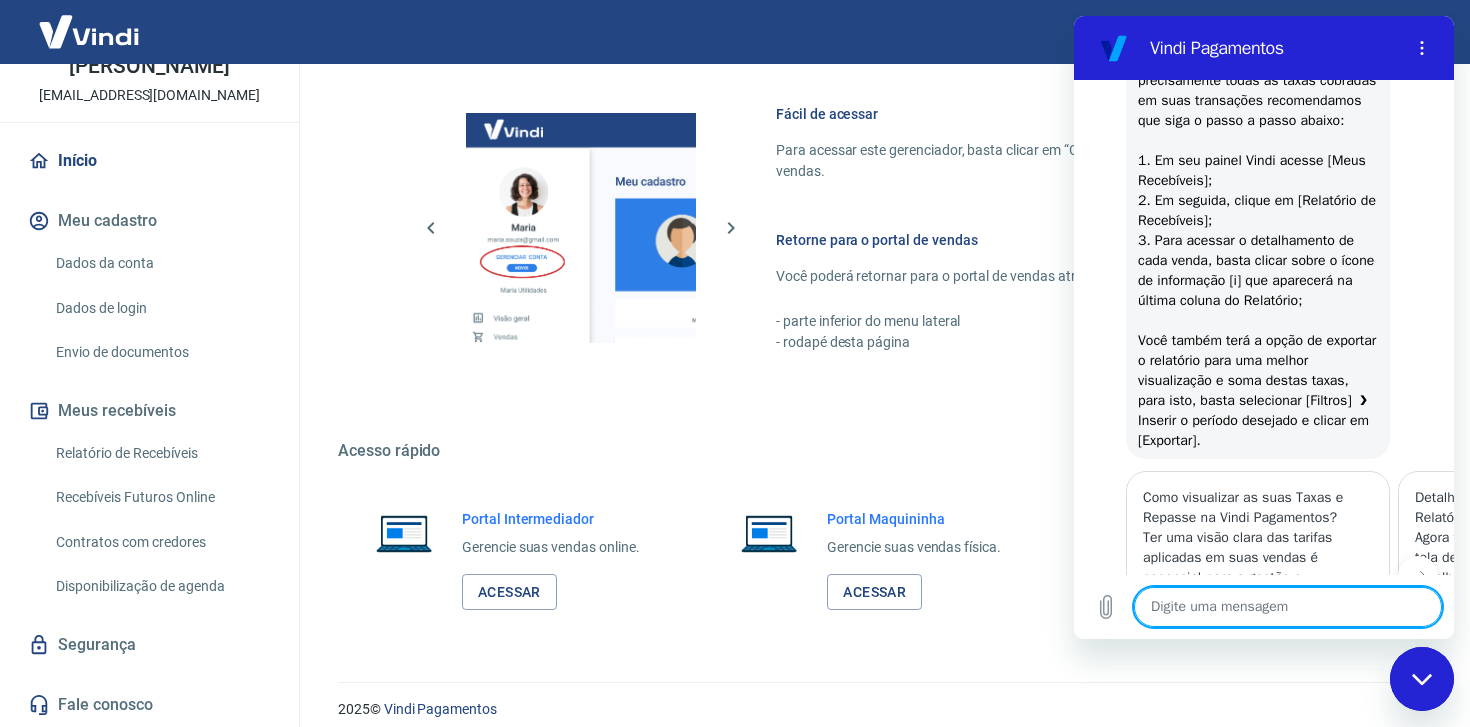 scroll, scrollTop: 690, scrollLeft: 0, axis: vertical 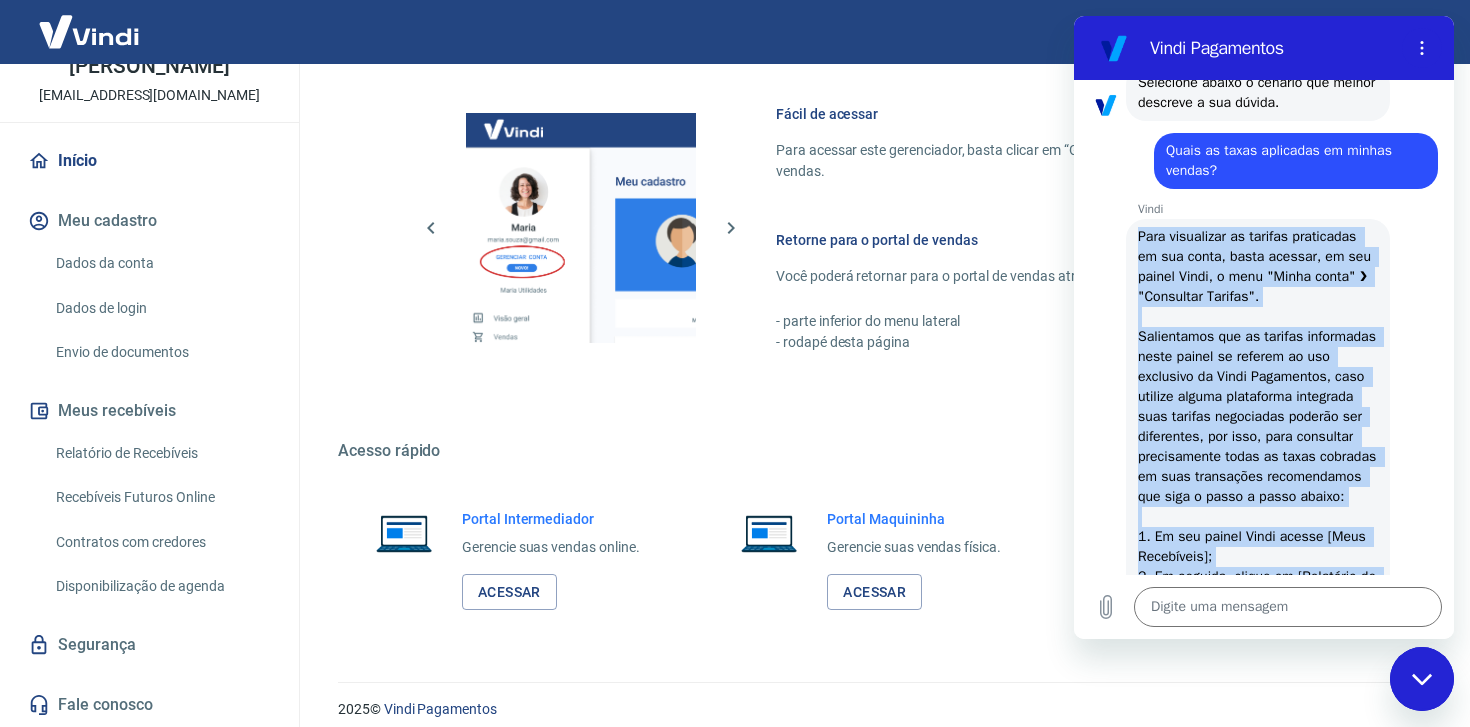 drag, startPoint x: 1249, startPoint y: 510, endPoint x: 1093, endPoint y: 246, distance: 306.64636 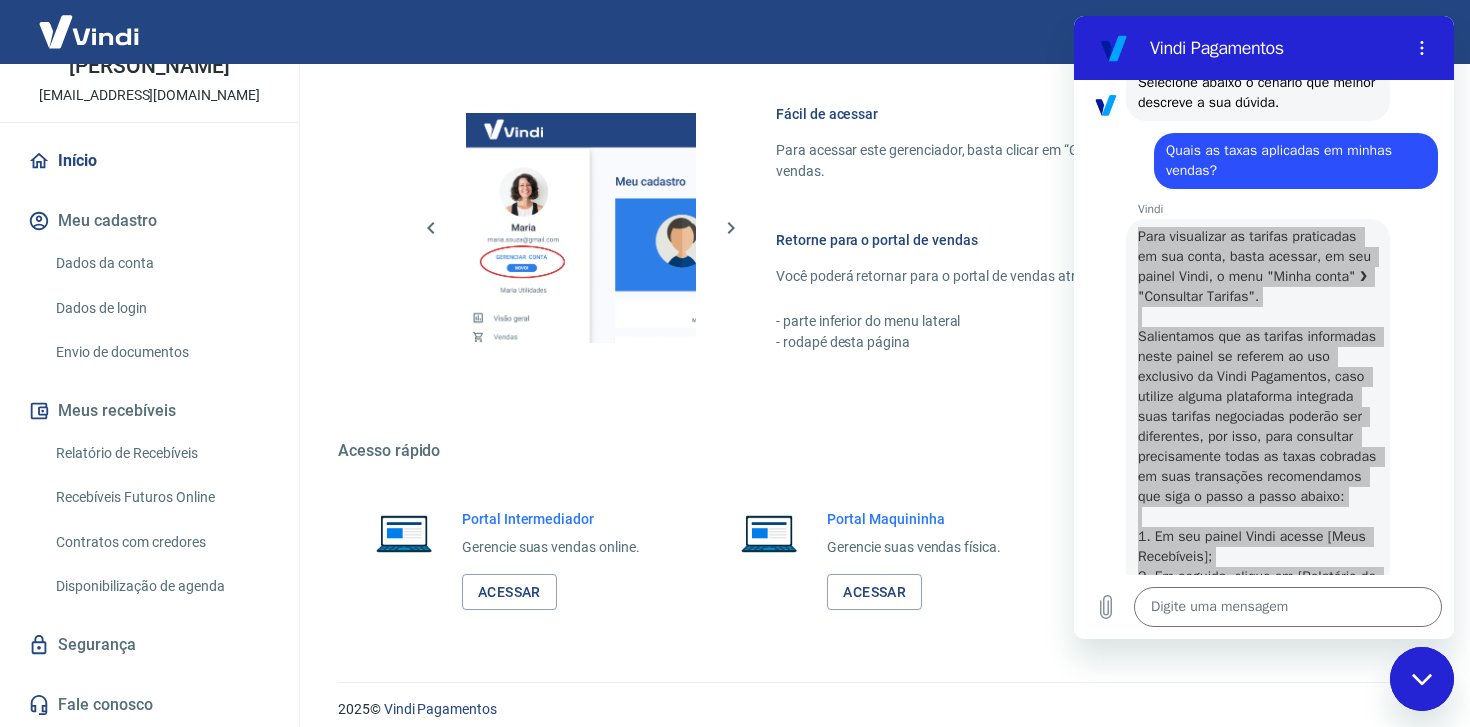 copy on "Para visualizar as tarifas praticadas em sua conta, basta acessar, em seu painel Vindi, o menu "Minha conta" ❯ "Consultar Tarifas".
Salientamos que as tarifas informadas neste painel se referem ao uso exclusivo da Vindi Pagamentos, caso utilize alguma plataforma integrada suas tarifas negociadas poderão ser diferentes, por isso, para consultar precisamente todas as taxas cobradas em suas transações recomendamos que siga o passo a passo abaixo:
1. Em seu painel Vindi acesse [Meus Recebíveis];
2. Em seguida, clique em [Relatório de Recebíveis];
3. Para acessar o detalhamento de cada venda, basta clicar sobre o ícone de informação [i] que aparecerá na última coluna do Relatório;
Você também terá a opção de exportar o relatório para uma melhor visualização e soma destas taxas, para isto, basta selecionar [Filtros]  ❯ Inserir o período desejado e clicar em [Exportar]." 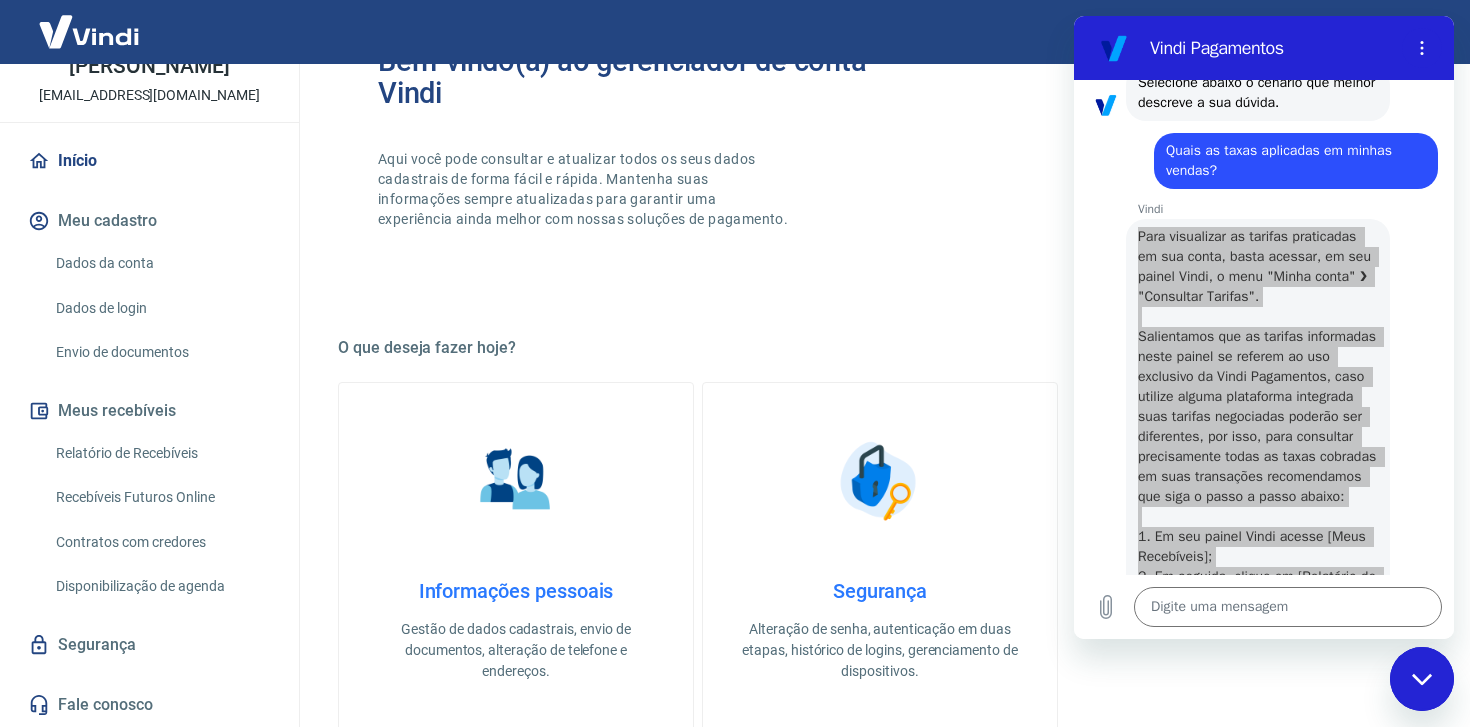 scroll, scrollTop: 0, scrollLeft: 0, axis: both 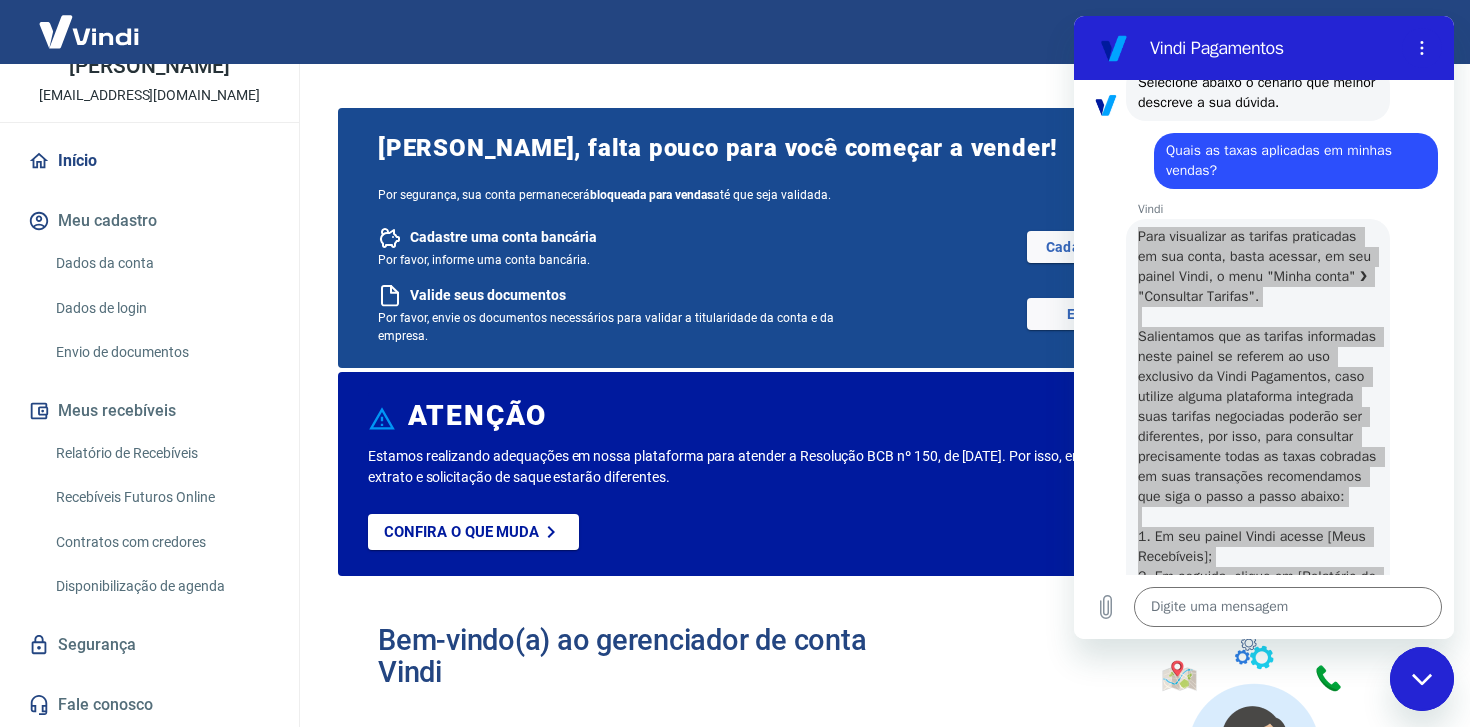 click on "Sair" at bounding box center [735, 32] 